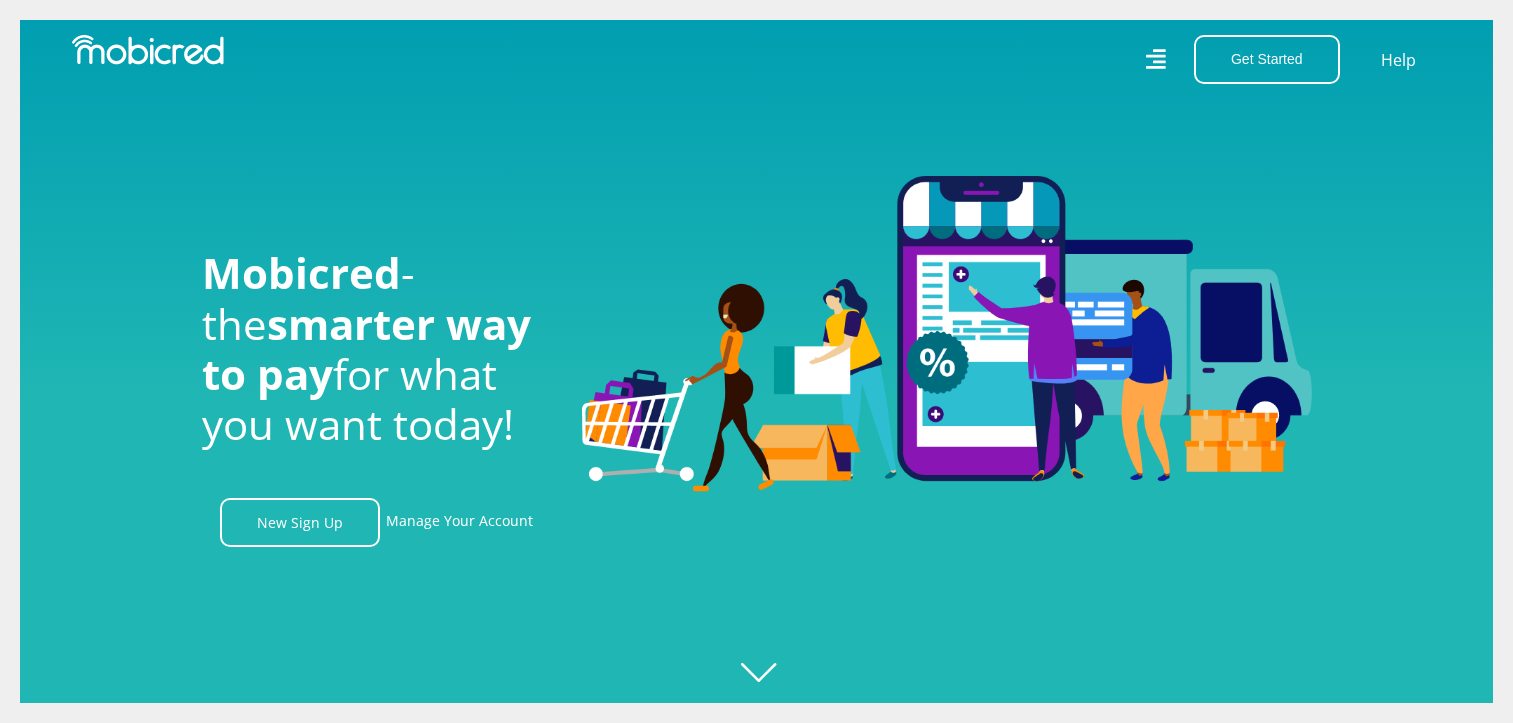 scroll, scrollTop: 0, scrollLeft: 0, axis: both 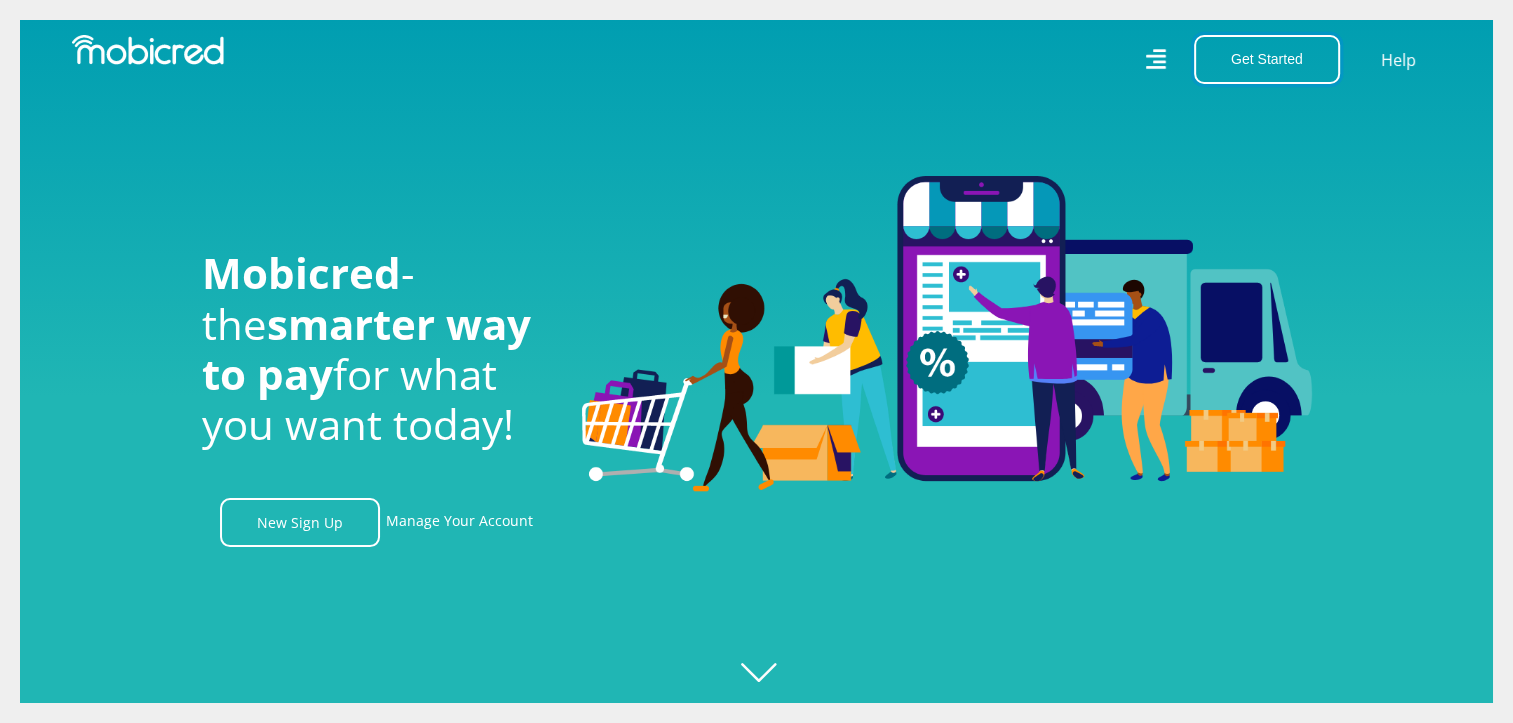 click on "Get Started" at bounding box center (1267, 59) 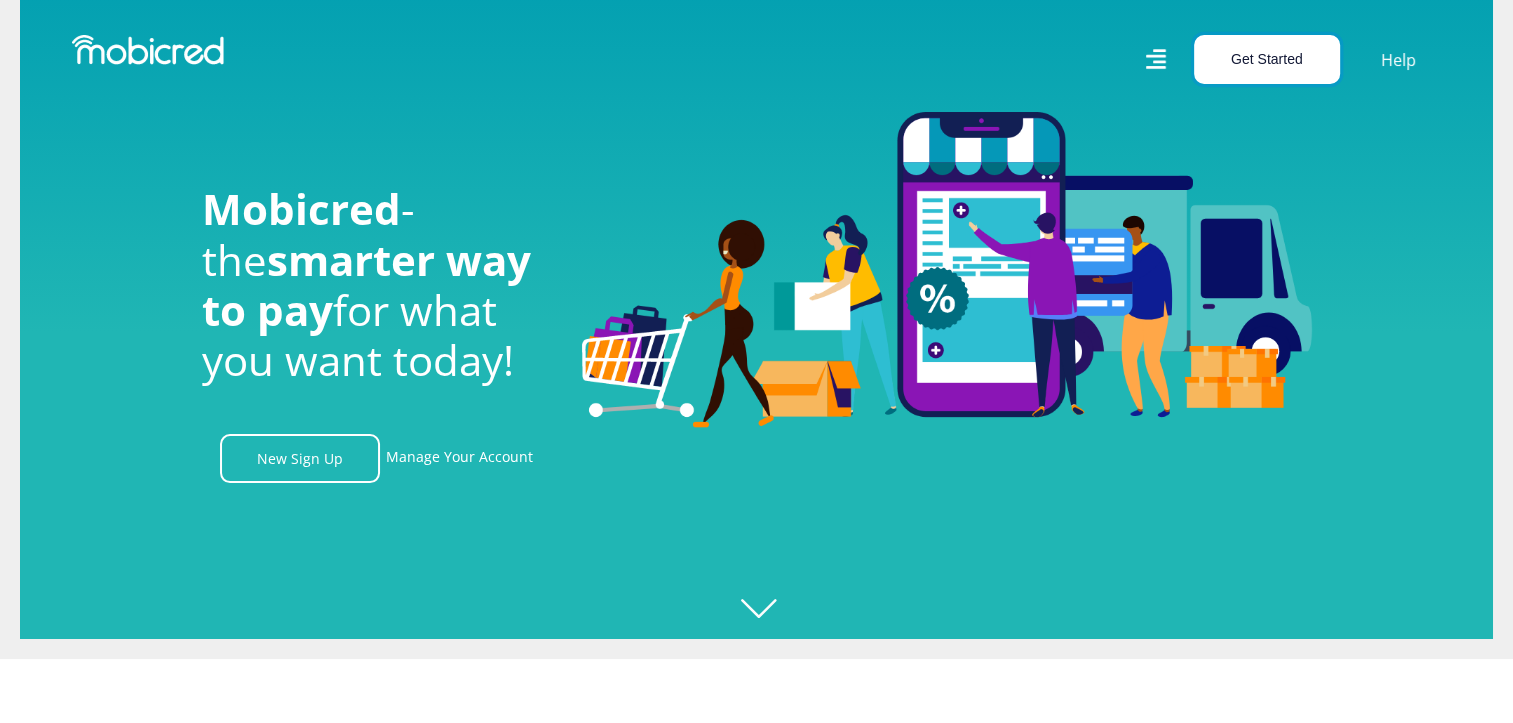 scroll, scrollTop: 0, scrollLeft: 0, axis: both 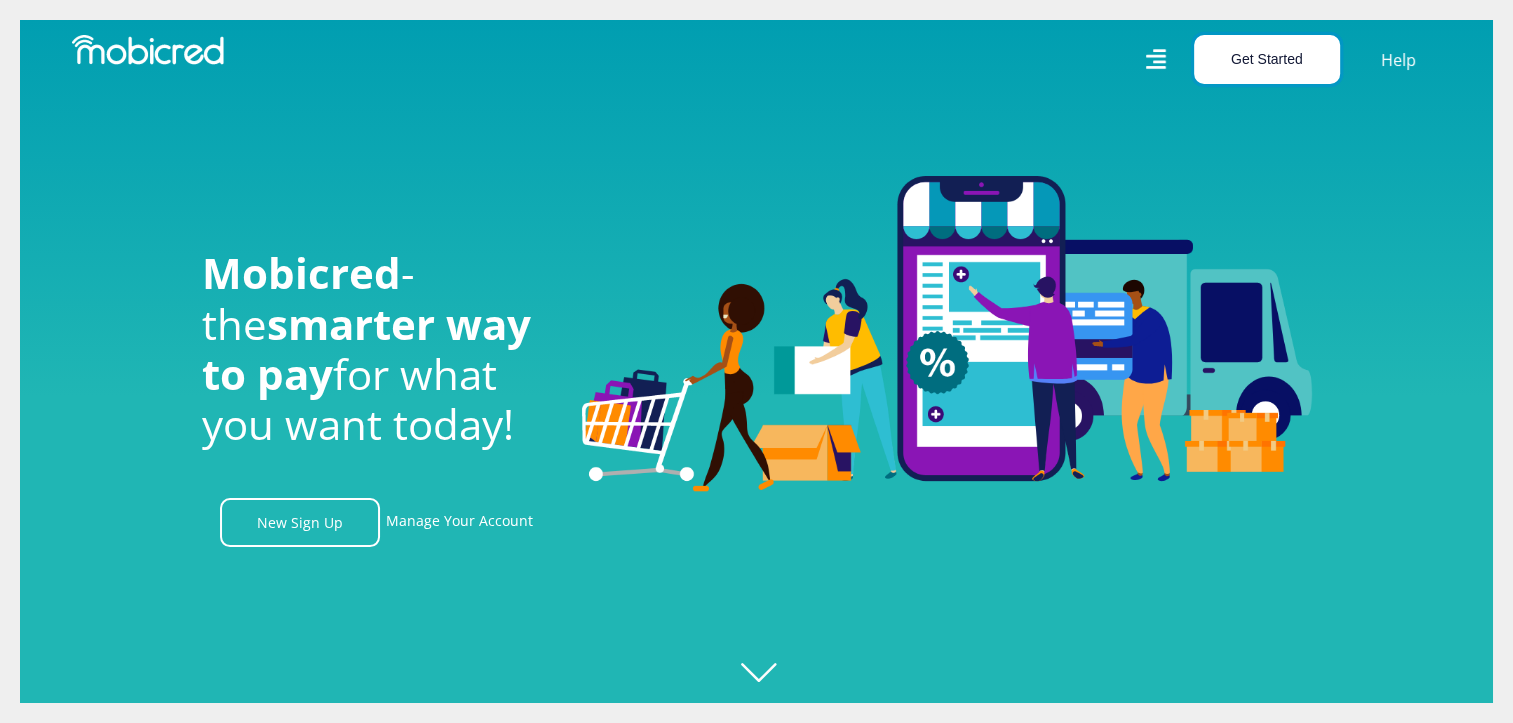 click on "Get Started" at bounding box center (1267, 59) 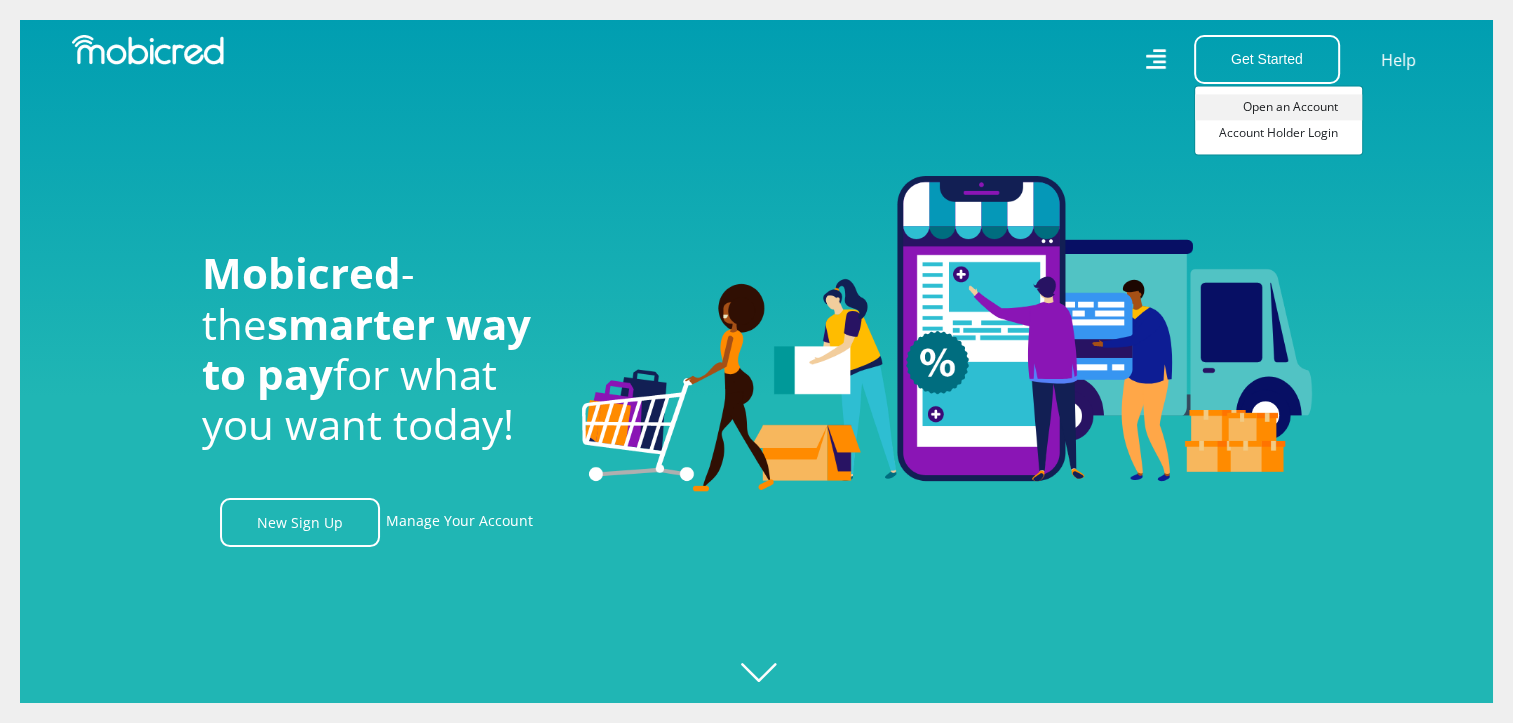 click on "Open an Account" at bounding box center [1278, 107] 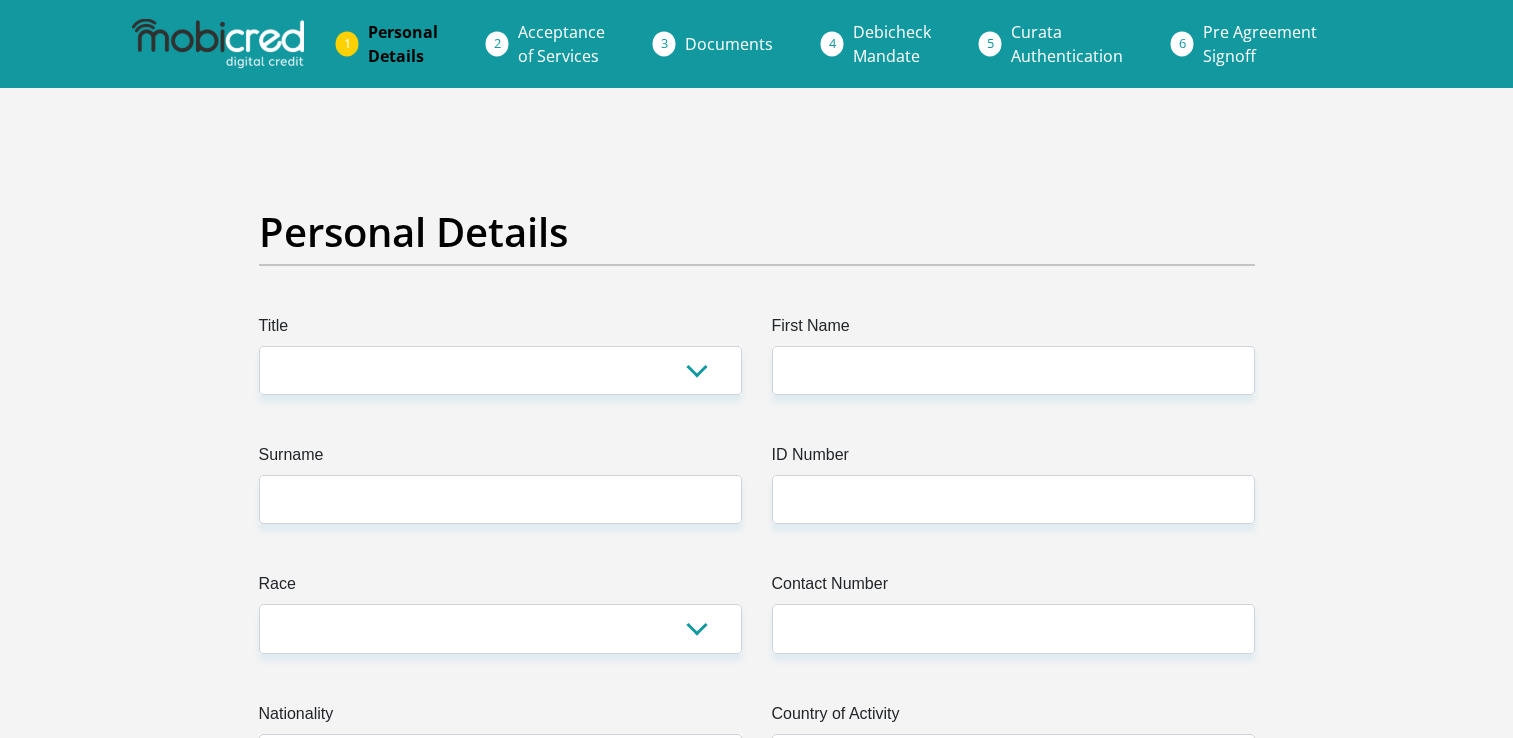 scroll, scrollTop: 0, scrollLeft: 0, axis: both 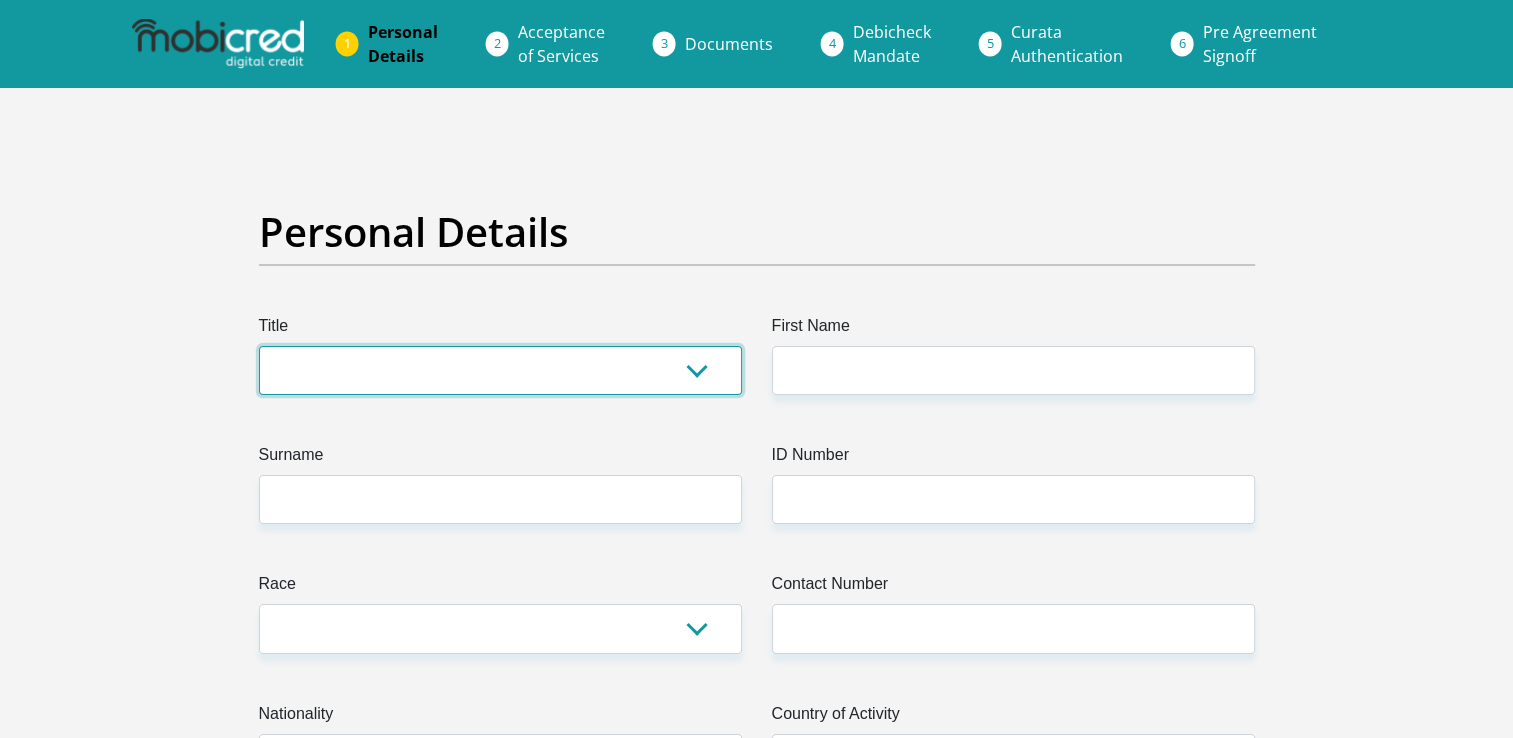 click on "Mr
Ms
Mrs
Dr
Other" at bounding box center (500, 370) 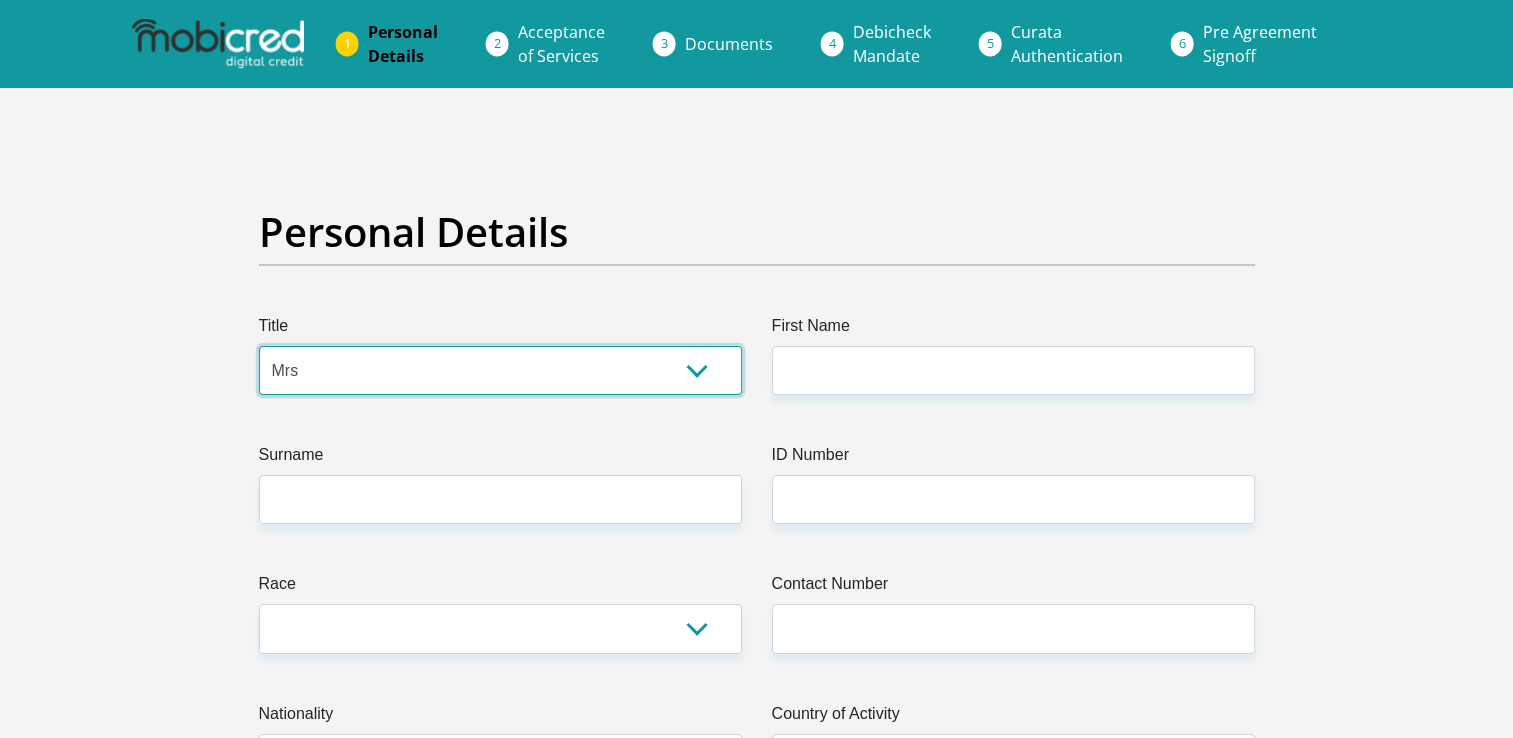 click on "Mr
Ms
Mrs
Dr
Other" at bounding box center [500, 370] 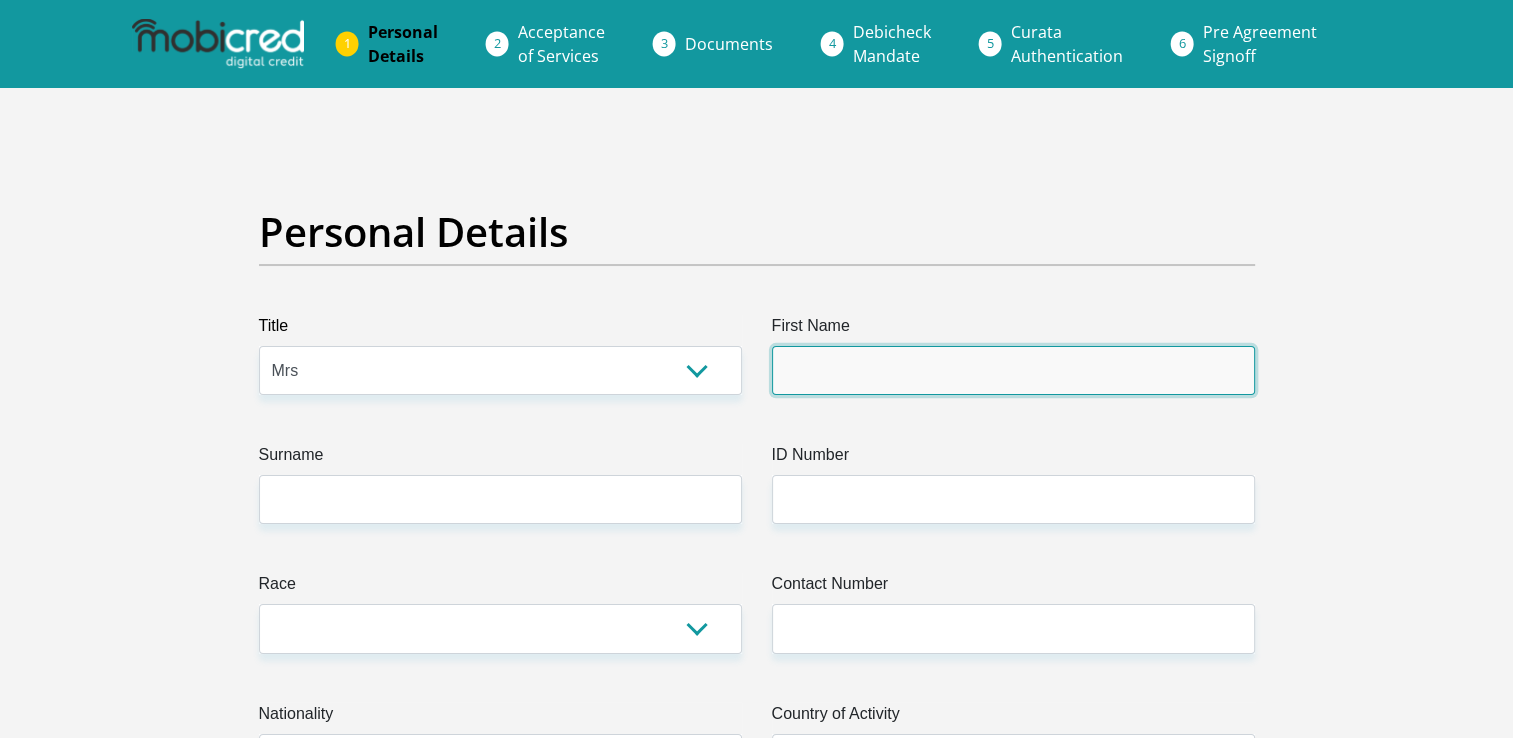 click on "First Name" at bounding box center (1013, 370) 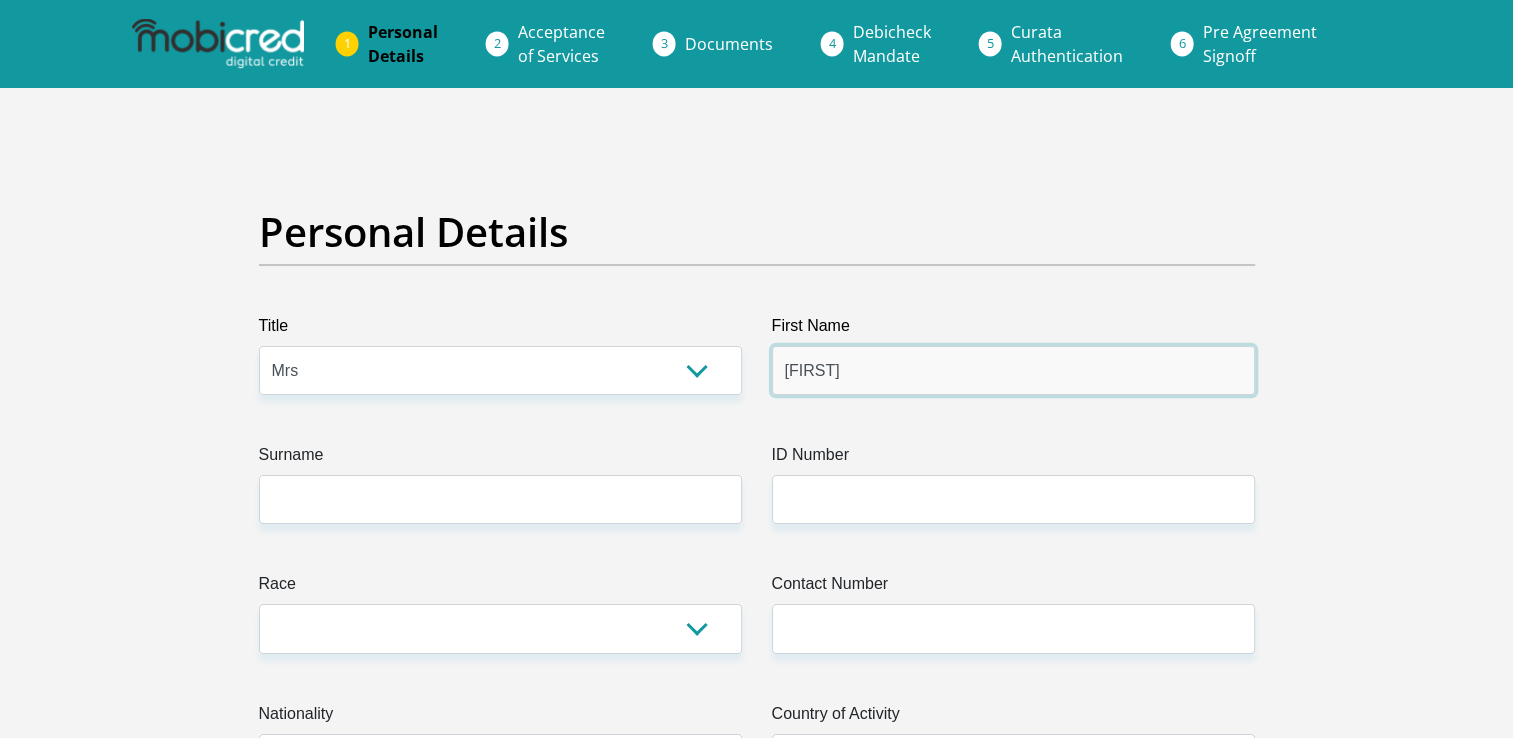 type on "[FIRST]" 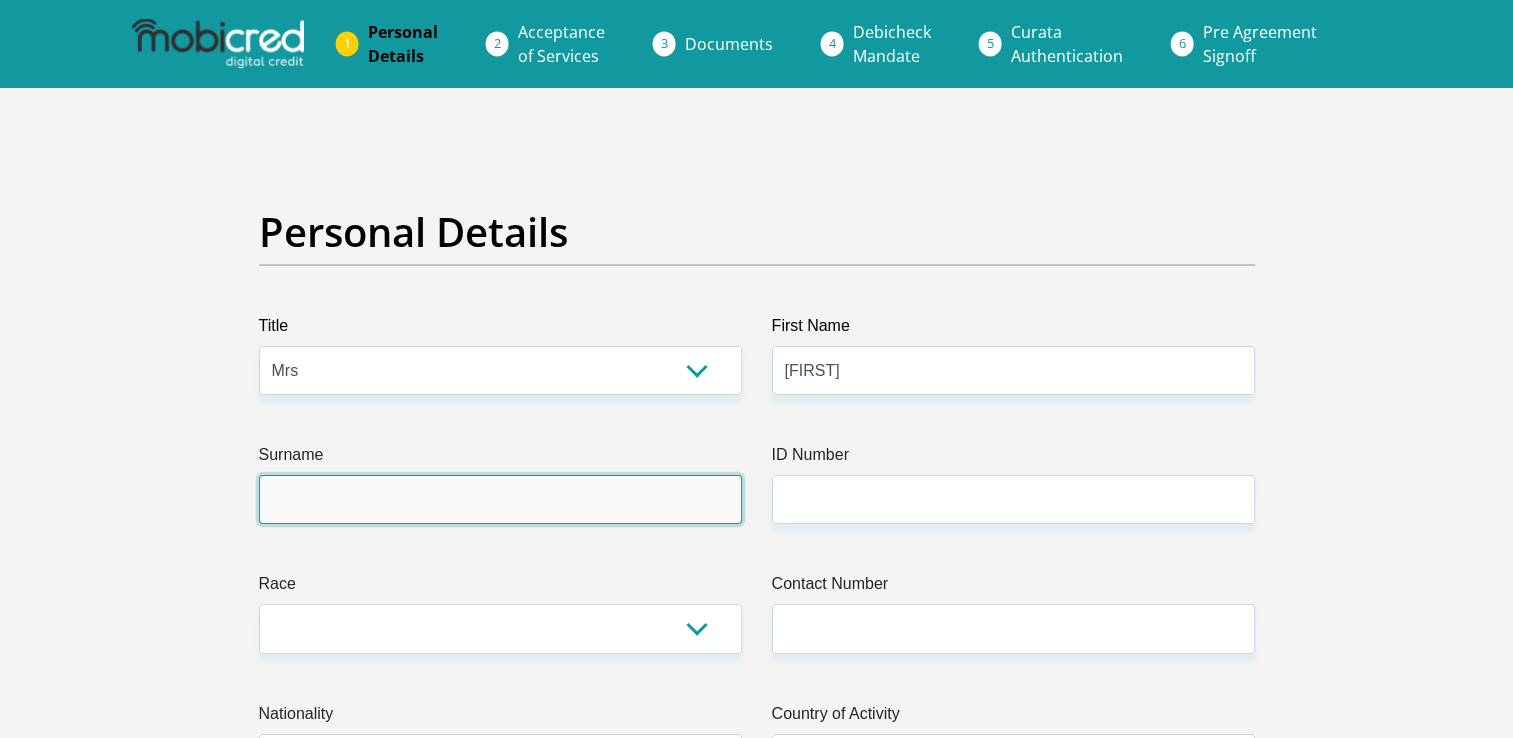 click on "Surname" at bounding box center [500, 499] 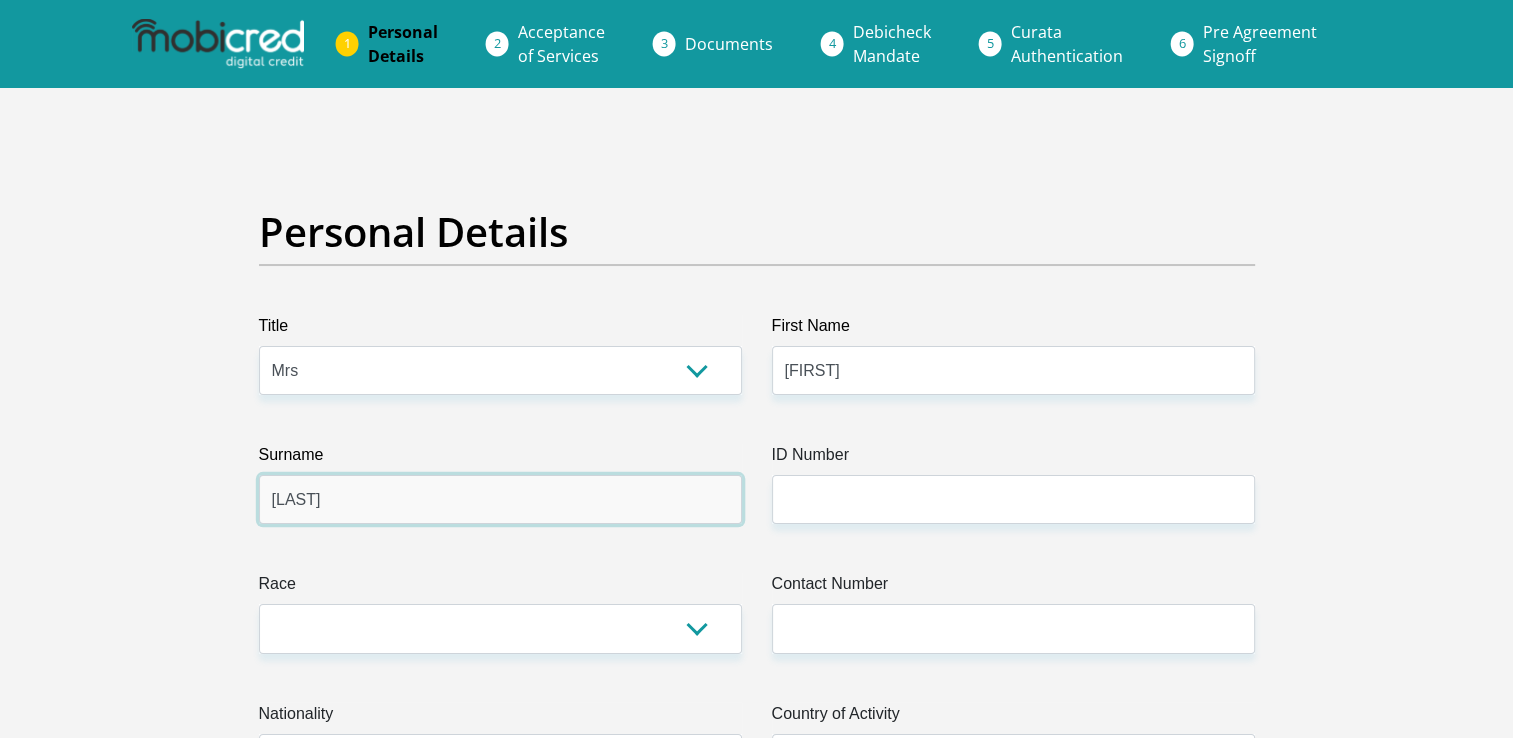 type on "[LAST]" 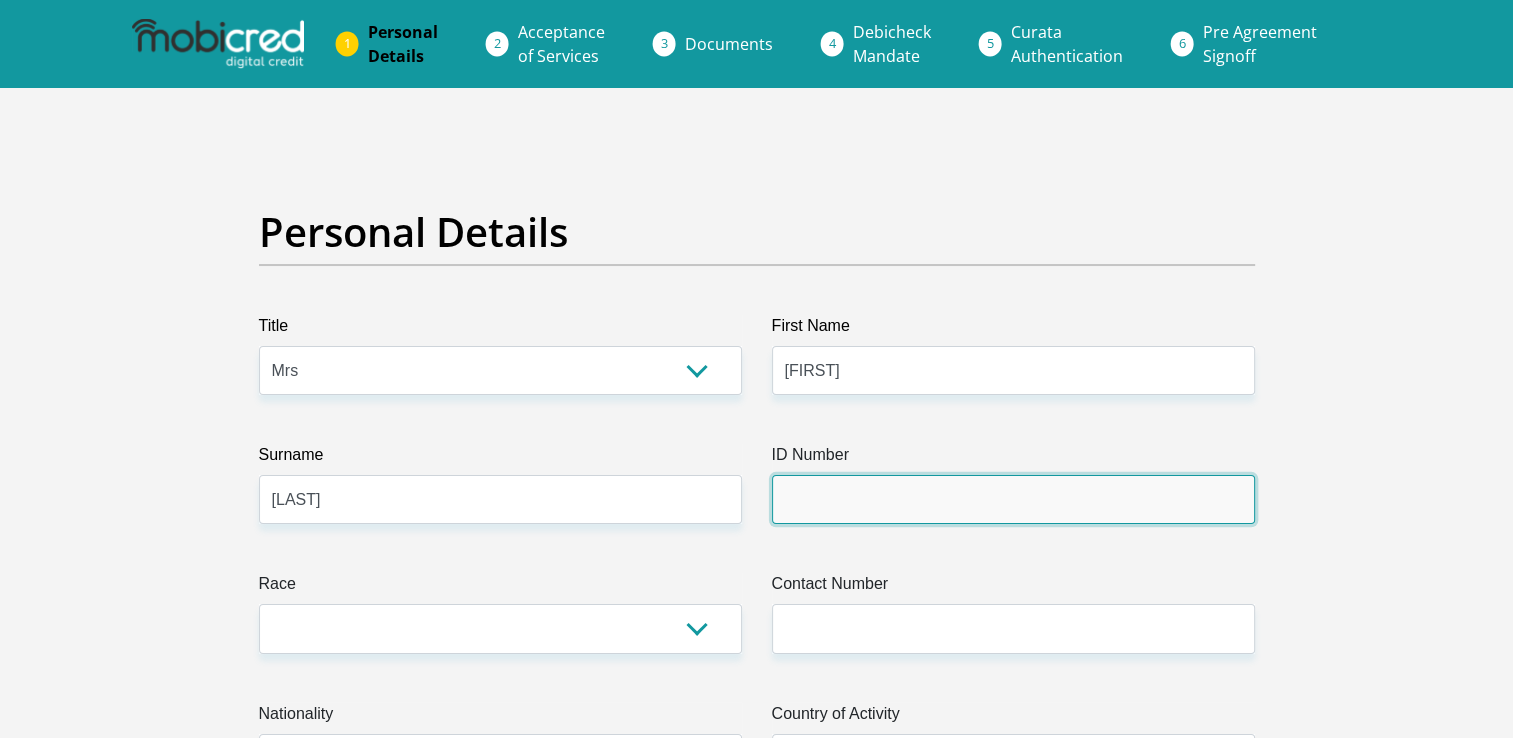 click on "ID Number" at bounding box center [1013, 499] 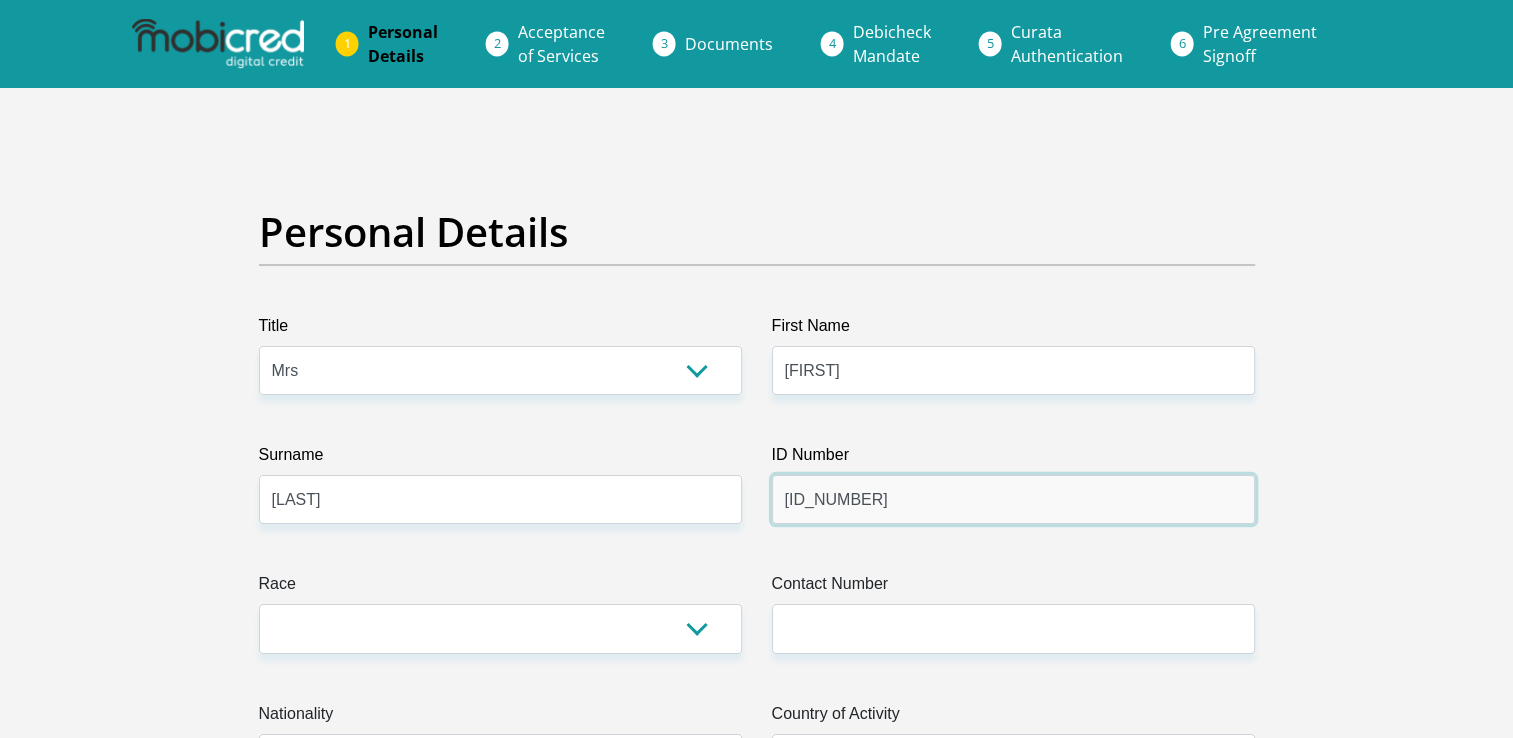 type on "[ID_NUMBER]" 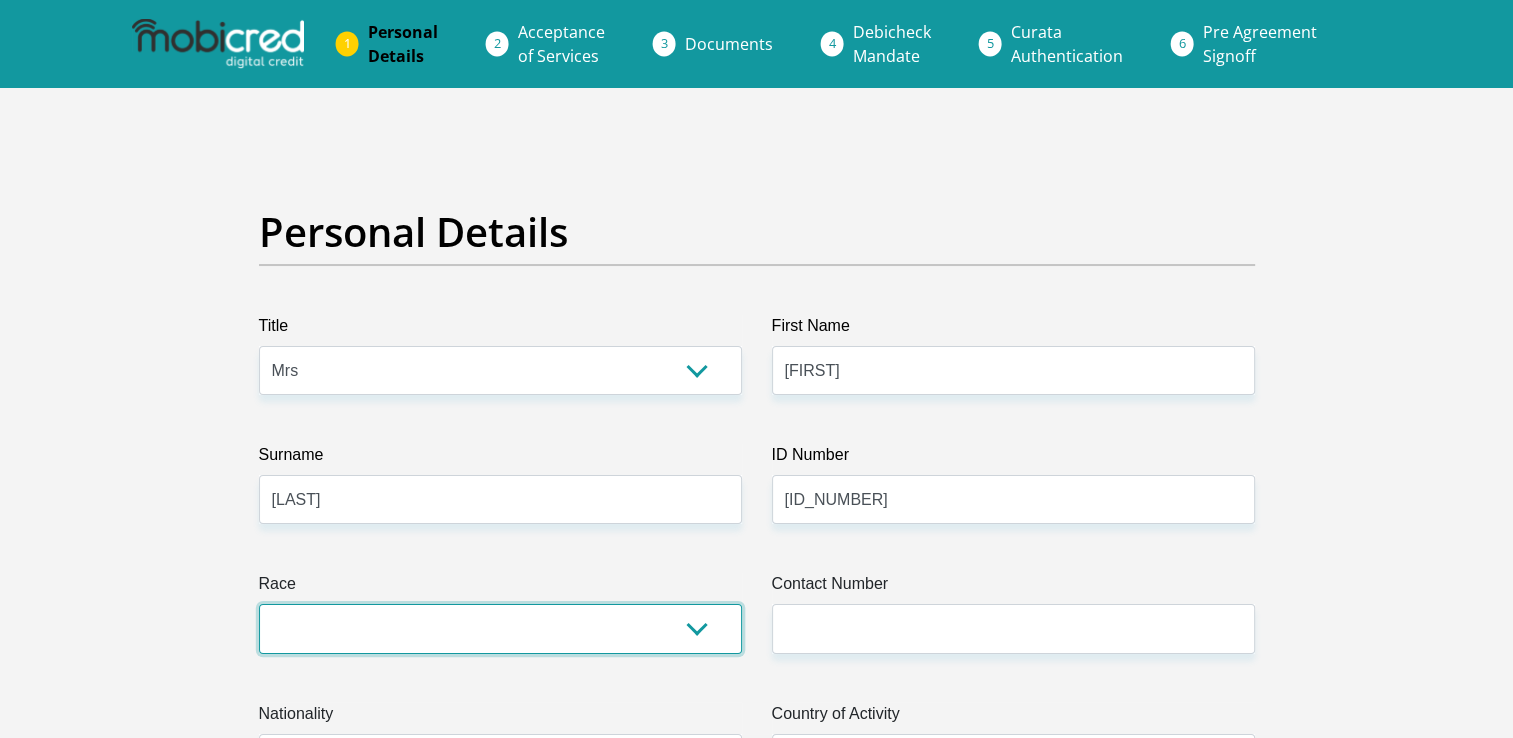 click on "Black
Coloured
Indian
White
Other" at bounding box center [500, 628] 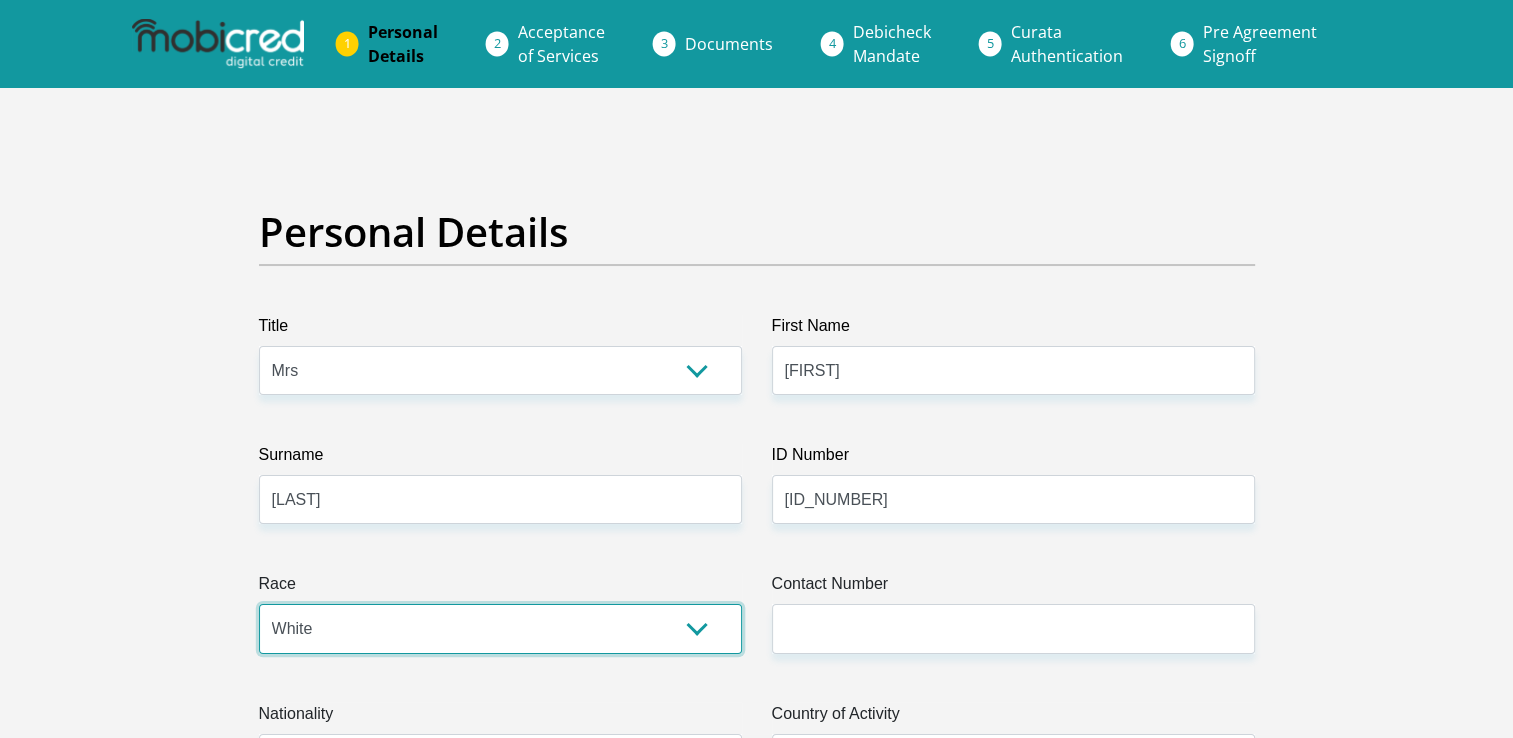 click on "Black
Coloured
Indian
White
Other" at bounding box center [500, 628] 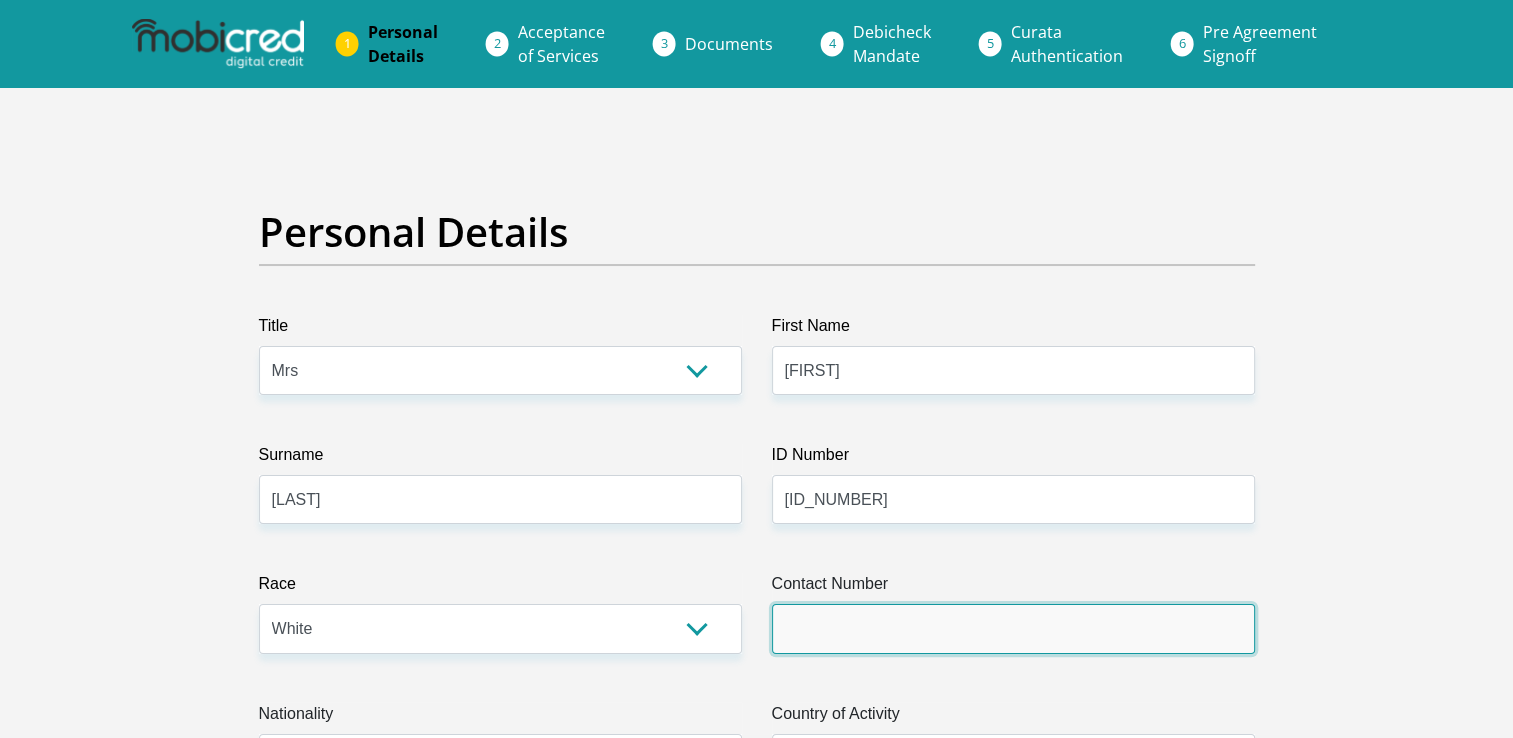 click on "Contact Number" at bounding box center (1013, 628) 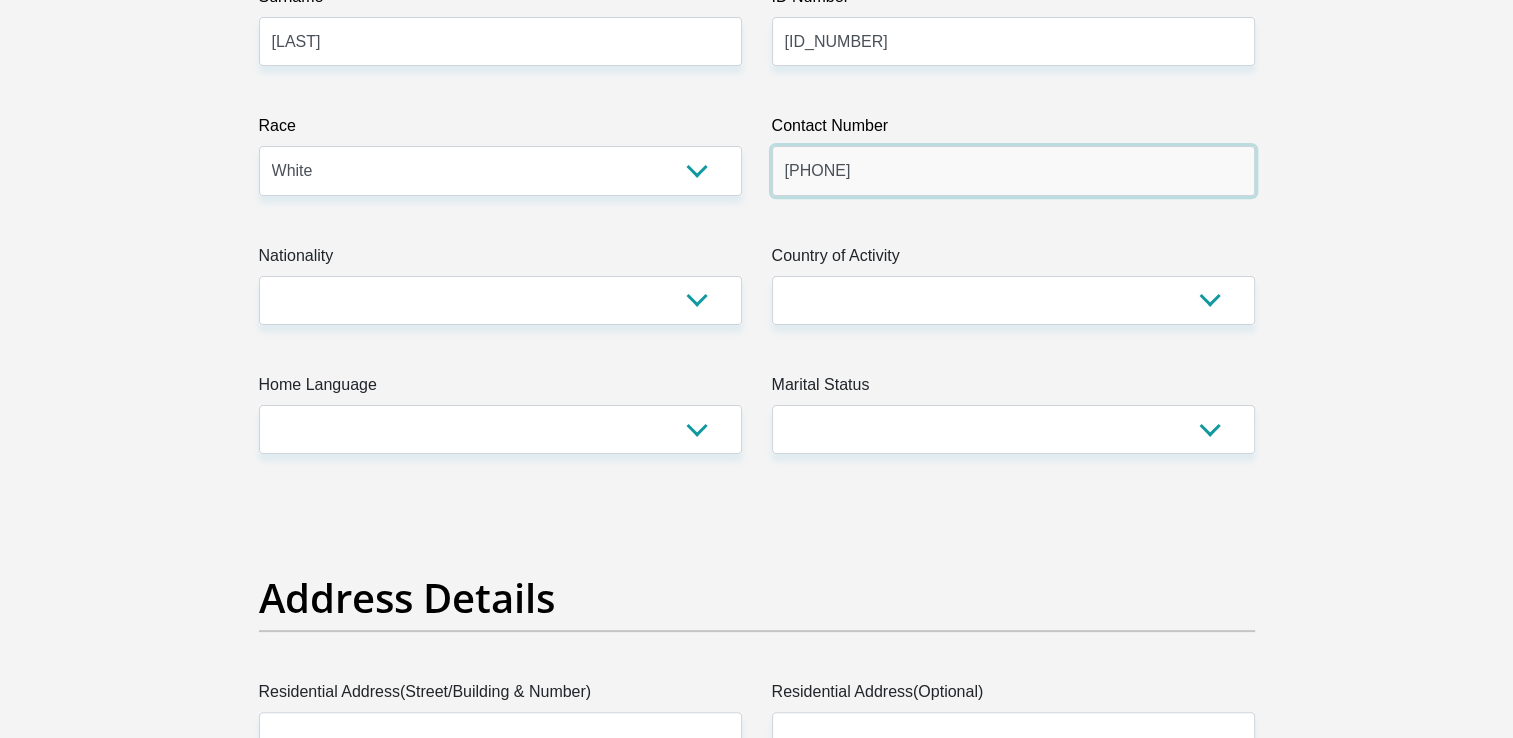 scroll, scrollTop: 500, scrollLeft: 0, axis: vertical 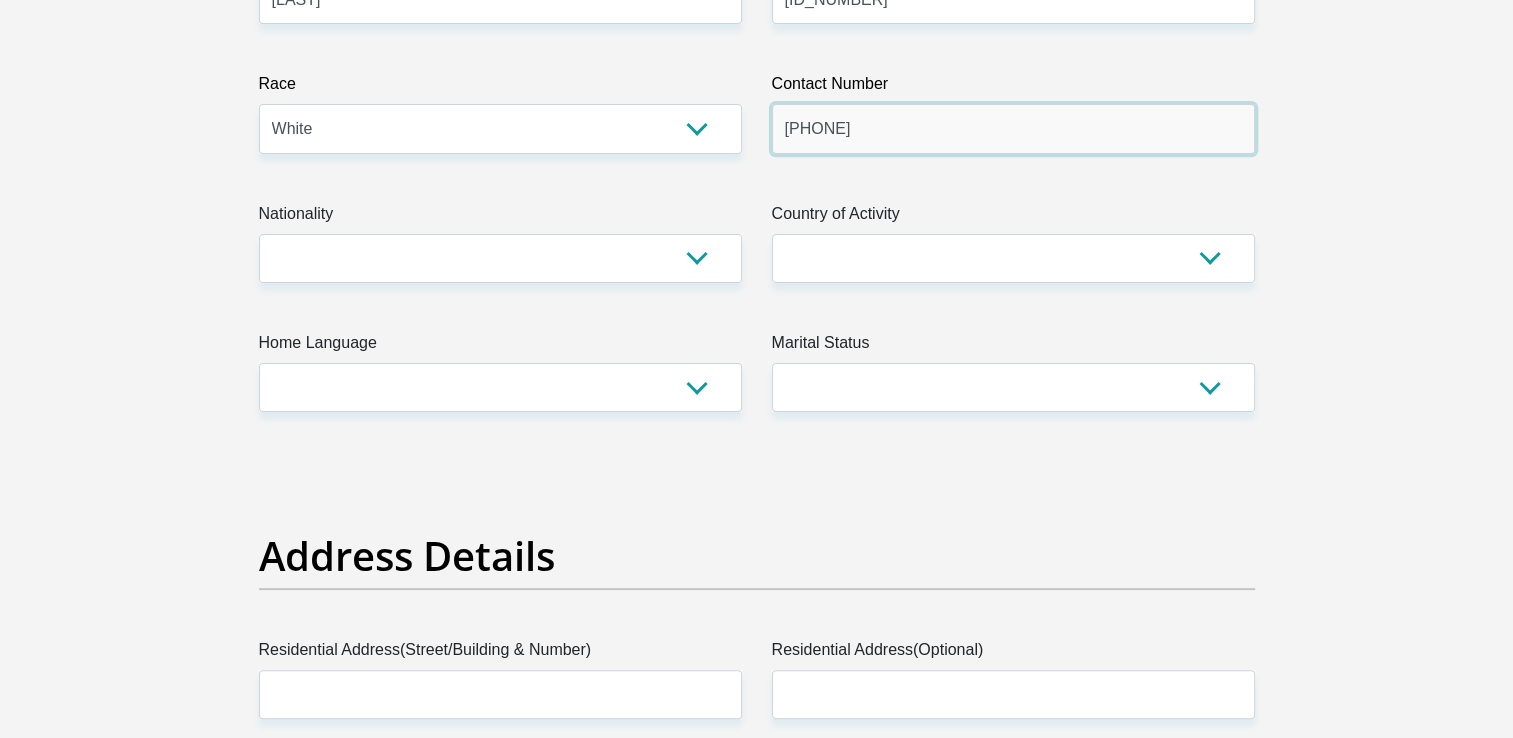 type on "[PHONE]" 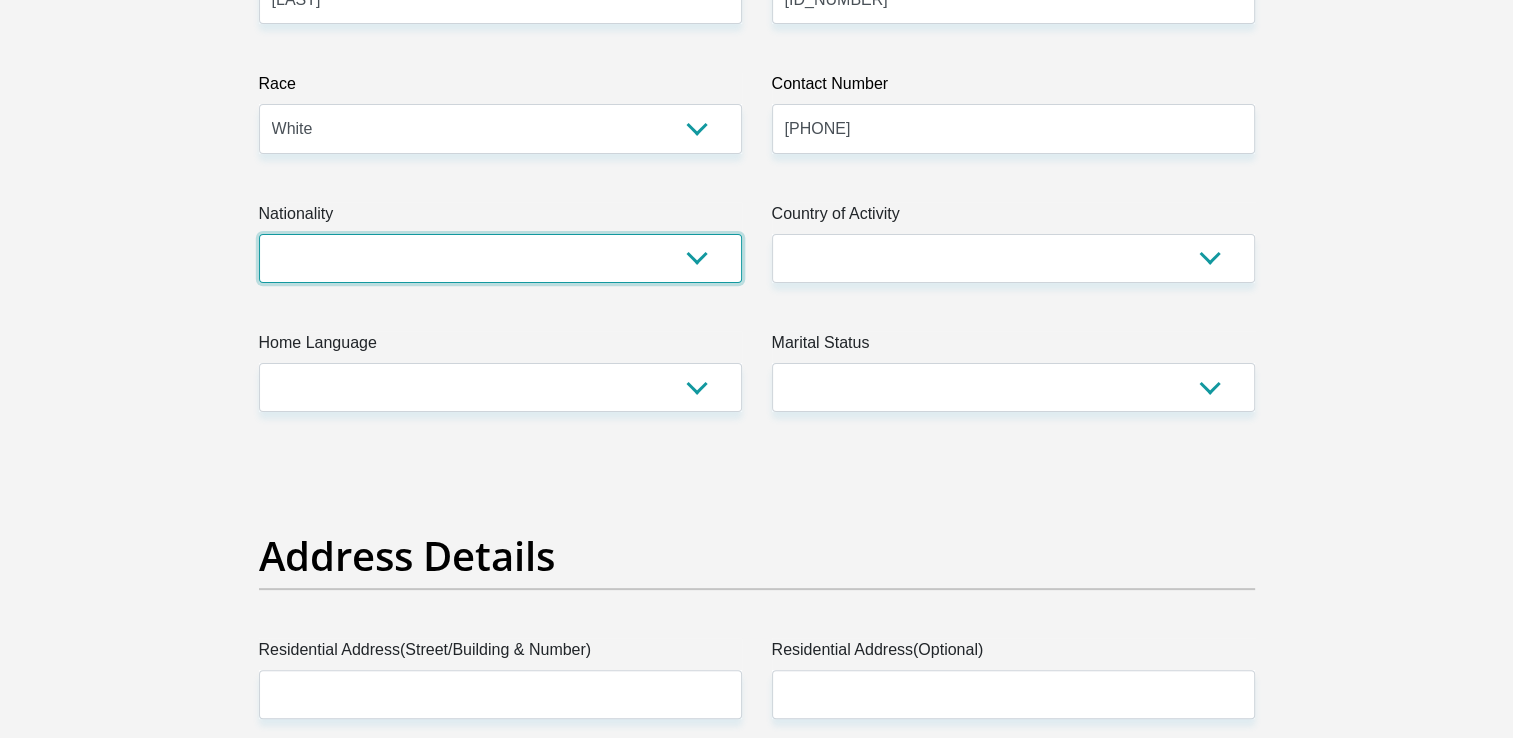 click on "South Africa
Afghanistan
Aland Islands
Albania
Algeria
America Samoa
American Virgin Islands
Andorra
Angola
Anguilla
Antarctica
Antigua and Barbuda
Argentina
Armenia
Aruba
Ascension Island
Australia
Austria
Azerbaijan
Bahamas
Bahrain
Bangladesh
Barbados
Chad" at bounding box center (500, 258) 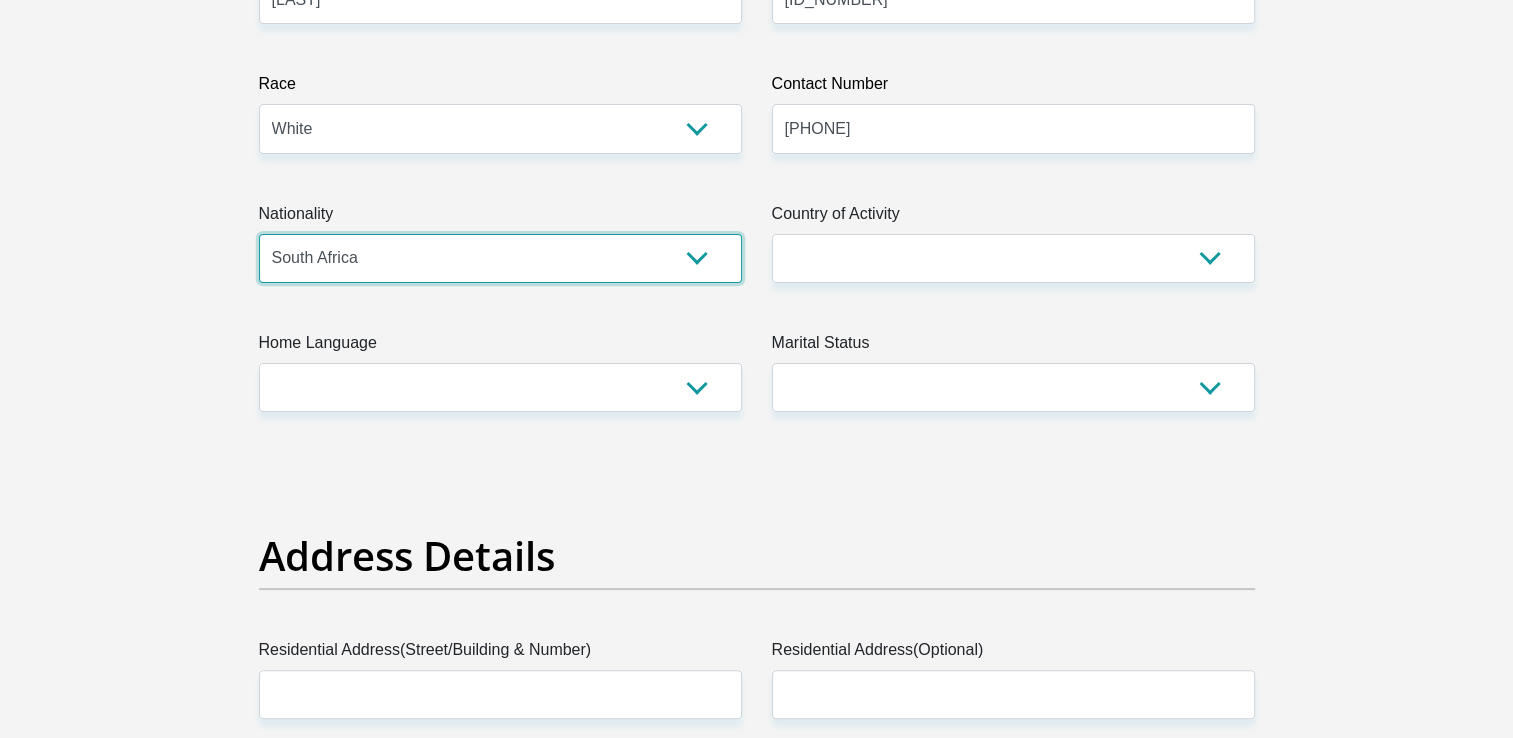 click on "South Africa
Afghanistan
Aland Islands
Albania
Algeria
America Samoa
American Virgin Islands
Andorra
Angola
Anguilla
Antarctica
Antigua and Barbuda
Argentina
Armenia
Aruba
Ascension Island
Australia
Austria
Azerbaijan
Bahamas
Bahrain
Bangladesh
Barbados
Chad" at bounding box center (500, 258) 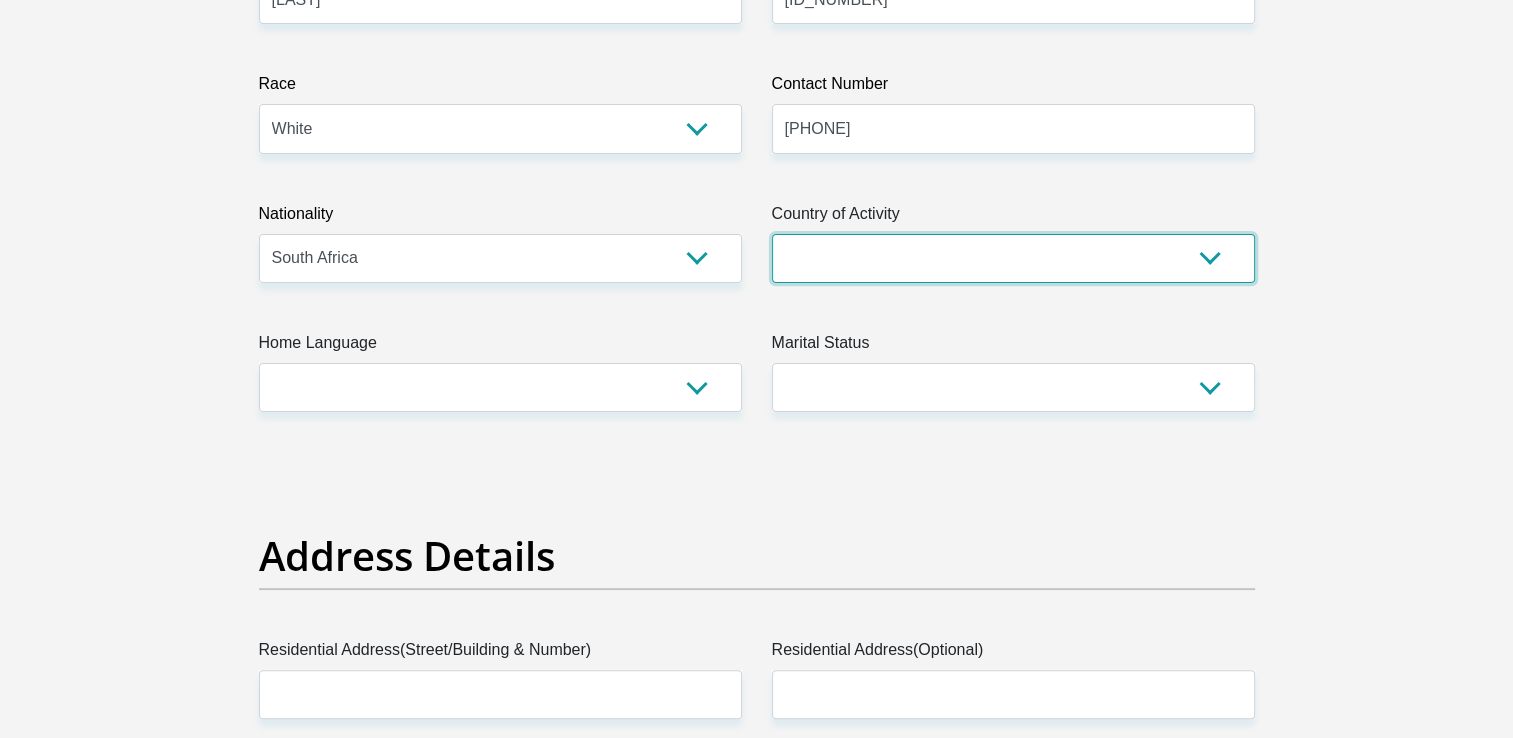 click on "South Africa
Afghanistan
Aland Islands
Albania
Algeria
America Samoa
American Virgin Islands
Andorra
Angola
Anguilla
Antarctica
Antigua and Barbuda
Argentina
Armenia
Aruba
Ascension Island
Australia
Austria
Azerbaijan
Chad" at bounding box center [1013, 258] 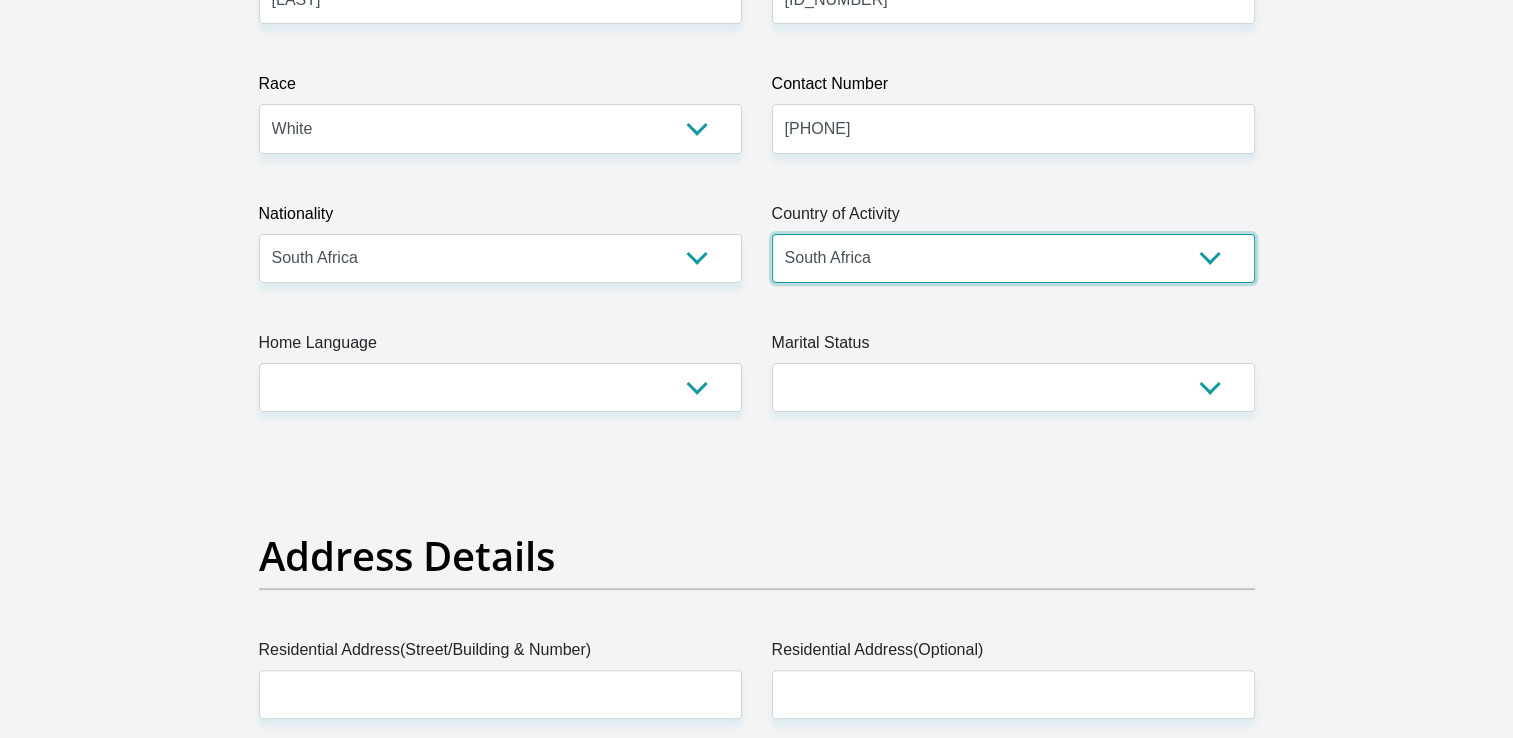 click on "South Africa
Afghanistan
Aland Islands
Albania
Algeria
America Samoa
American Virgin Islands
Andorra
Angola
Anguilla
Antarctica
Antigua and Barbuda
Argentina
Armenia
Aruba
Ascension Island
Australia
Austria
Azerbaijan
Chad" at bounding box center [1013, 258] 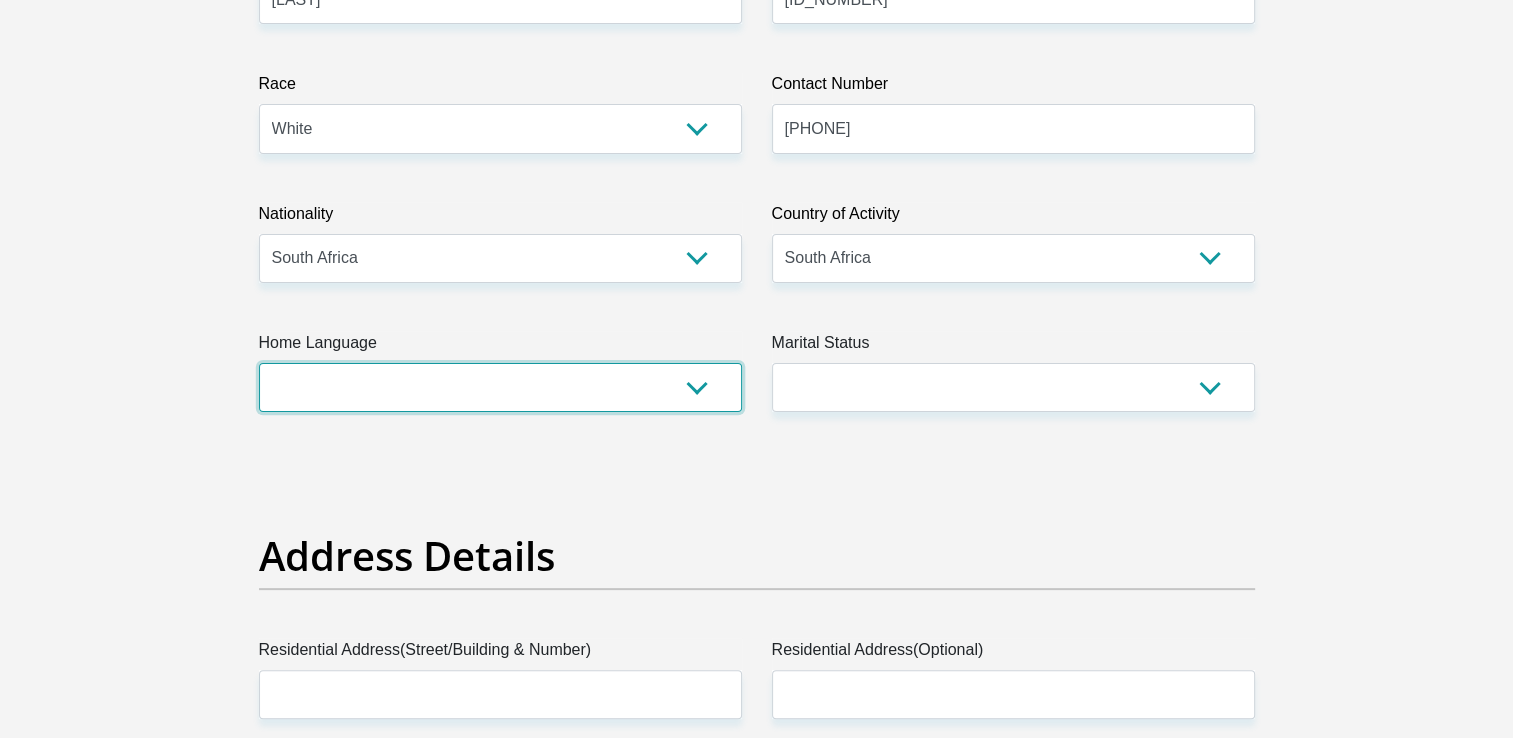 click on "Afrikaans
English
Sepedi
South Ndebele
Southern Sotho
Swati
Tsonga
Tswana
Venda
Xhosa
Zulu
Other" at bounding box center (500, 387) 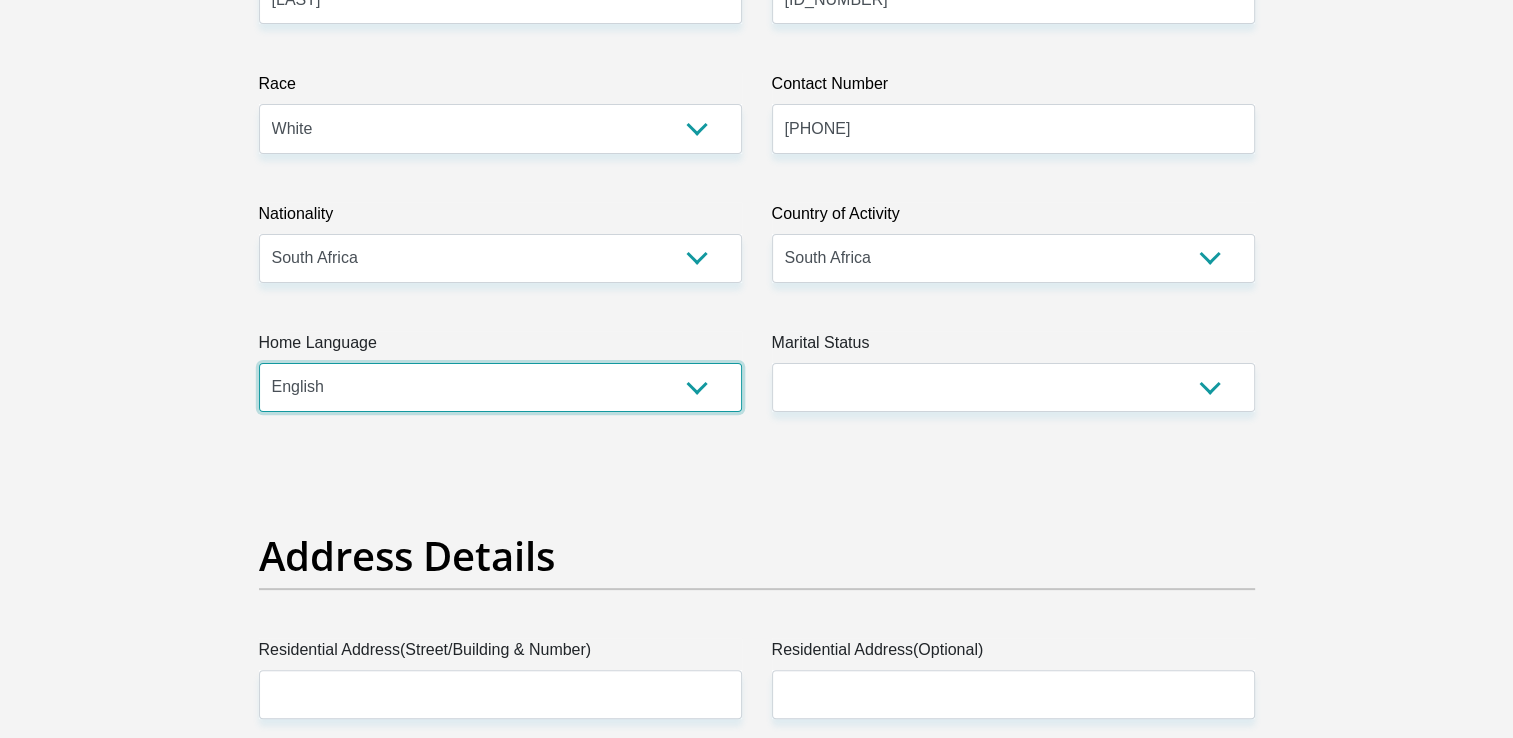 click on "Afrikaans
English
Sepedi
South Ndebele
Southern Sotho
Swati
Tsonga
Tswana
Venda
Xhosa
Zulu
Other" at bounding box center (500, 387) 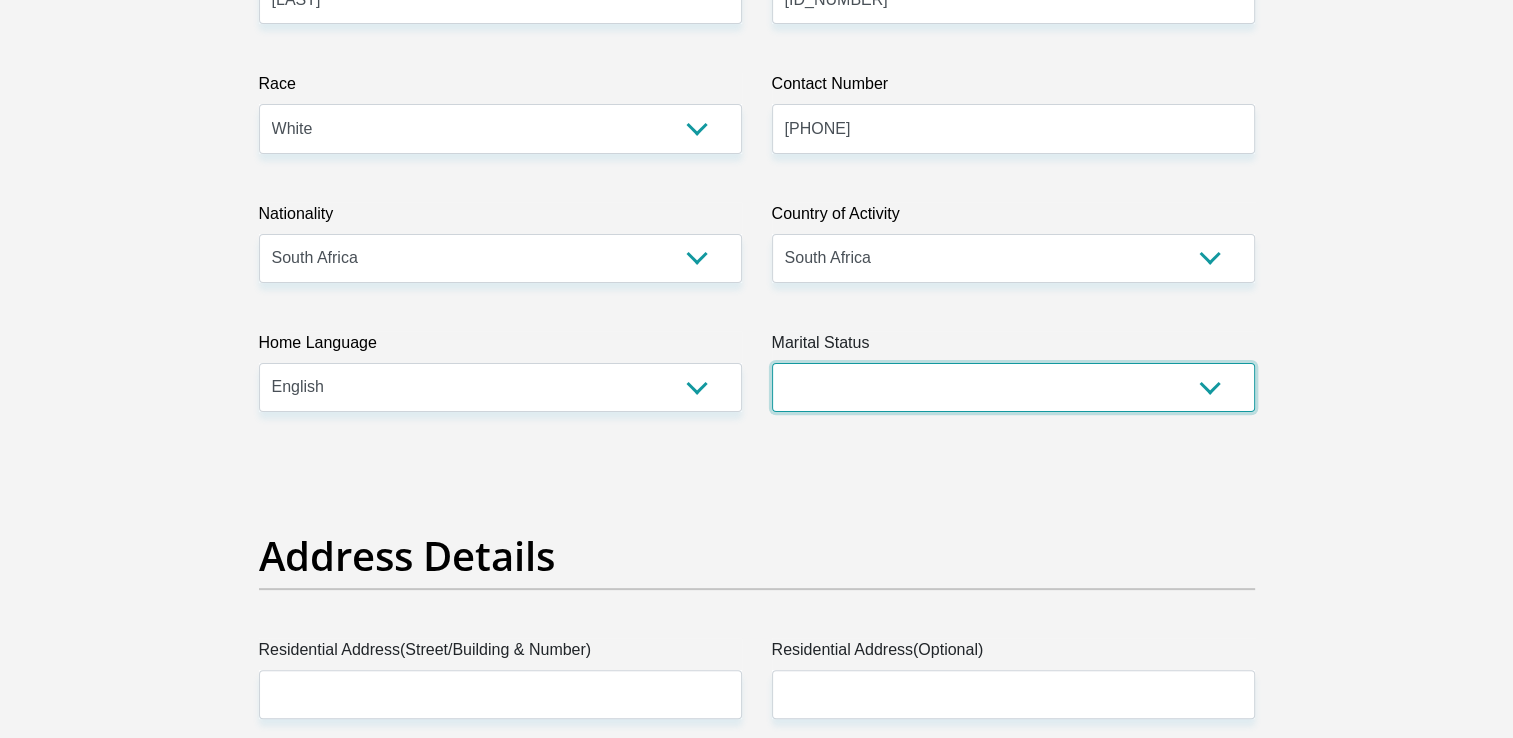 click on "Married ANC
Single
Divorced
Widowed
Married COP or Customary Law" at bounding box center (1013, 387) 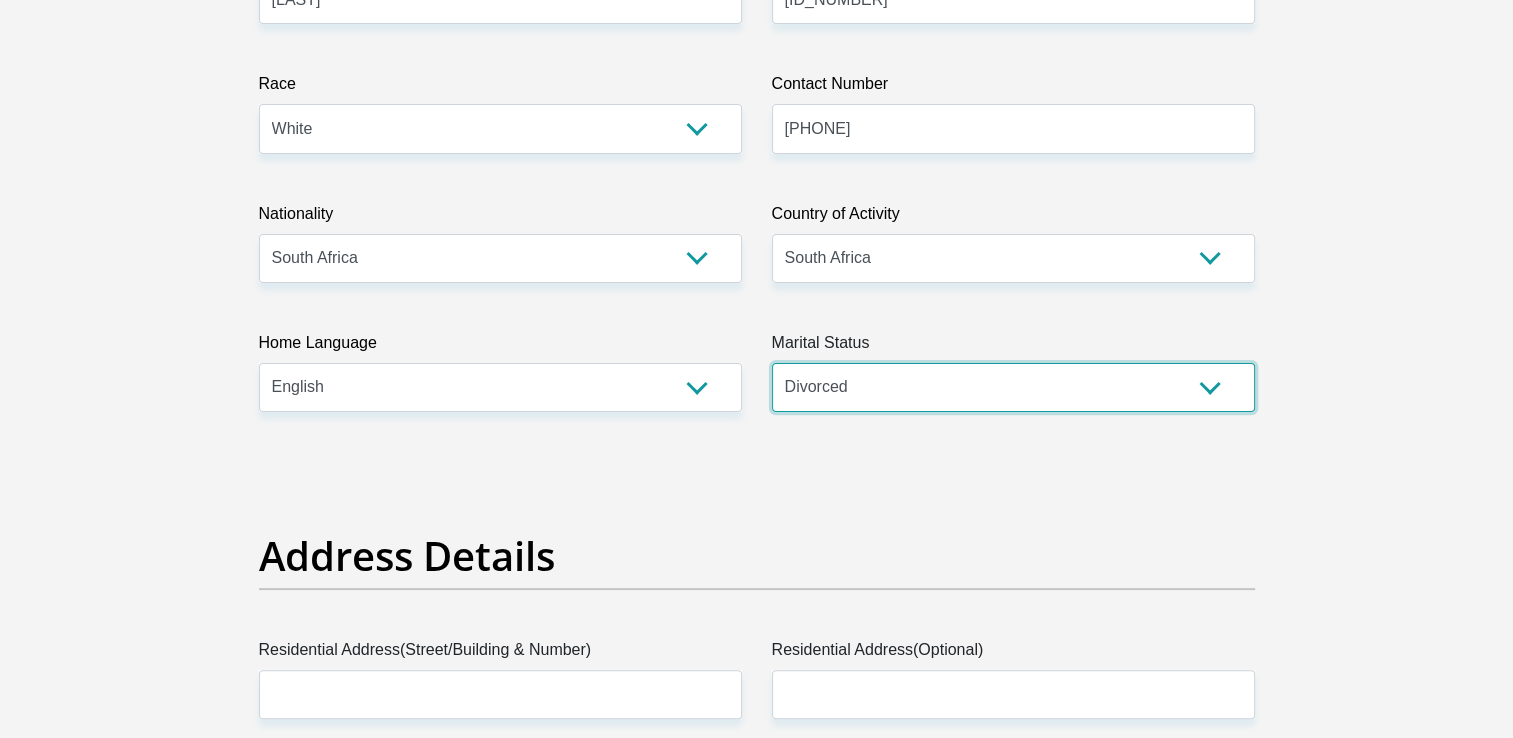 click on "Married ANC
Single
Divorced
Widowed
Married COP or Customary Law" at bounding box center (1013, 387) 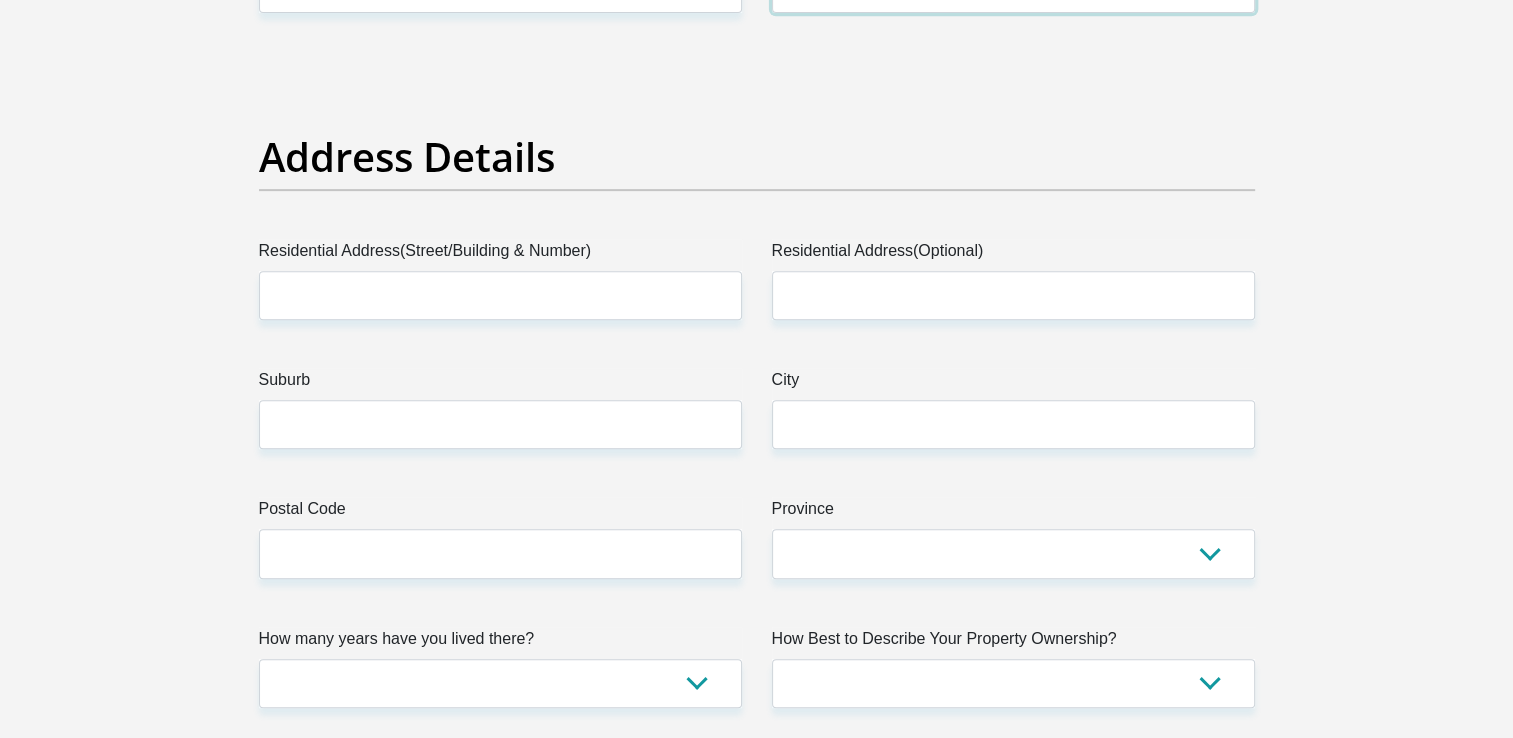 scroll, scrollTop: 900, scrollLeft: 0, axis: vertical 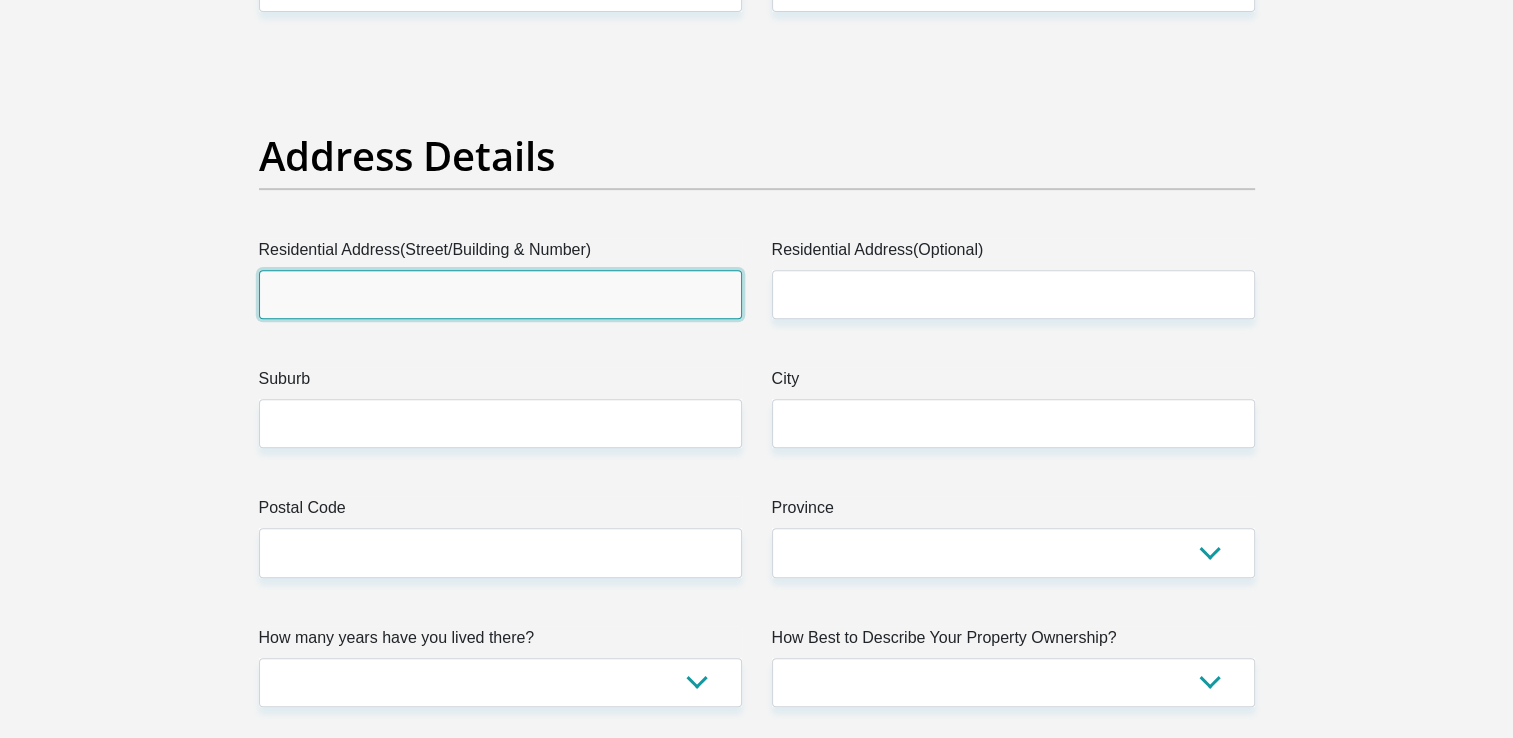 click on "Residential Address(Street/Building & Number)" at bounding box center [500, 294] 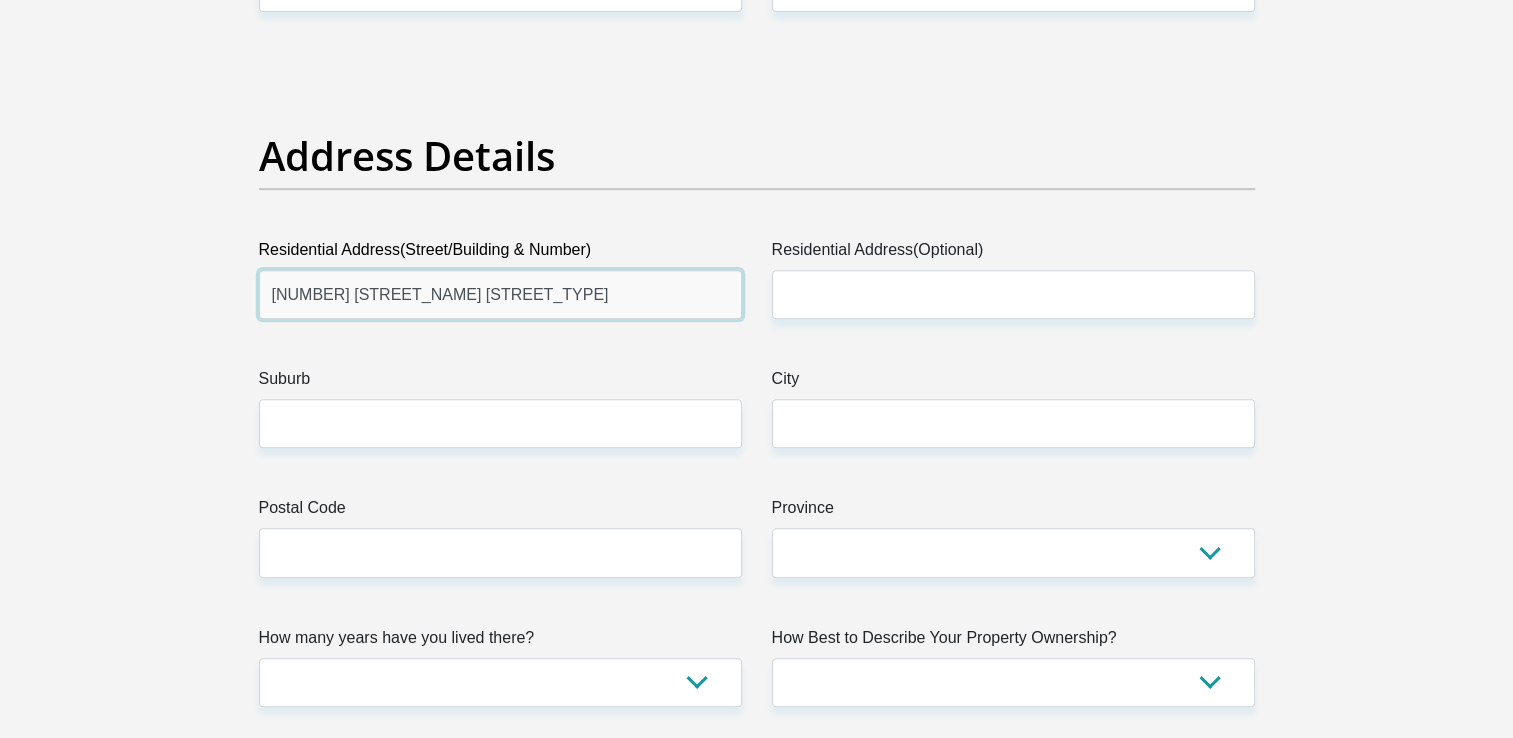 type on "[NUMBER] [STREET_NAME] [STREET_TYPE]" 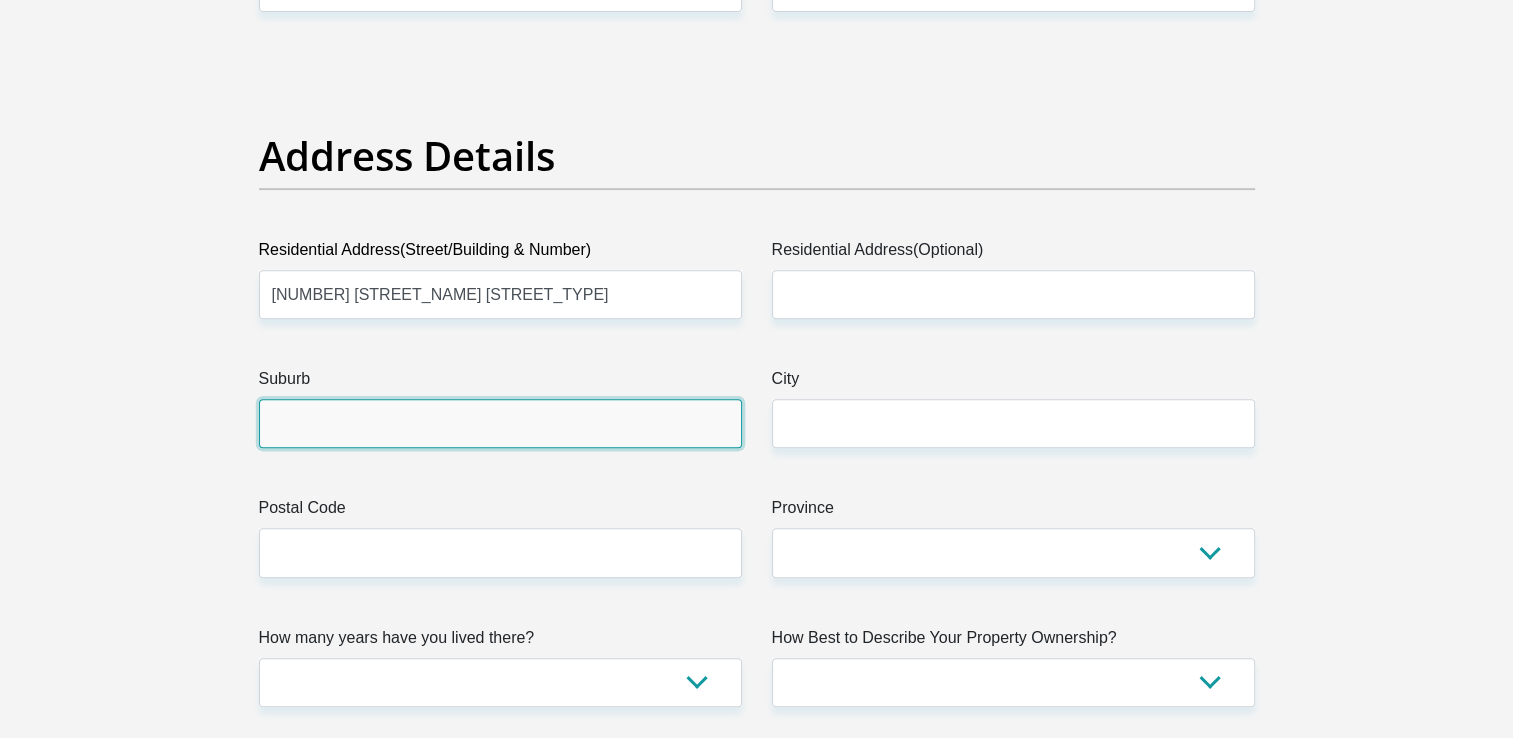 click on "Suburb" at bounding box center (500, 423) 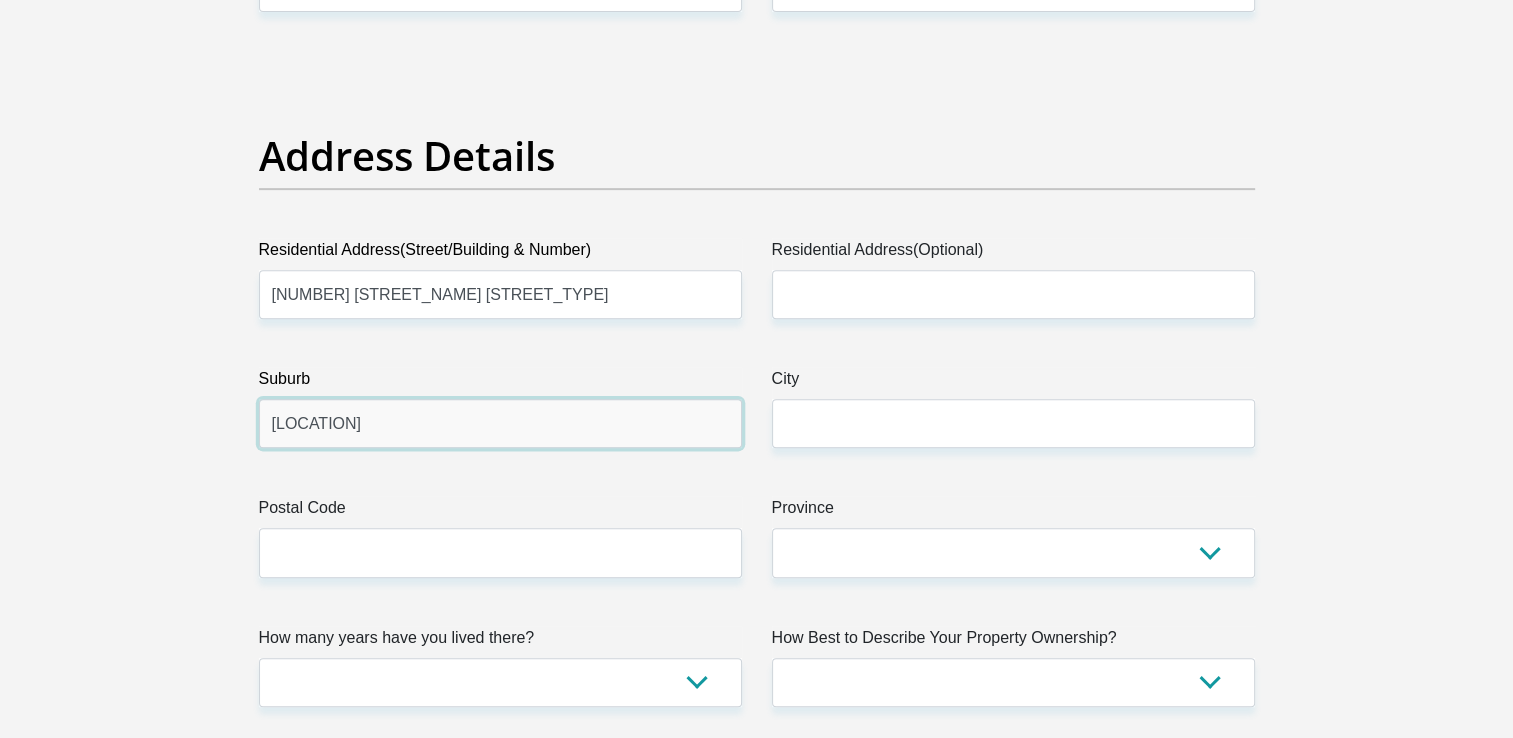 type on "[LOCATION]" 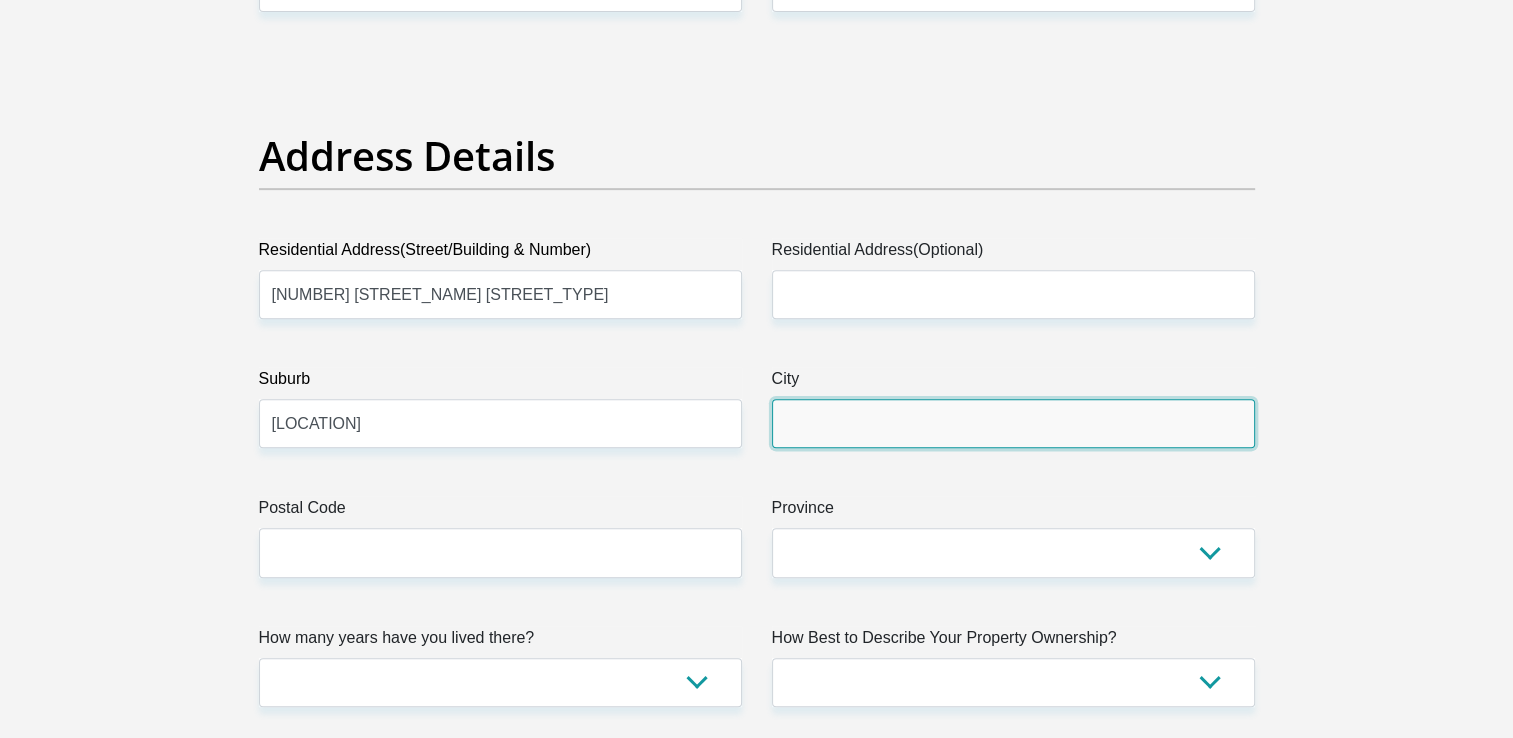 click on "City" at bounding box center [1013, 423] 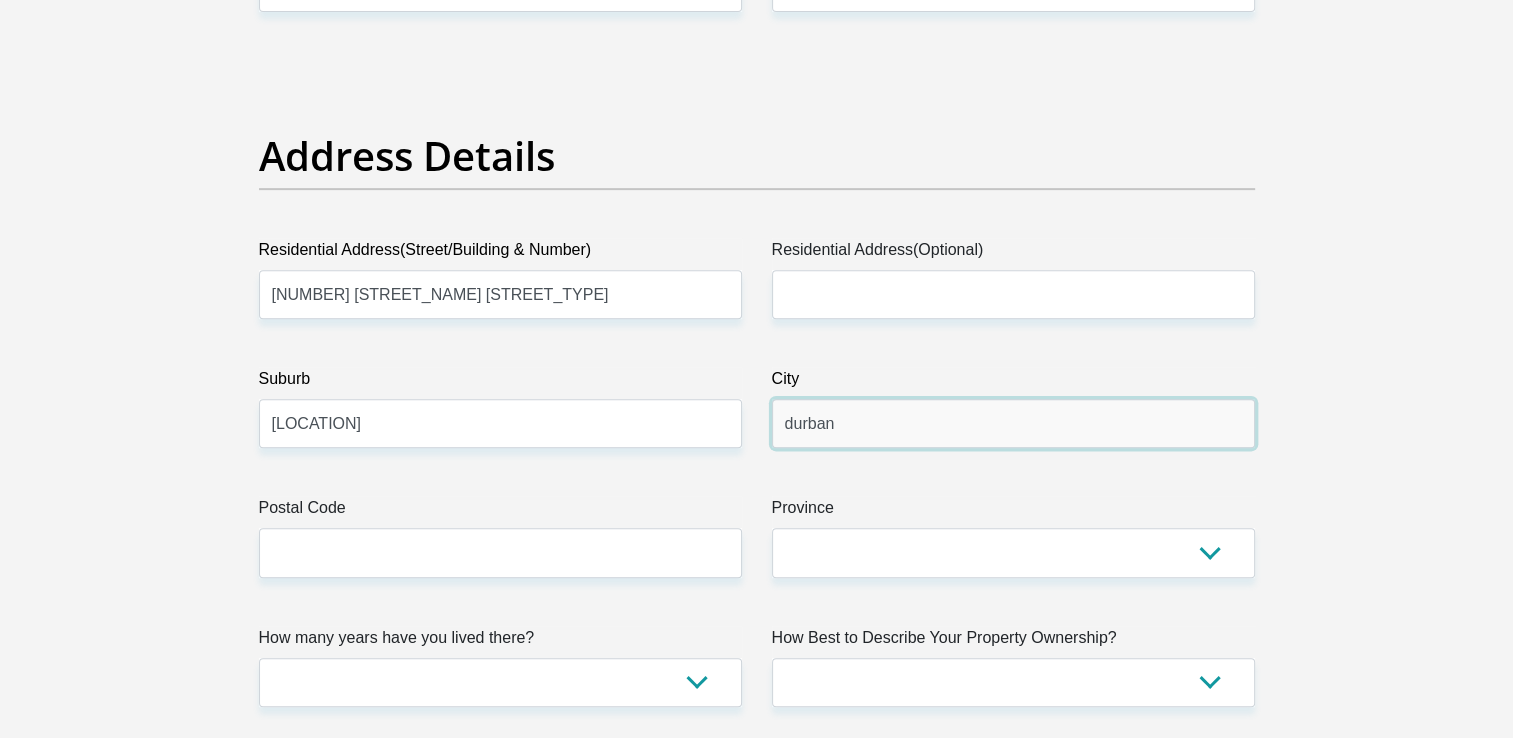 type on "durban" 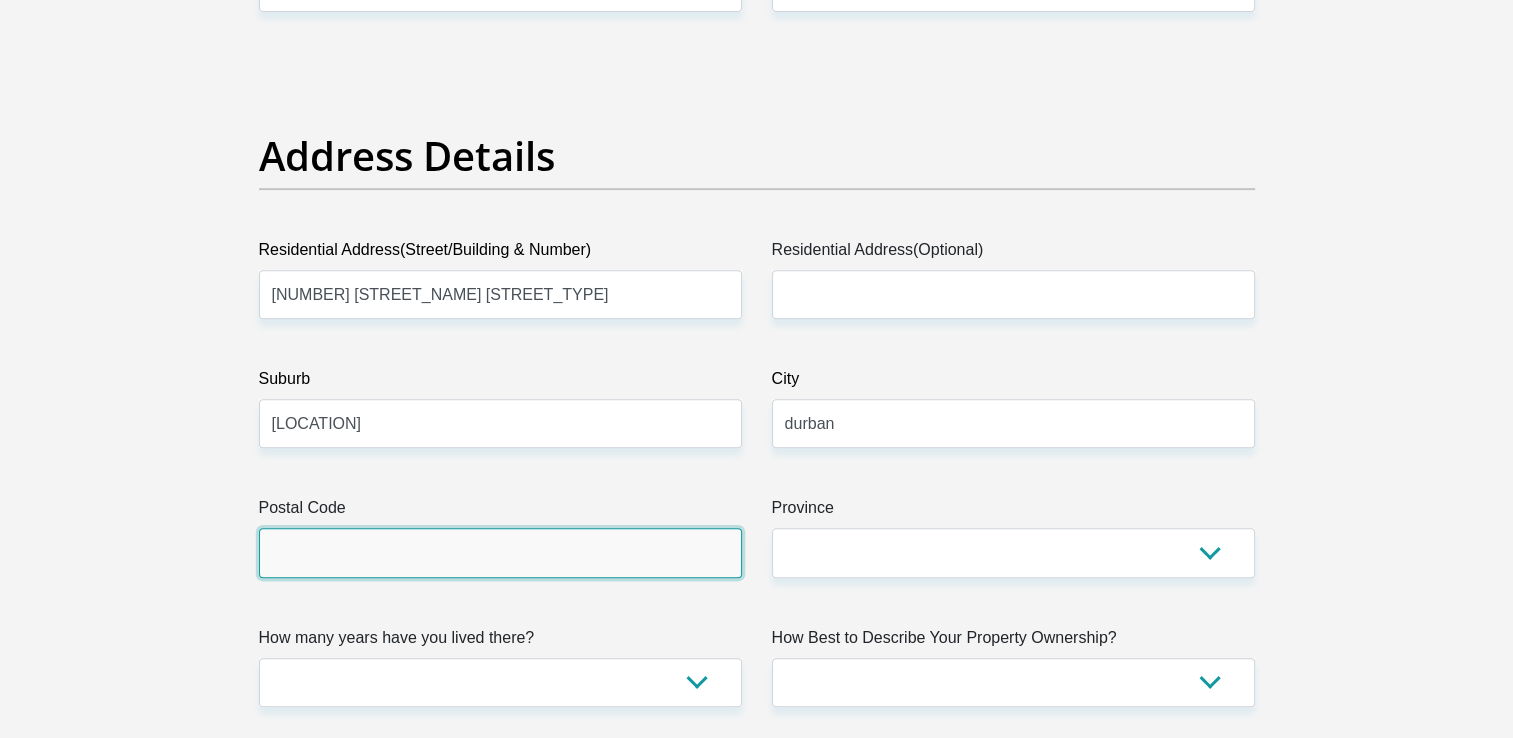 click on "Postal Code" at bounding box center [500, 552] 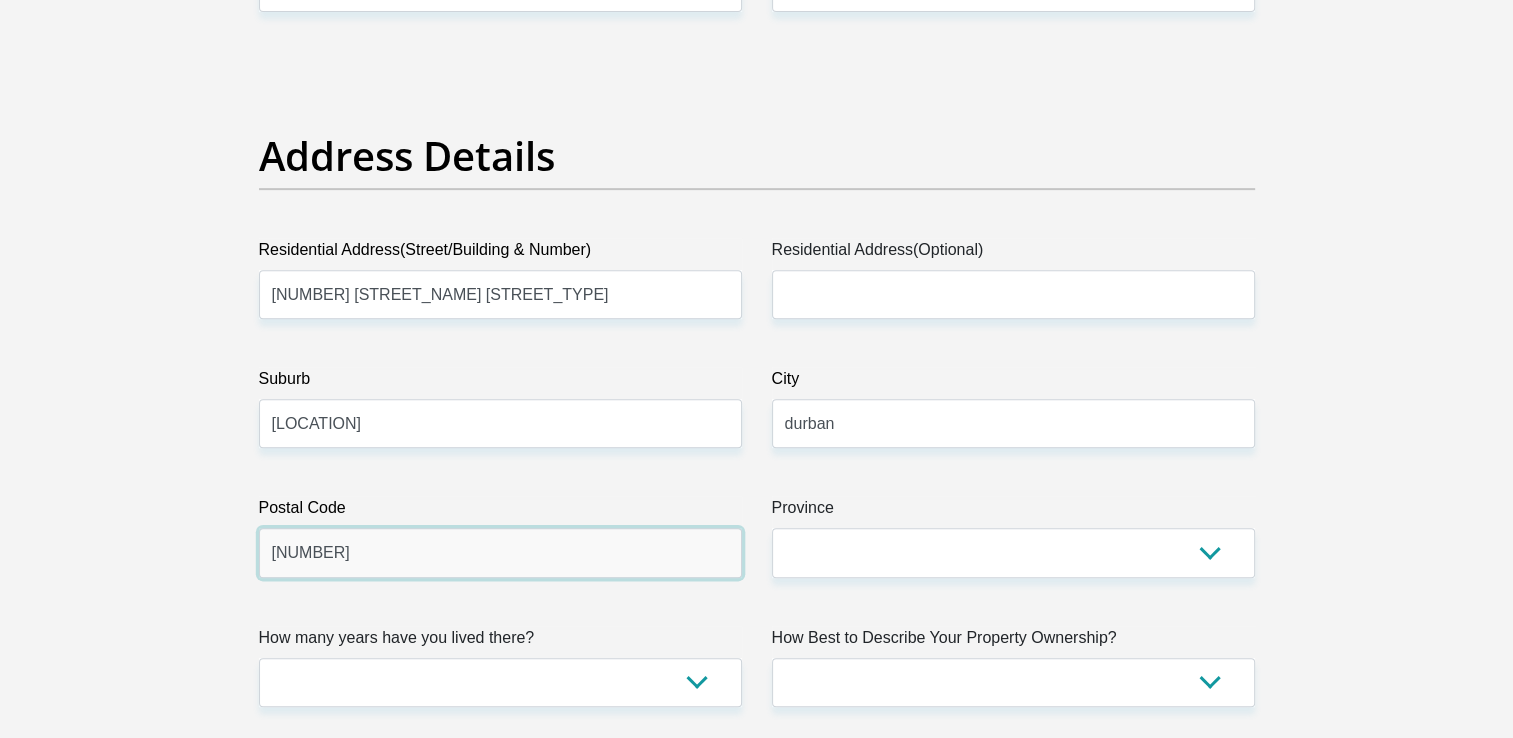 type on "[NUMBER]" 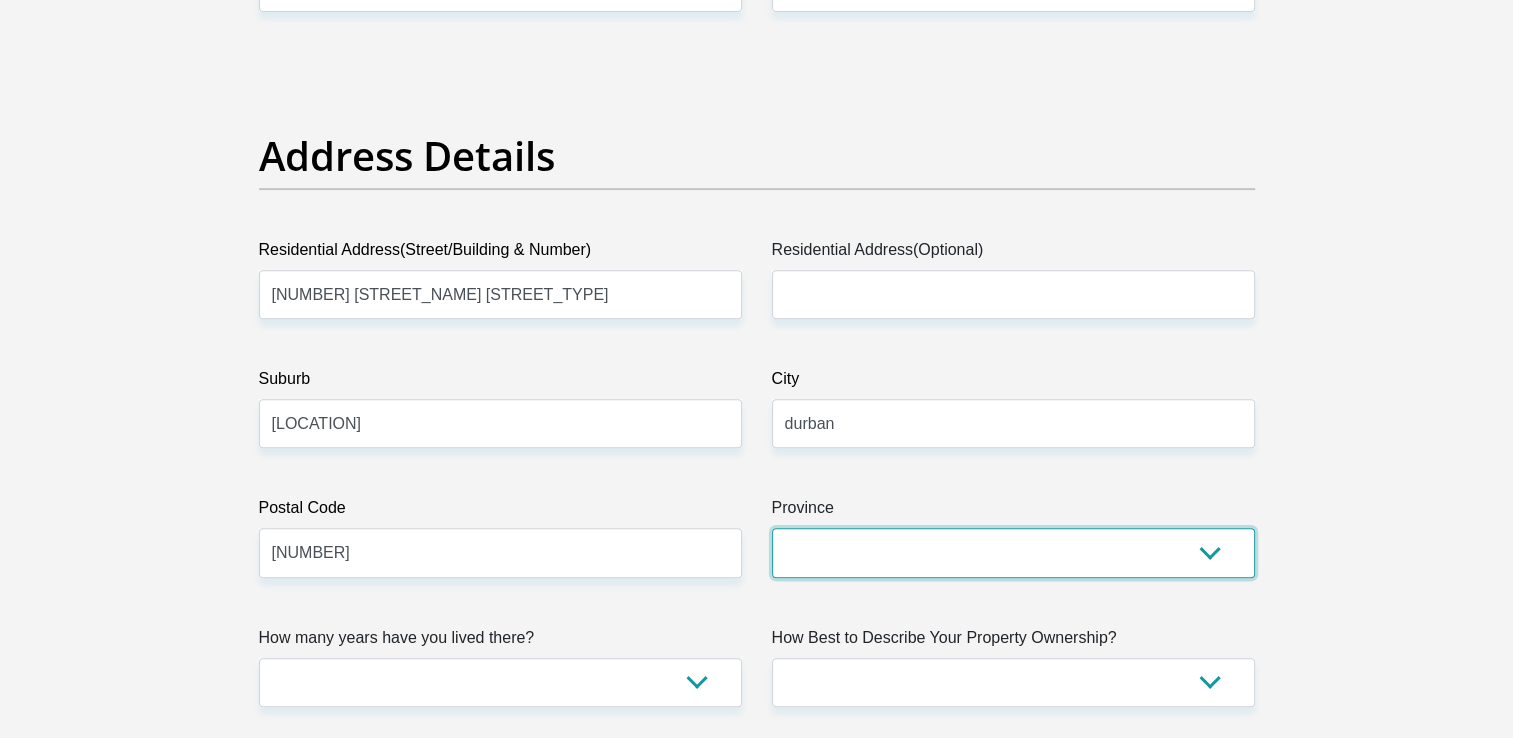 click on "Eastern Cape
Free State
Gauteng
KwaZulu-Natal
Limpopo
Mpumalanga
Northern Cape
North West
Western Cape" at bounding box center [1013, 552] 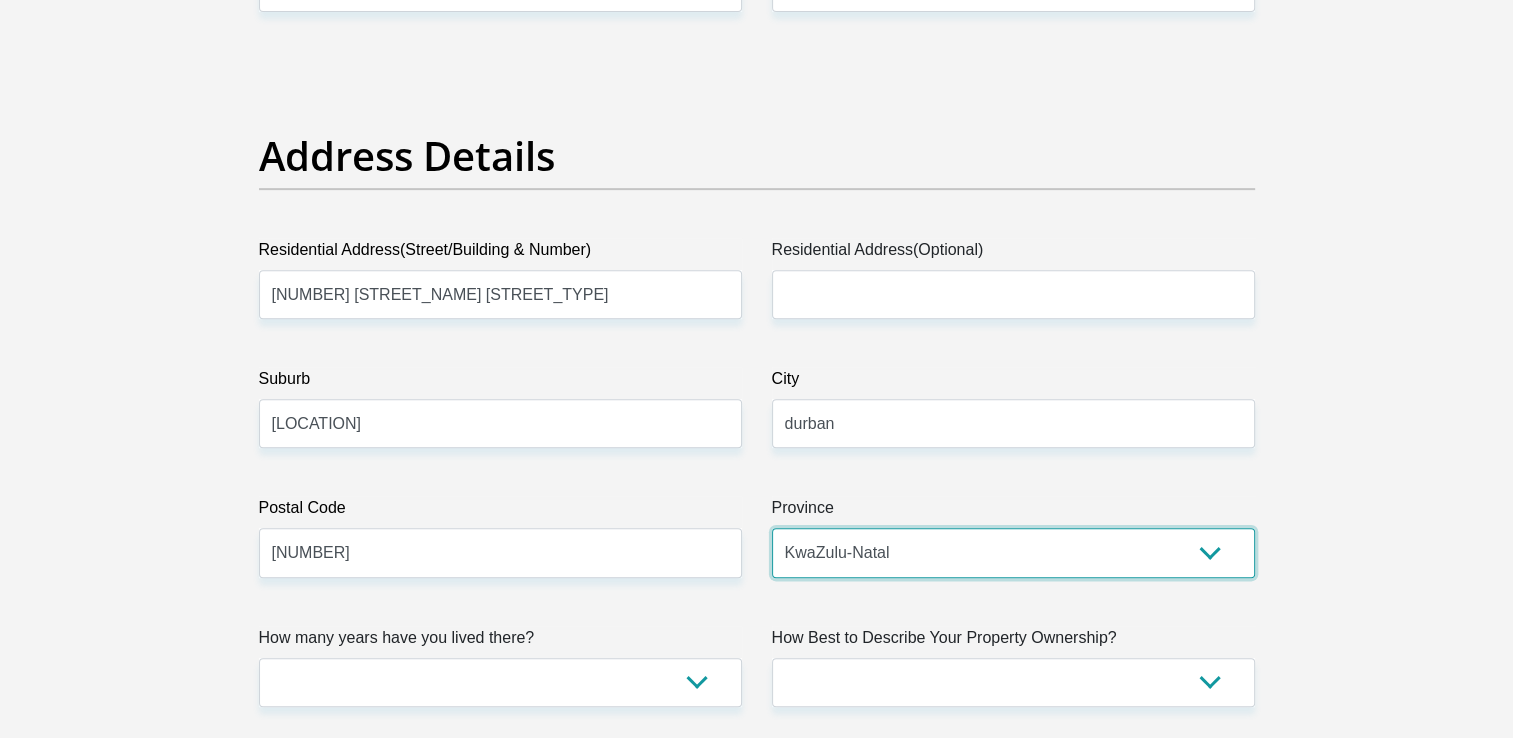 click on "Eastern Cape
Free State
Gauteng
KwaZulu-Natal
Limpopo
Mpumalanga
Northern Cape
North West
Western Cape" at bounding box center (1013, 552) 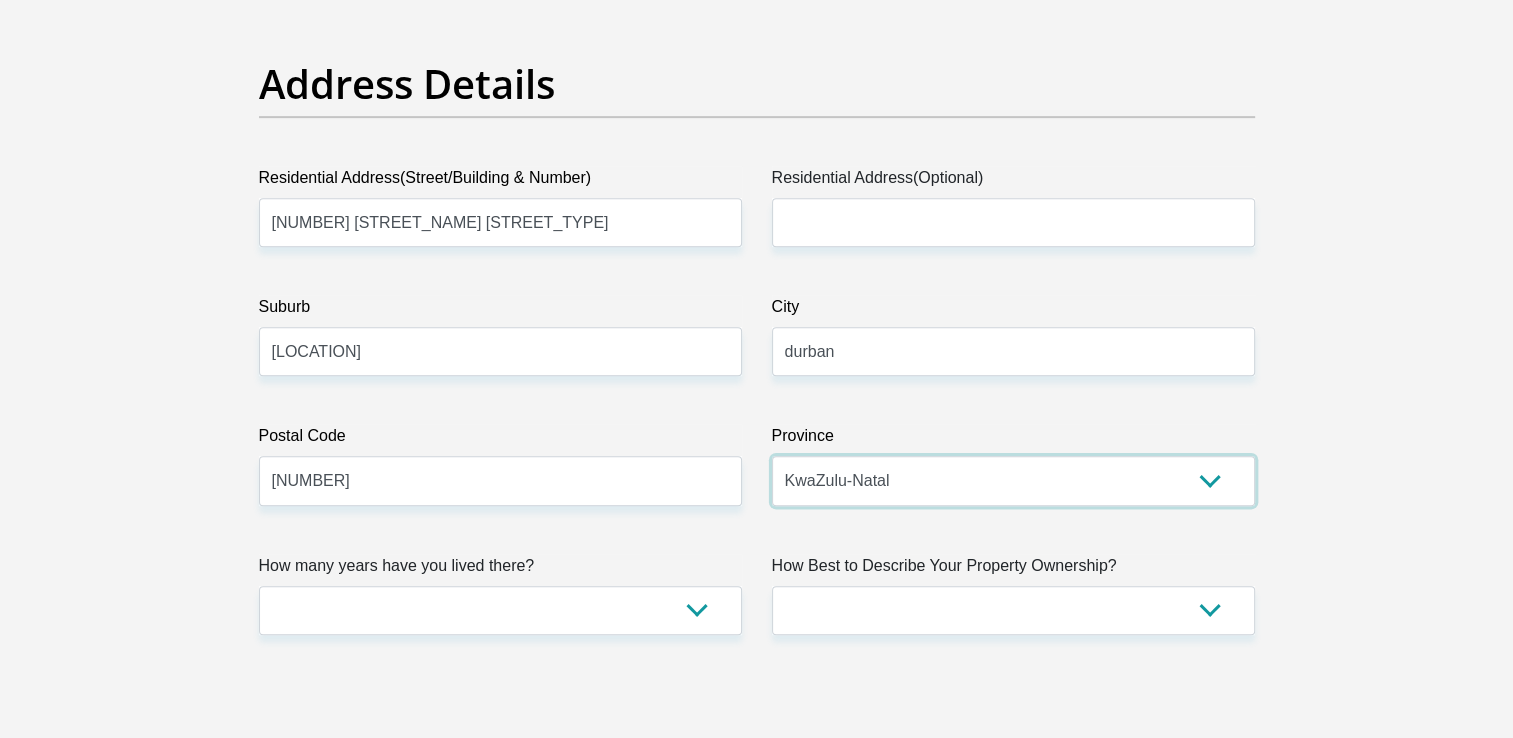 scroll, scrollTop: 1200, scrollLeft: 0, axis: vertical 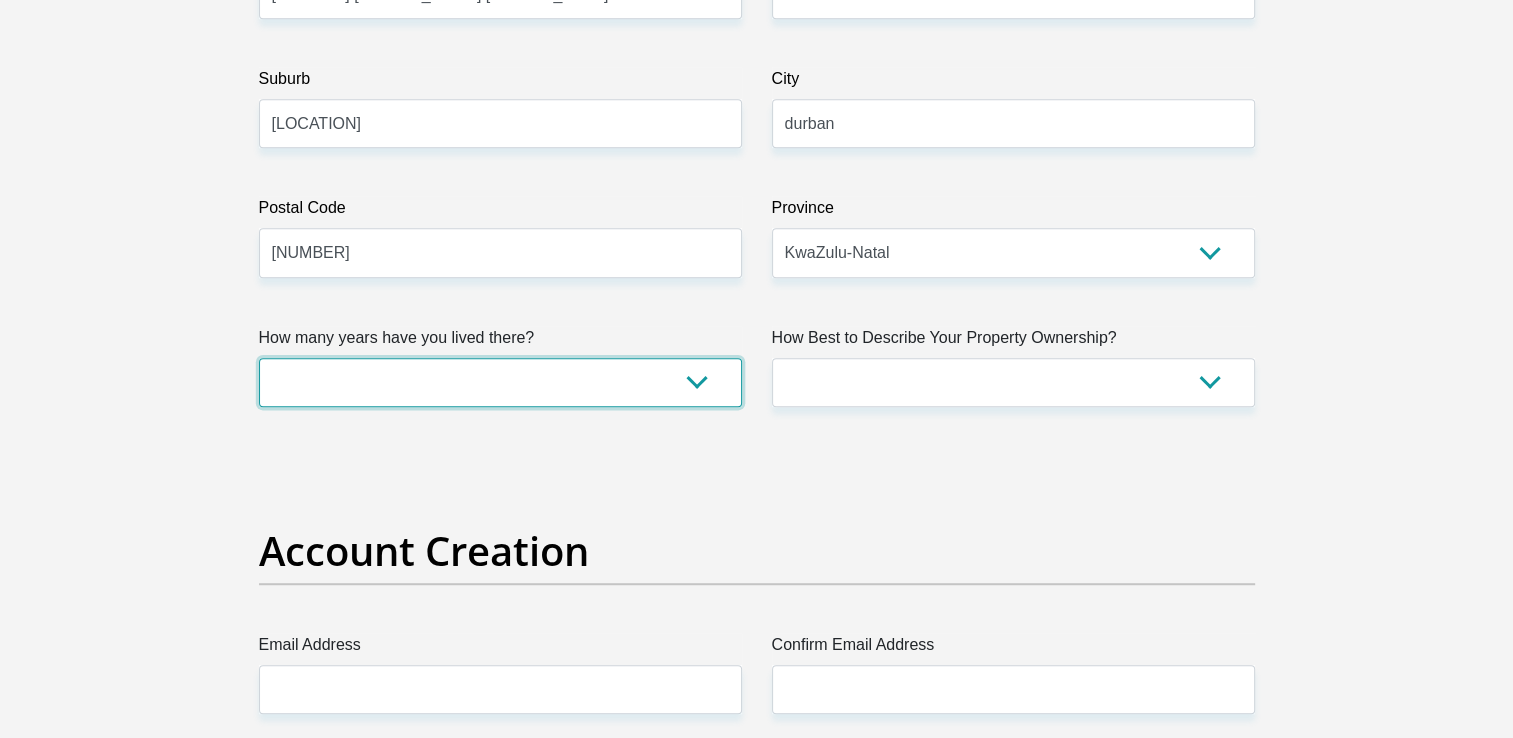 click on "less than 1 year
1-3 years
3-5 years
5+ years" at bounding box center (500, 382) 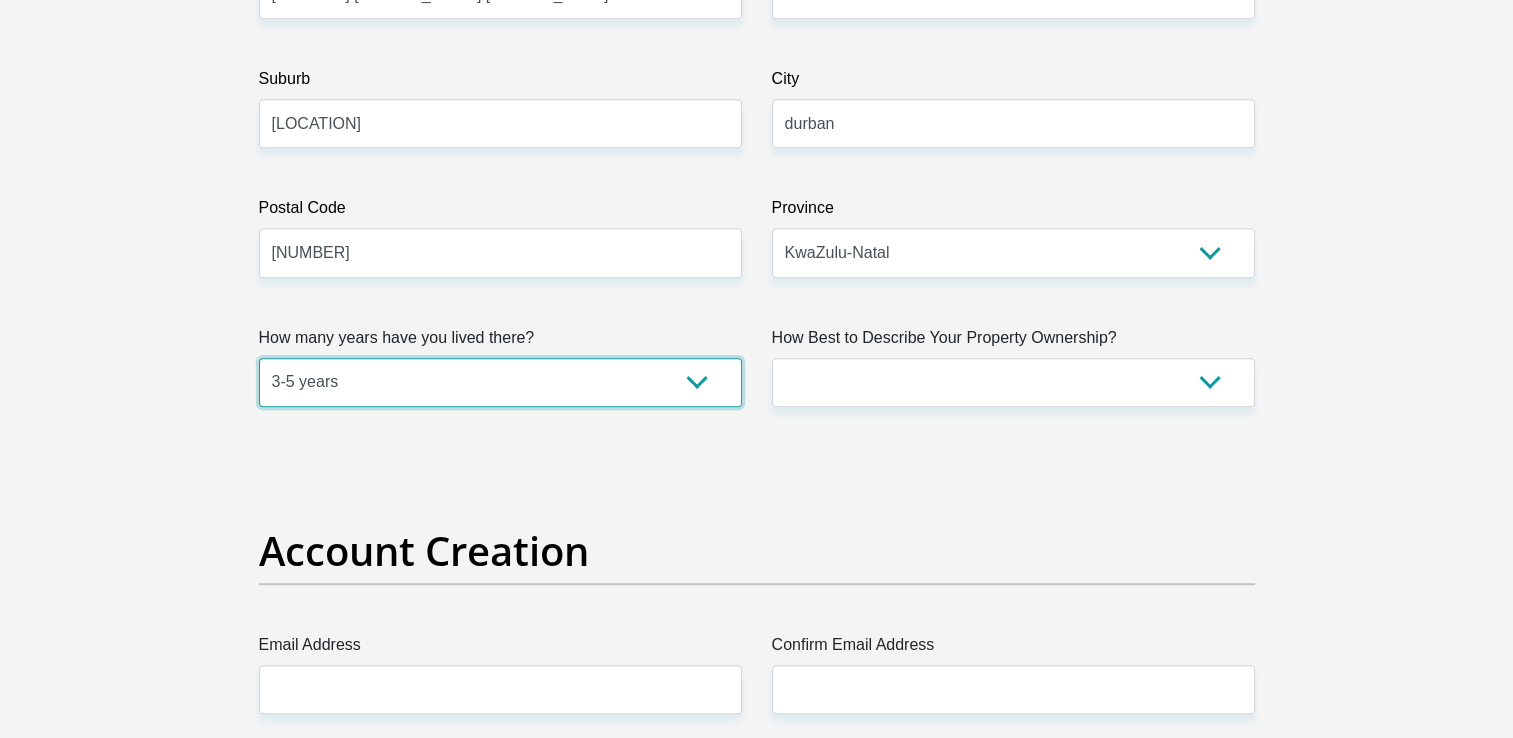 click on "less than 1 year
1-3 years
3-5 years
5+ years" at bounding box center [500, 382] 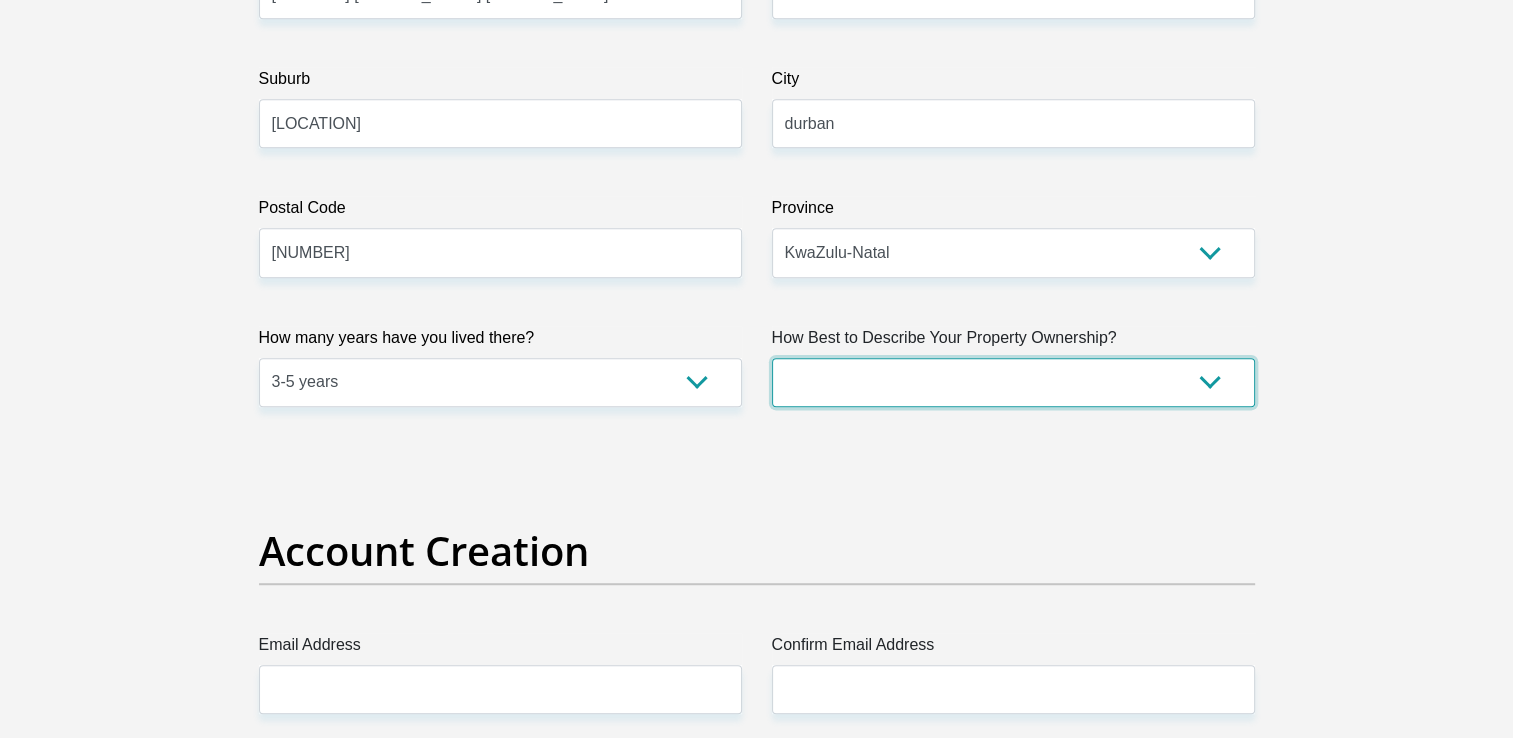 click on "Owned
Rented
Family Owned
Company Dwelling" at bounding box center (1013, 382) 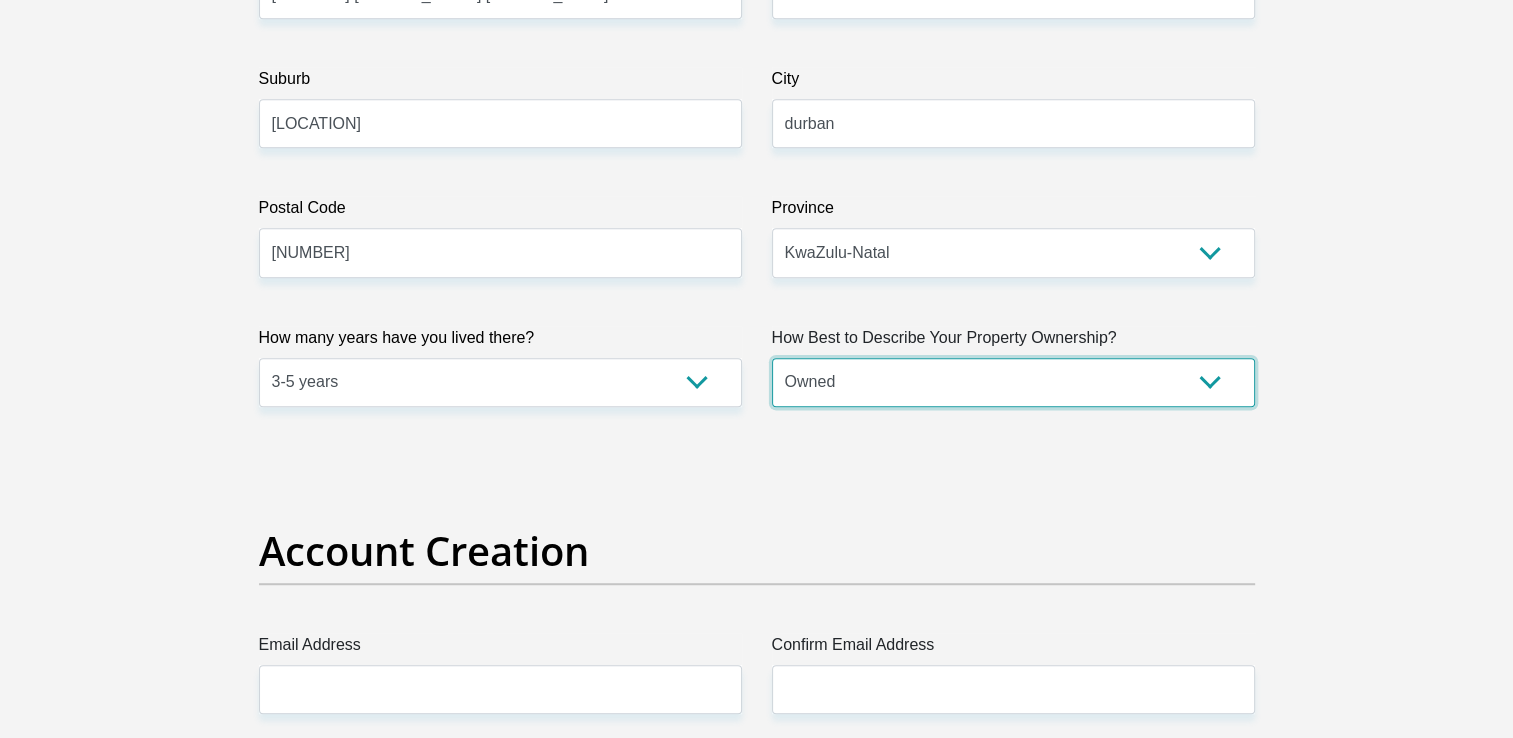 click on "Owned
Rented
Family Owned
Company Dwelling" at bounding box center [1013, 382] 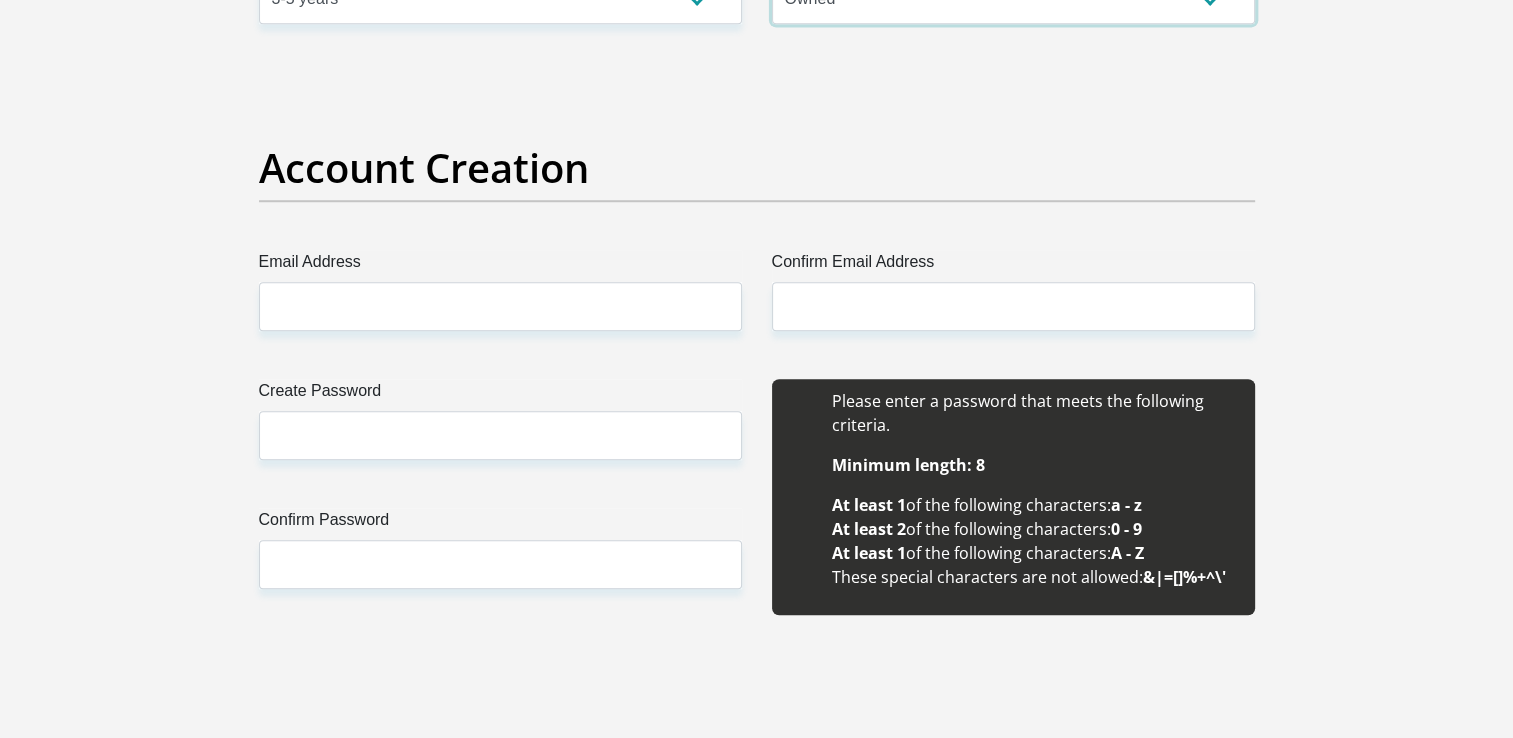 scroll, scrollTop: 1600, scrollLeft: 0, axis: vertical 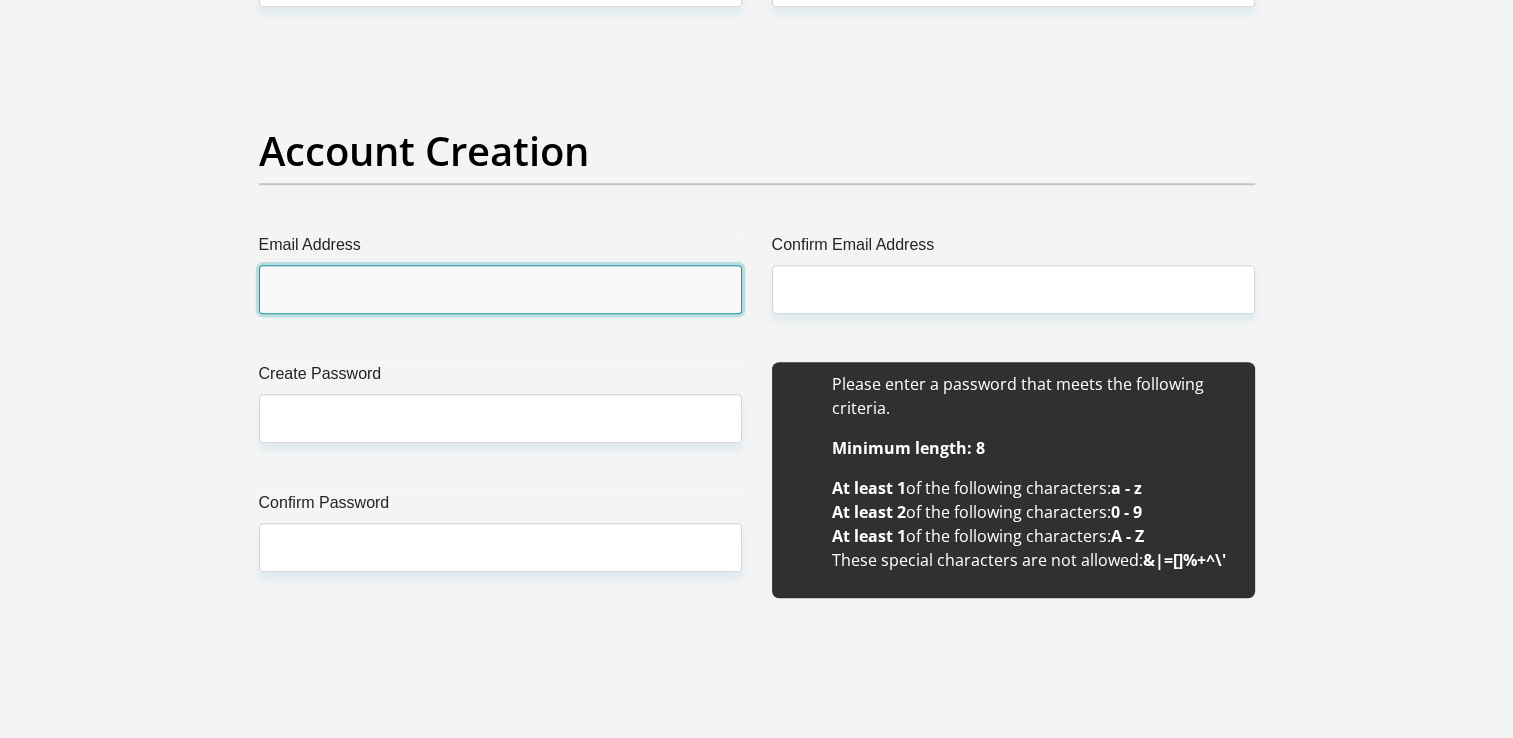 click on "Email Address" at bounding box center [500, 289] 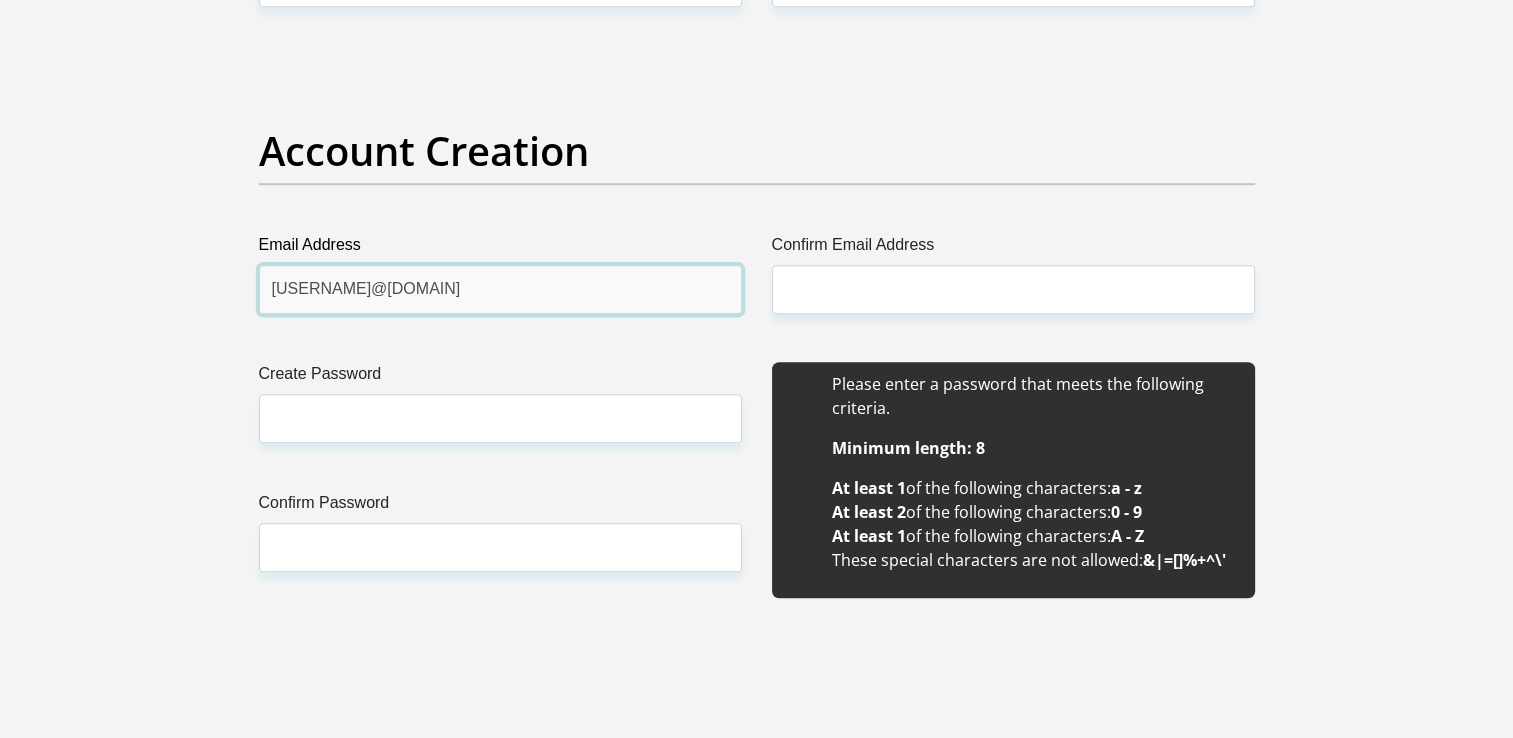 type on "[USERNAME]@[DOMAIN]" 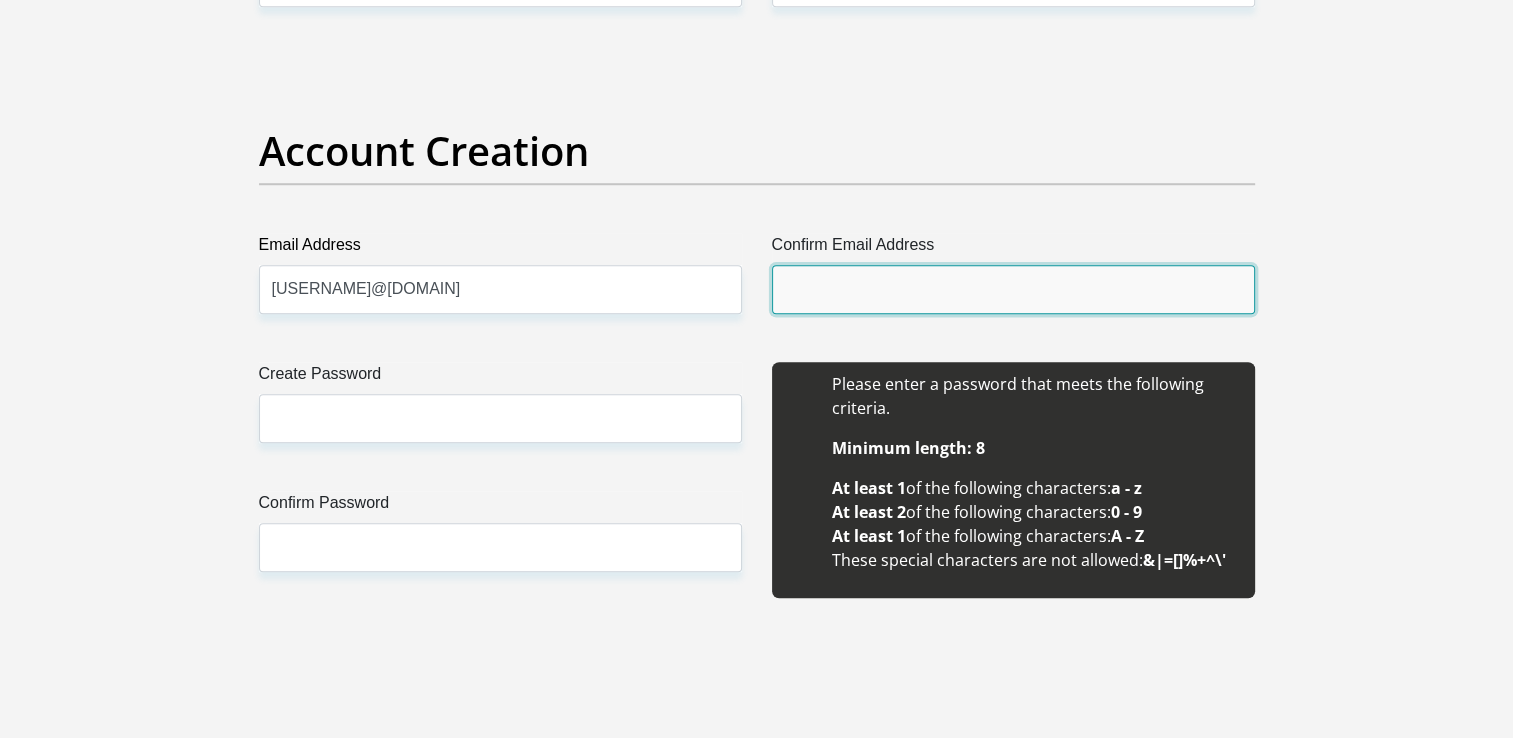 click on "Confirm Email Address" at bounding box center [1013, 289] 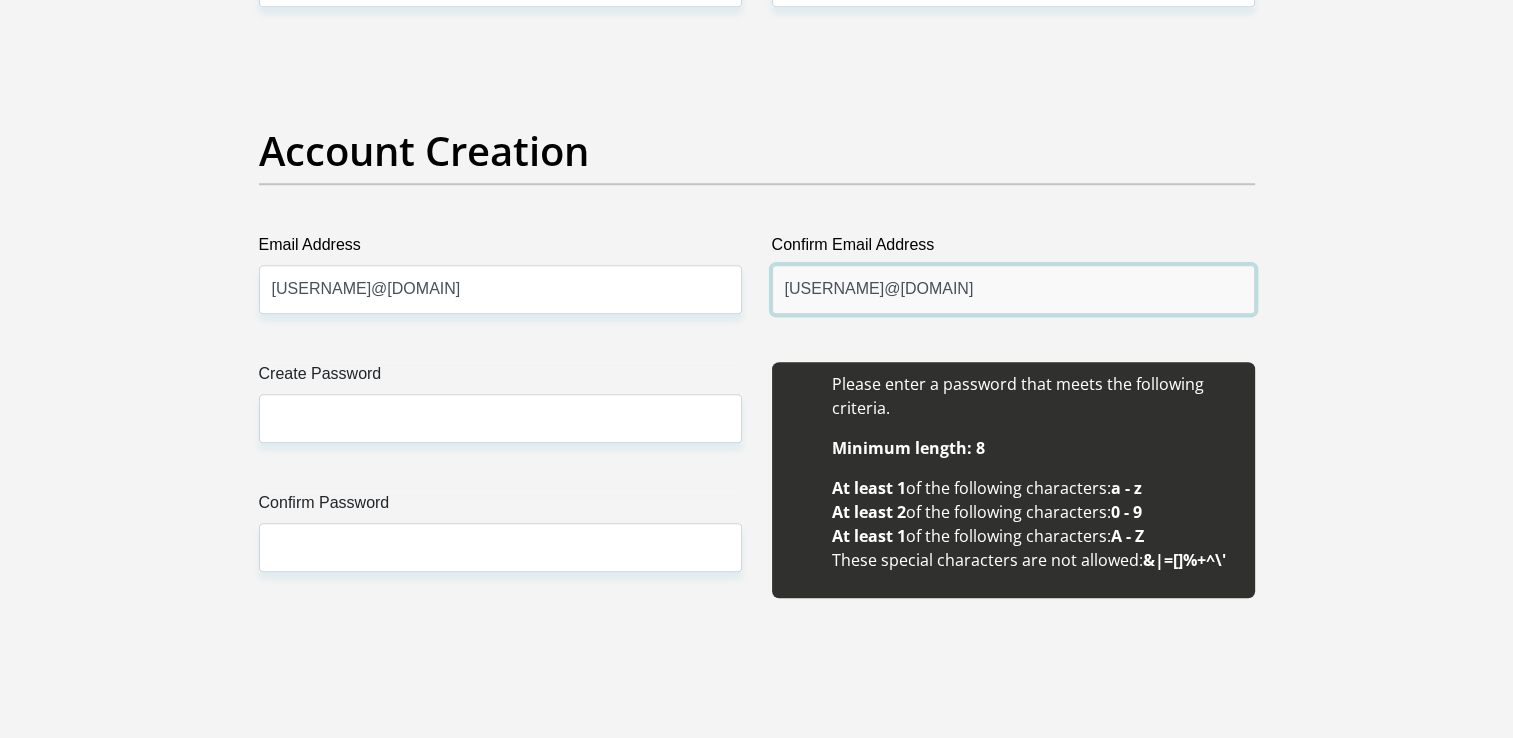 type on "[USERNAME]@[DOMAIN]" 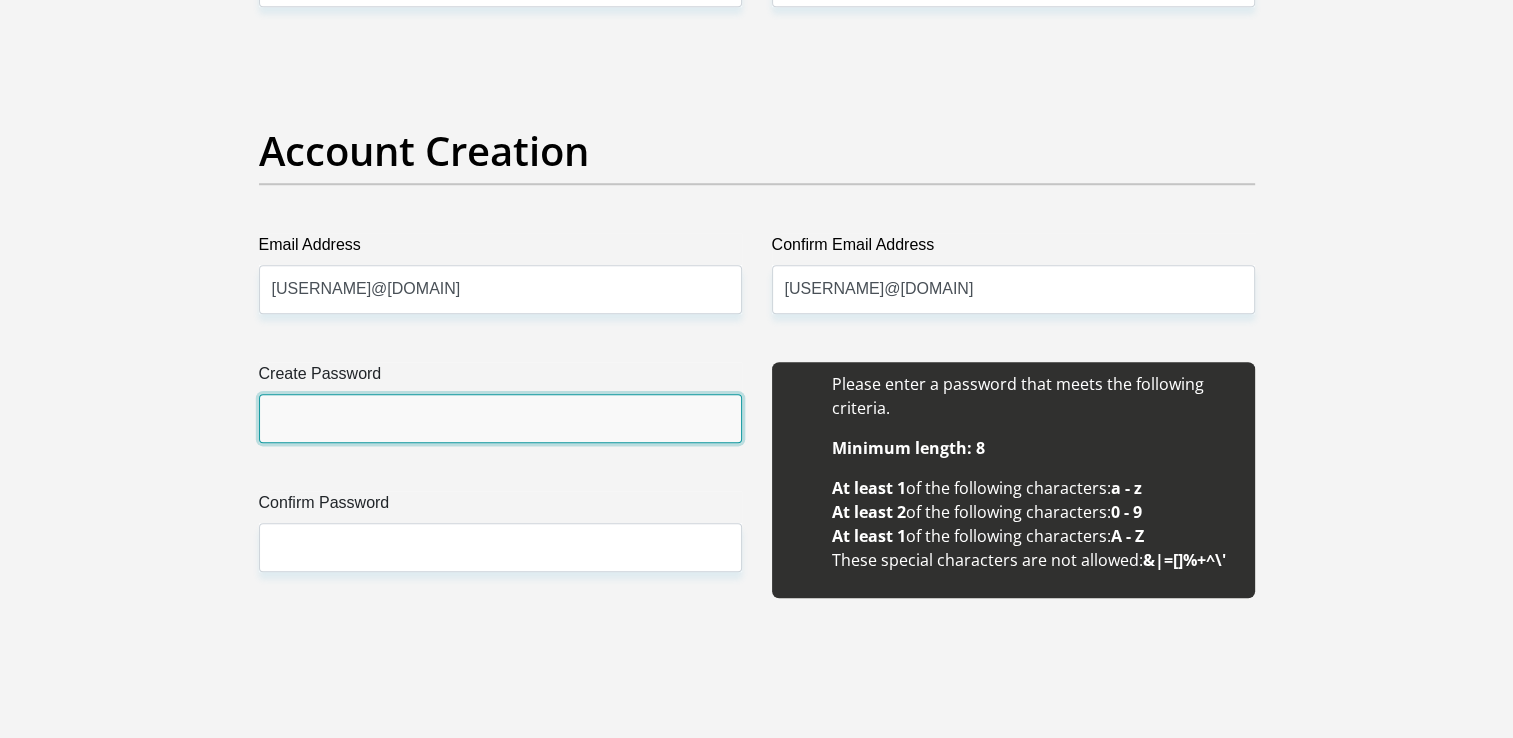 click on "Create Password" at bounding box center [500, 418] 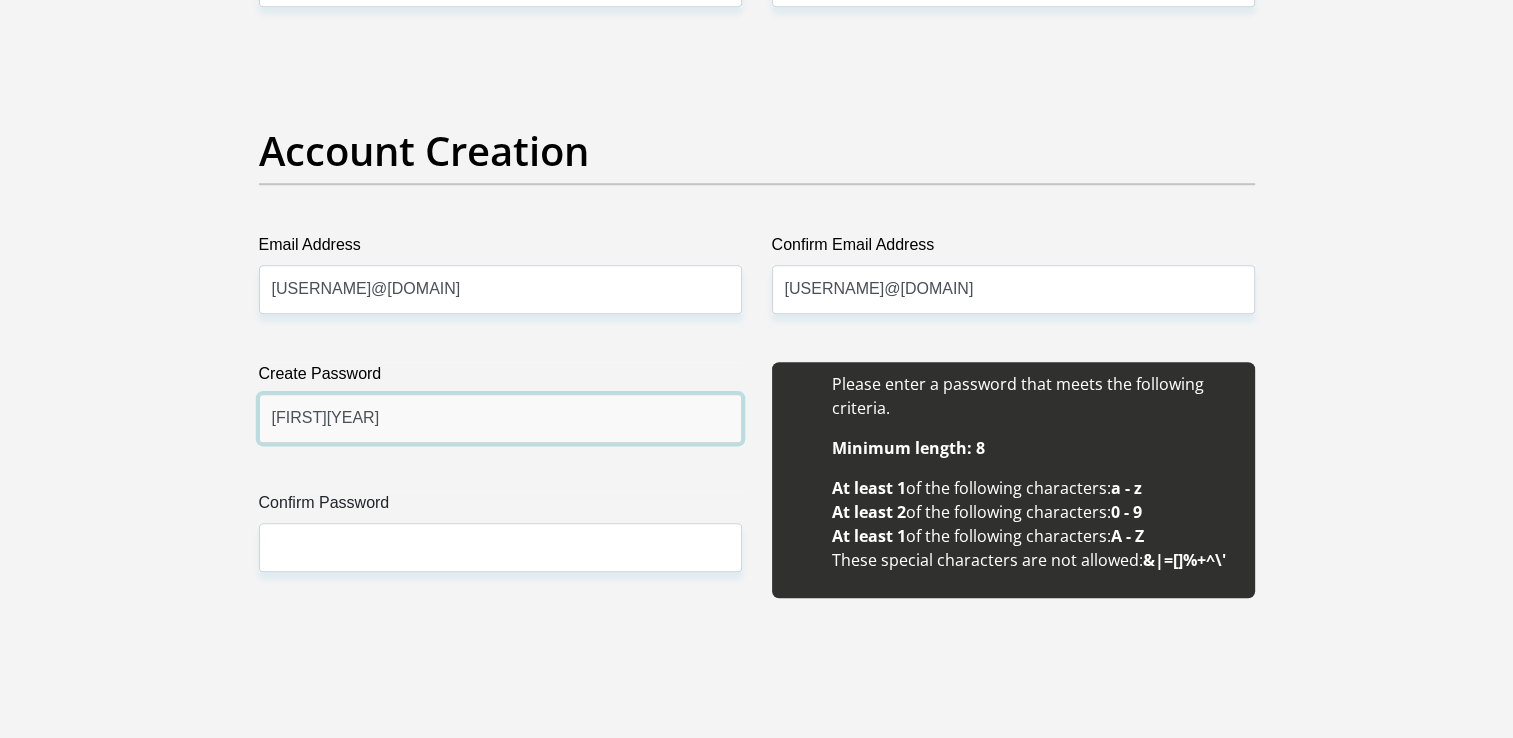 type on "[FIRST][YEAR]" 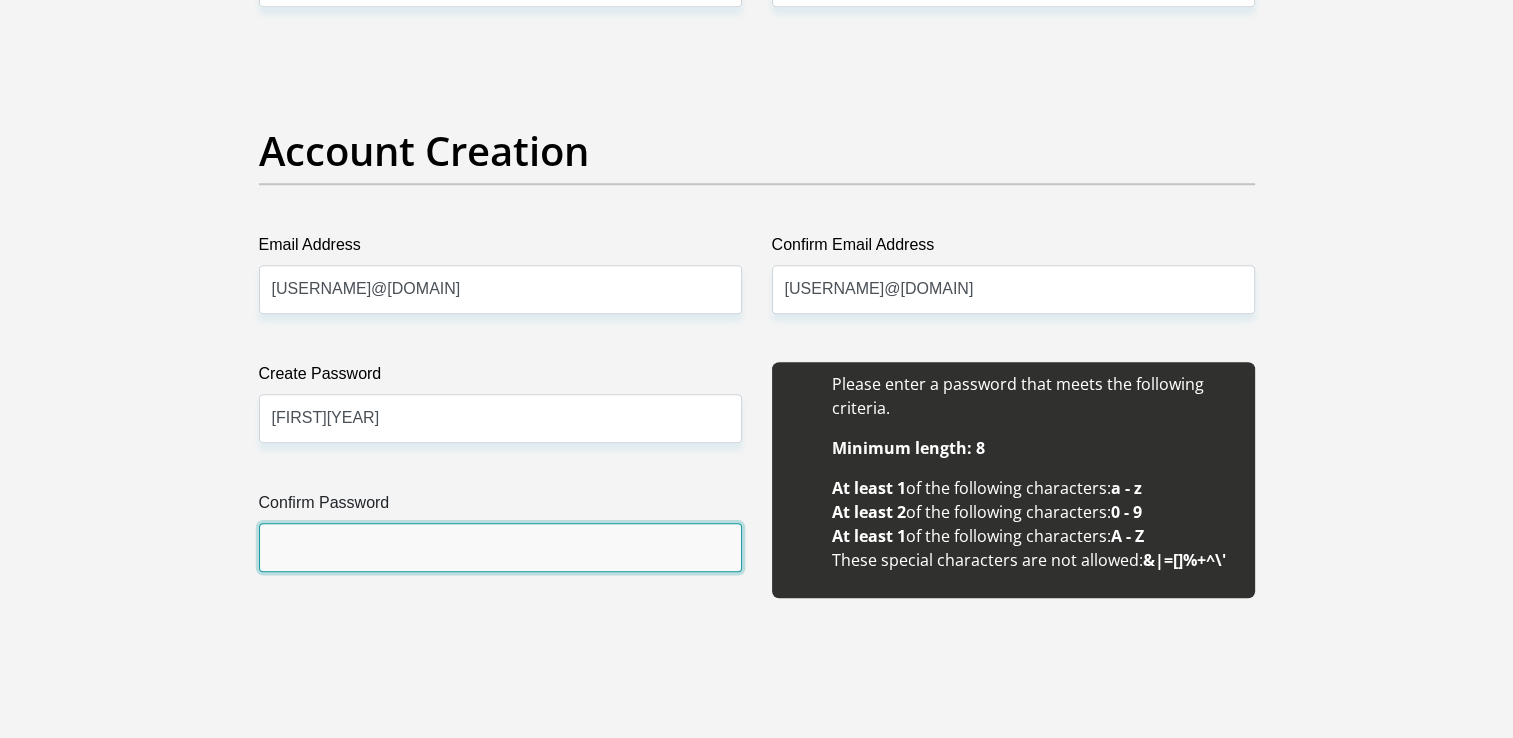click on "Confirm Password" at bounding box center [500, 547] 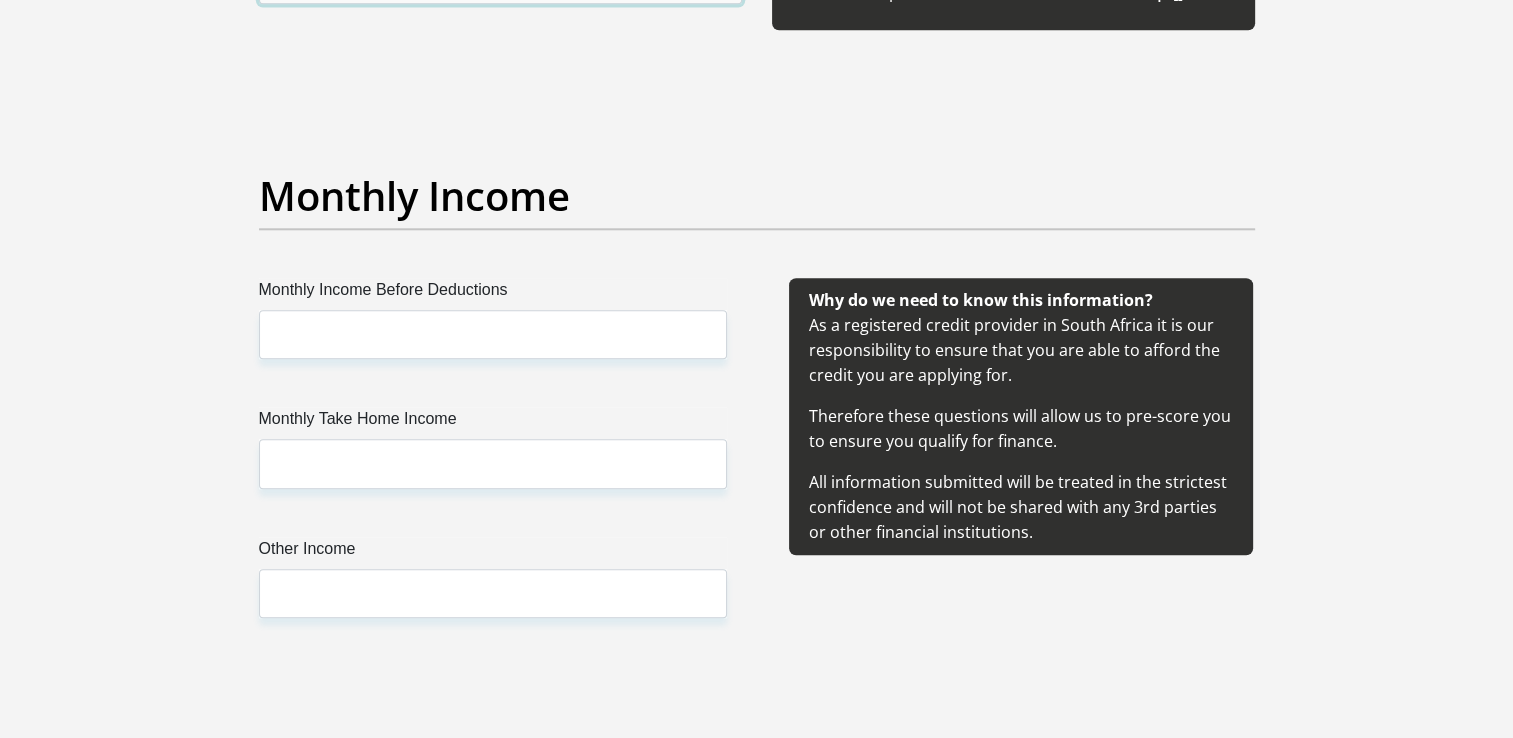 scroll, scrollTop: 2200, scrollLeft: 0, axis: vertical 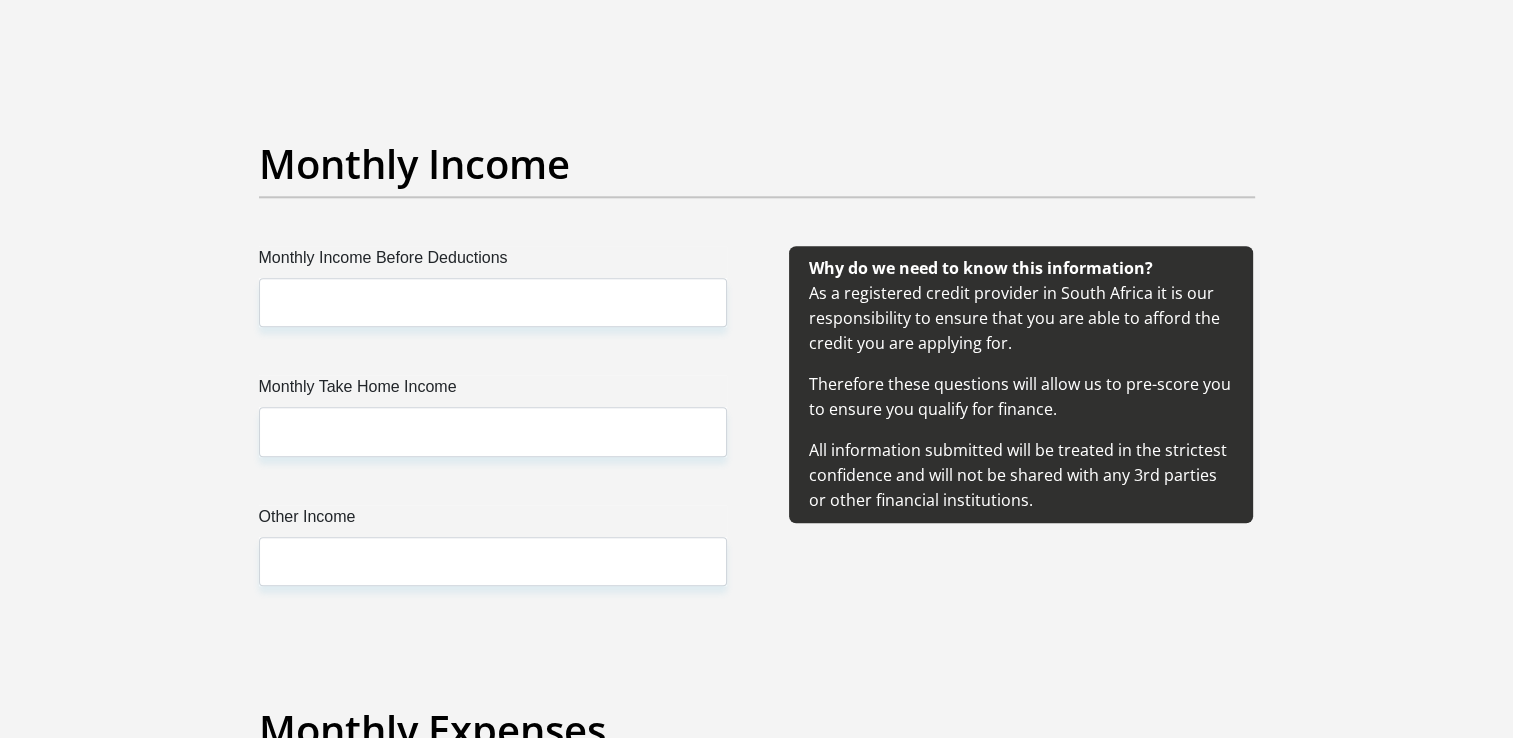 type on "[FIRST][YEAR]" 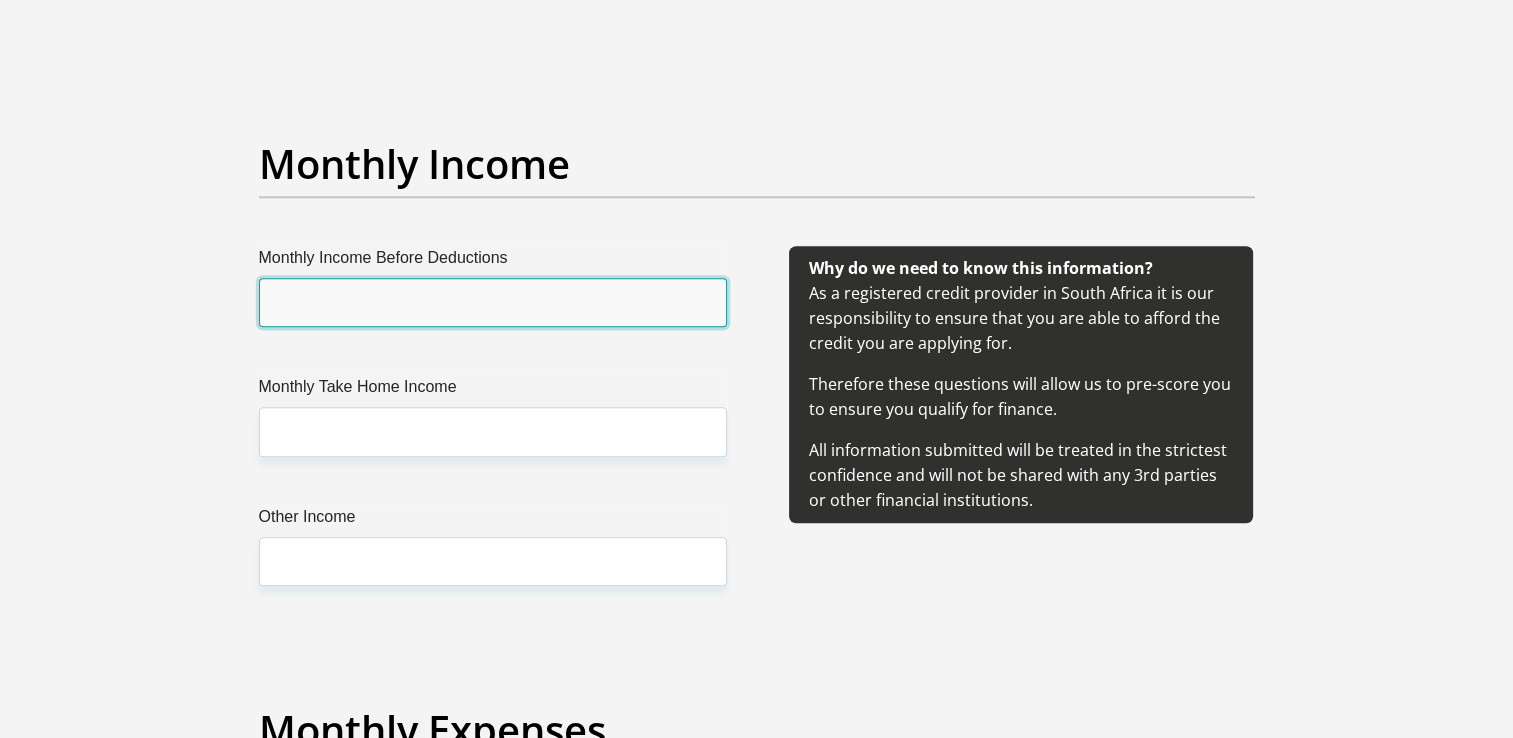 click on "Monthly Income Before Deductions" at bounding box center [493, 302] 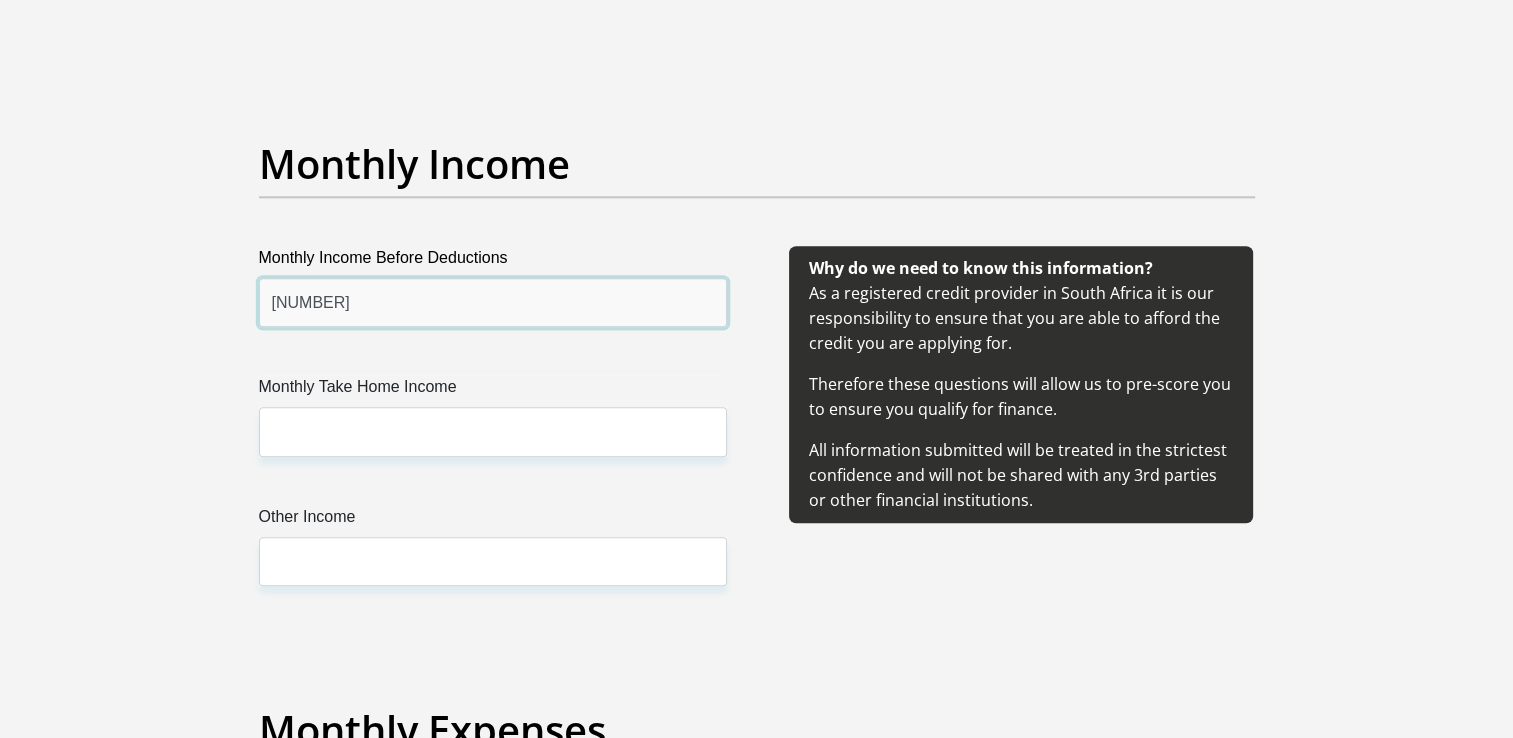type on "[NUMBER]" 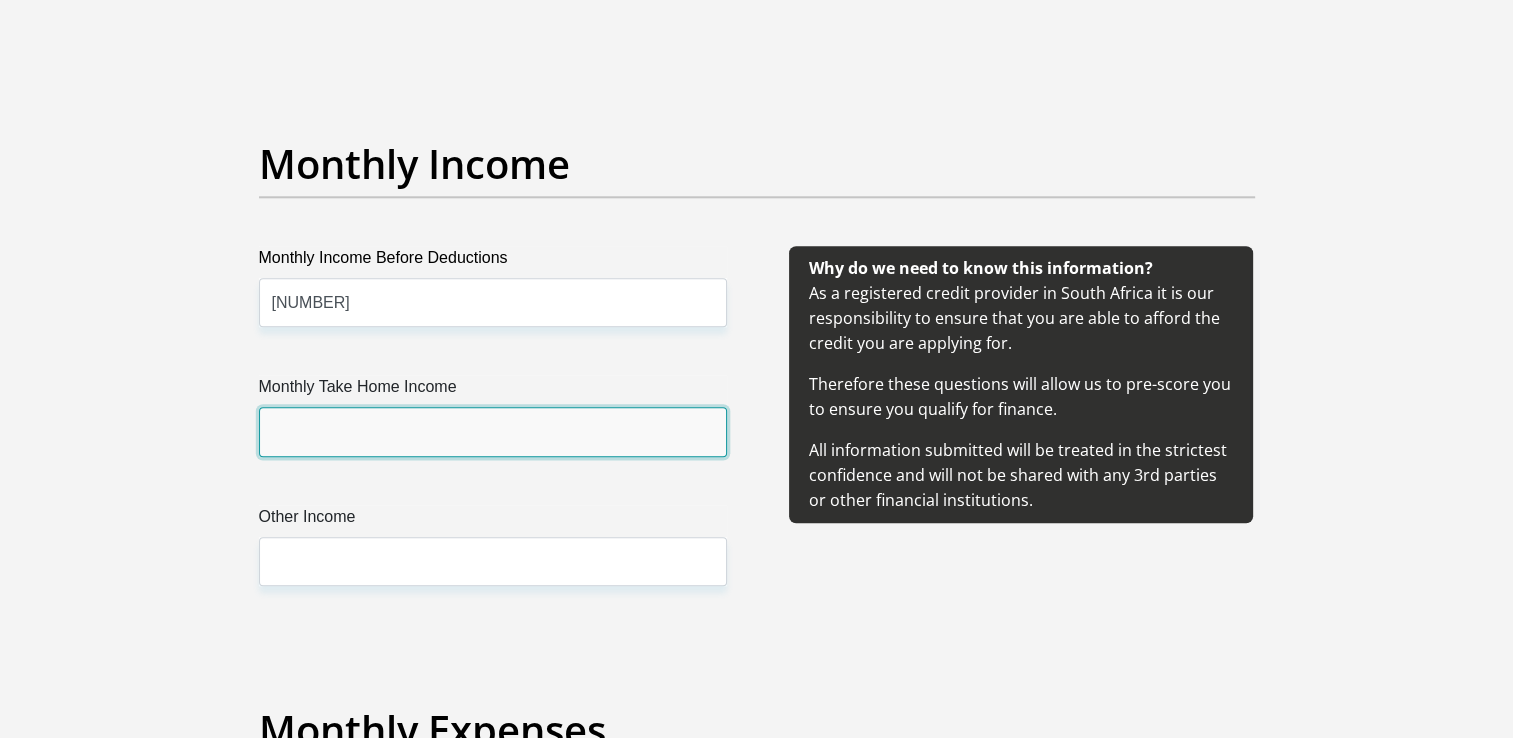 click on "Monthly Take Home Income" at bounding box center [493, 431] 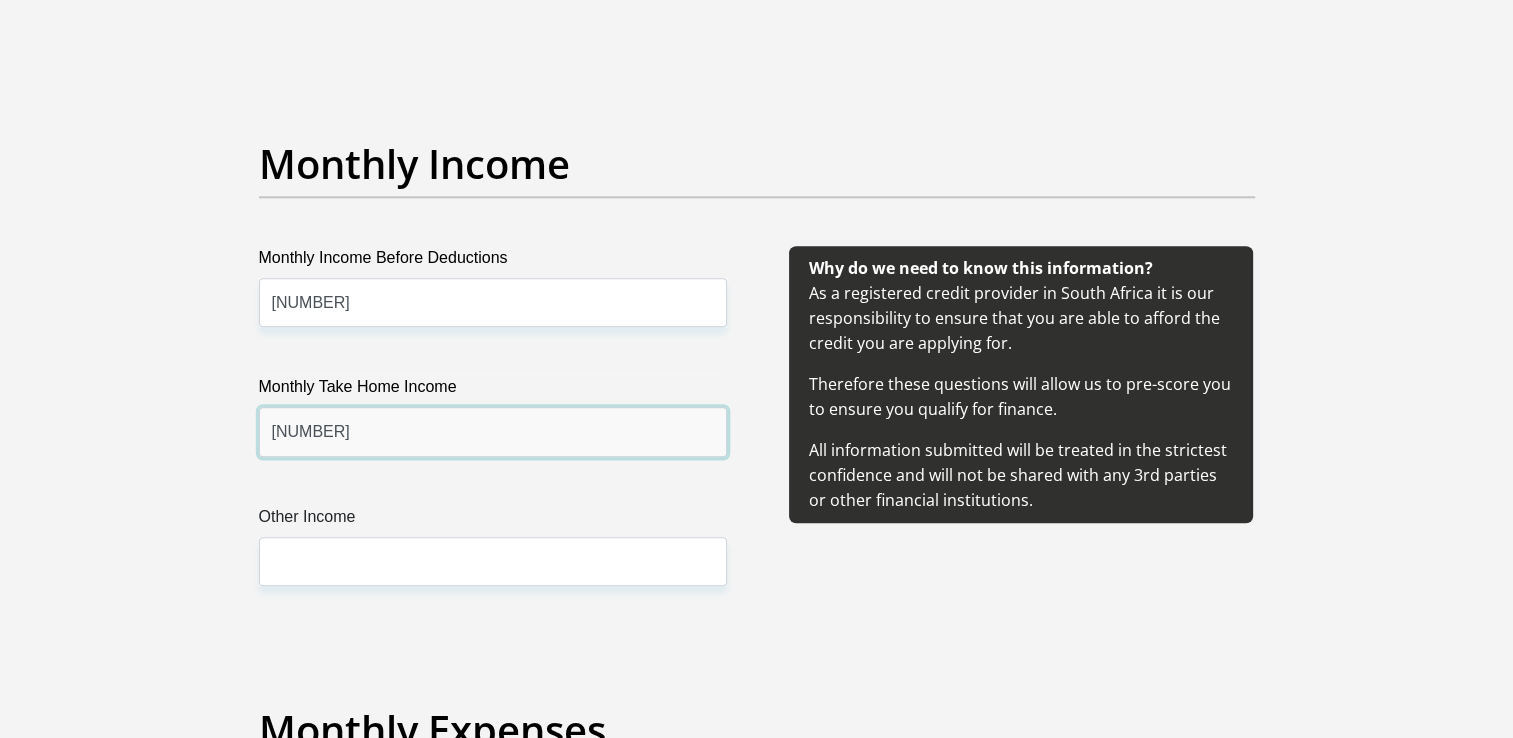 type on "[NUMBER]" 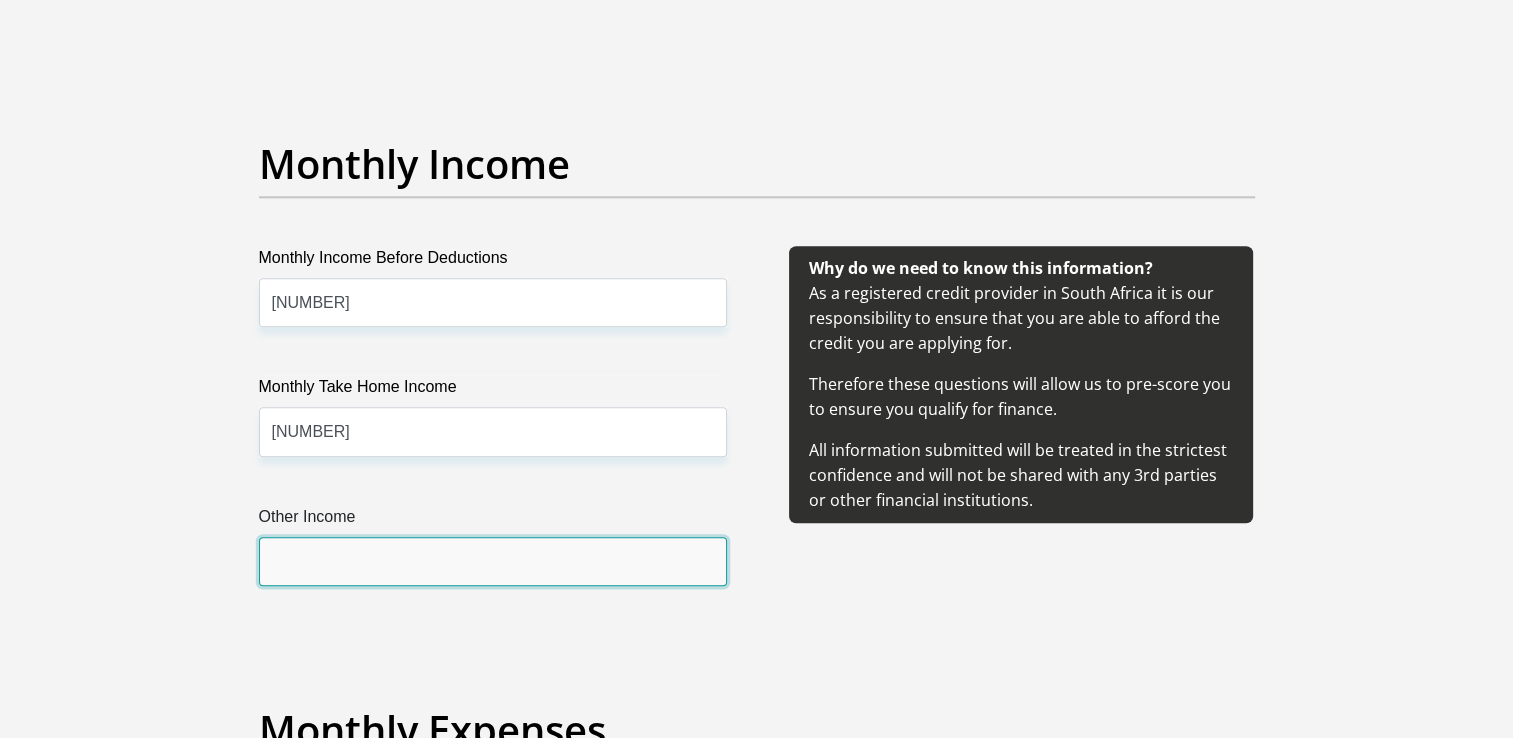 click on "Other Income" at bounding box center [493, 561] 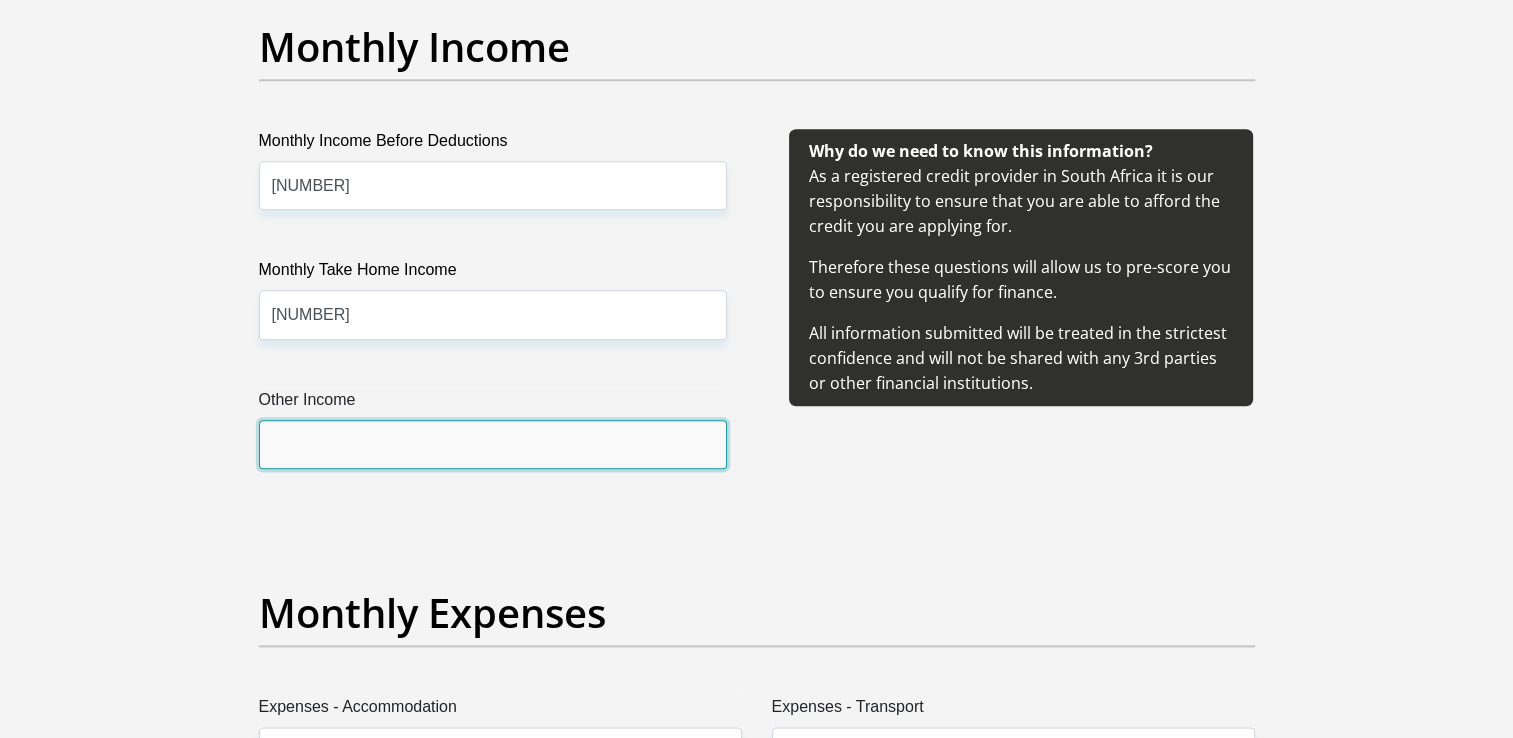 scroll, scrollTop: 2600, scrollLeft: 0, axis: vertical 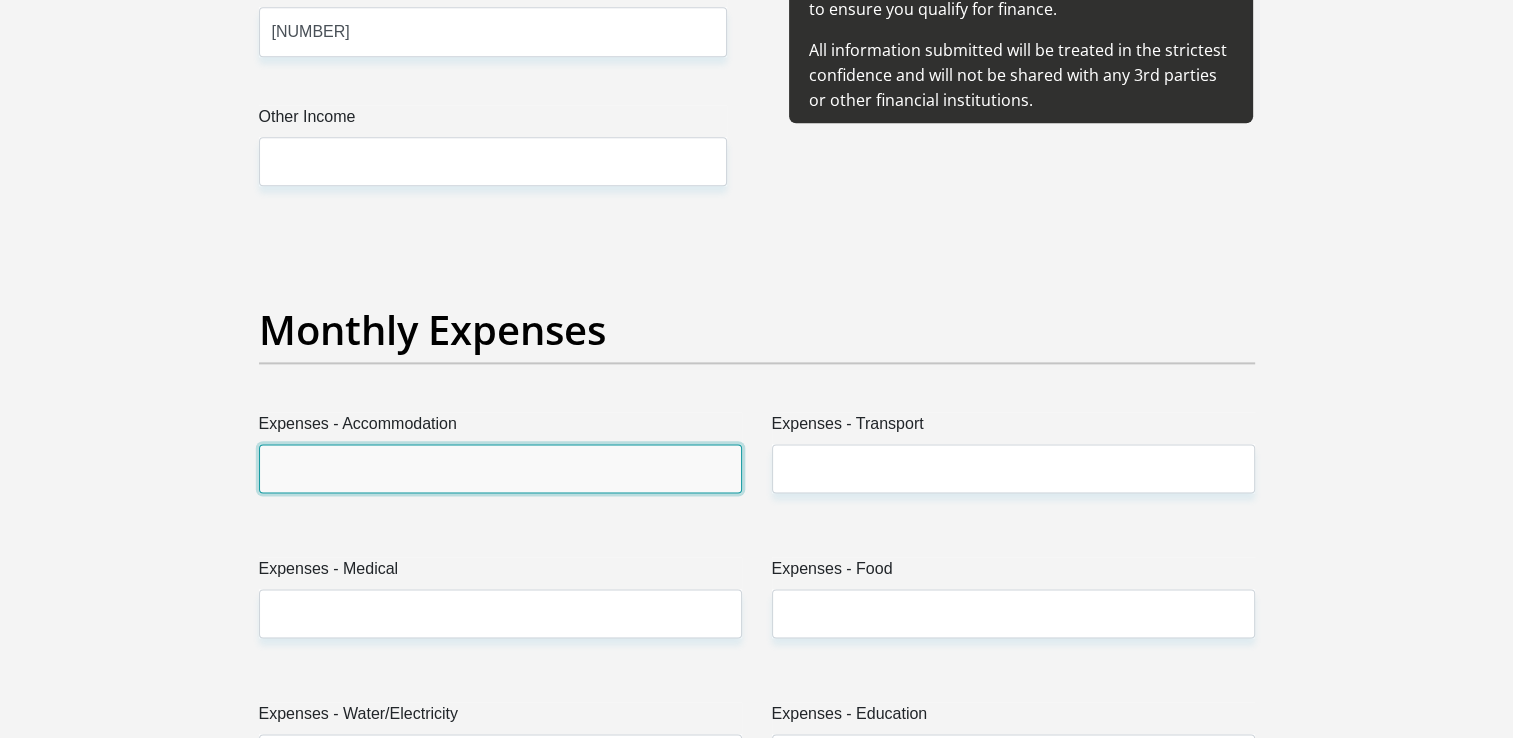 click on "Expenses - Accommodation" at bounding box center [500, 468] 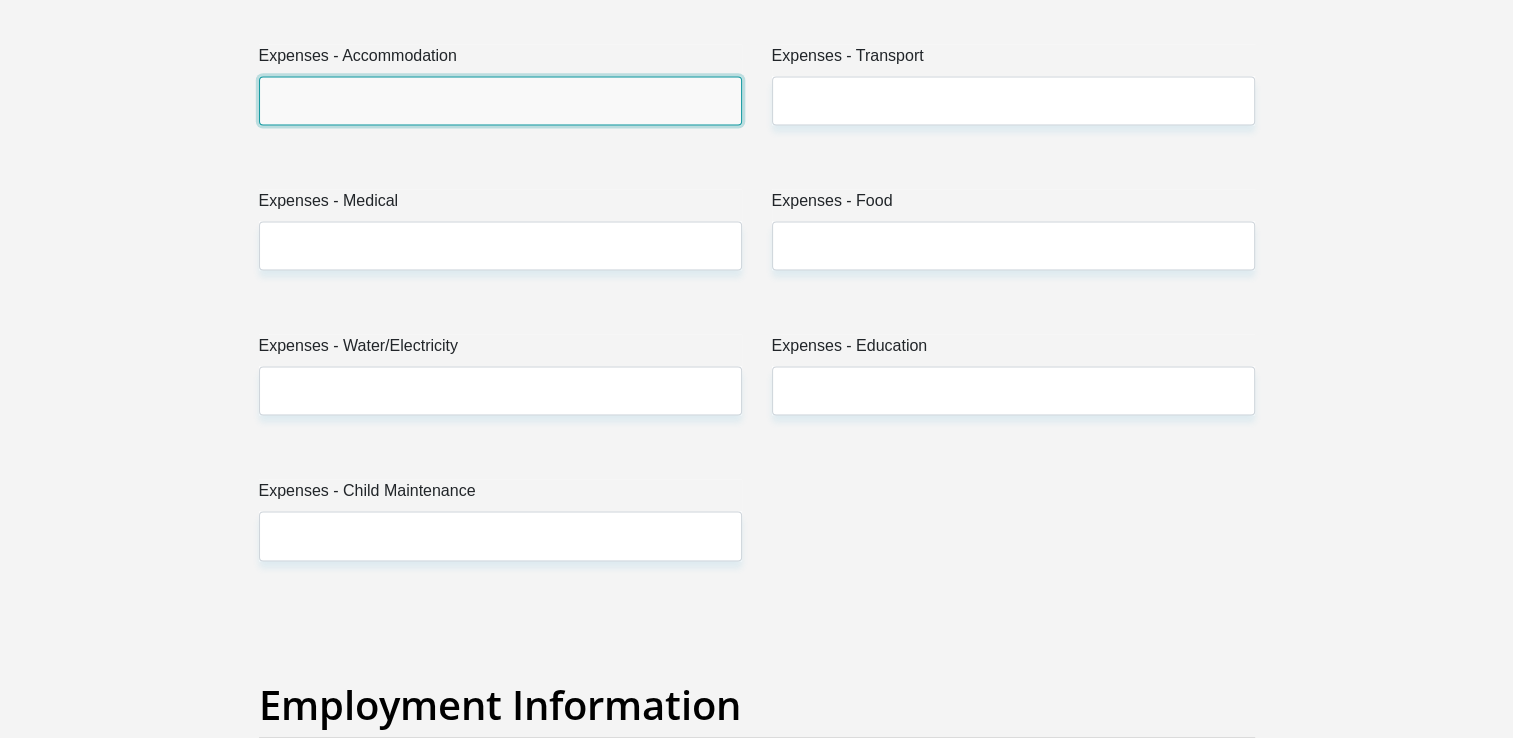 scroll, scrollTop: 3000, scrollLeft: 0, axis: vertical 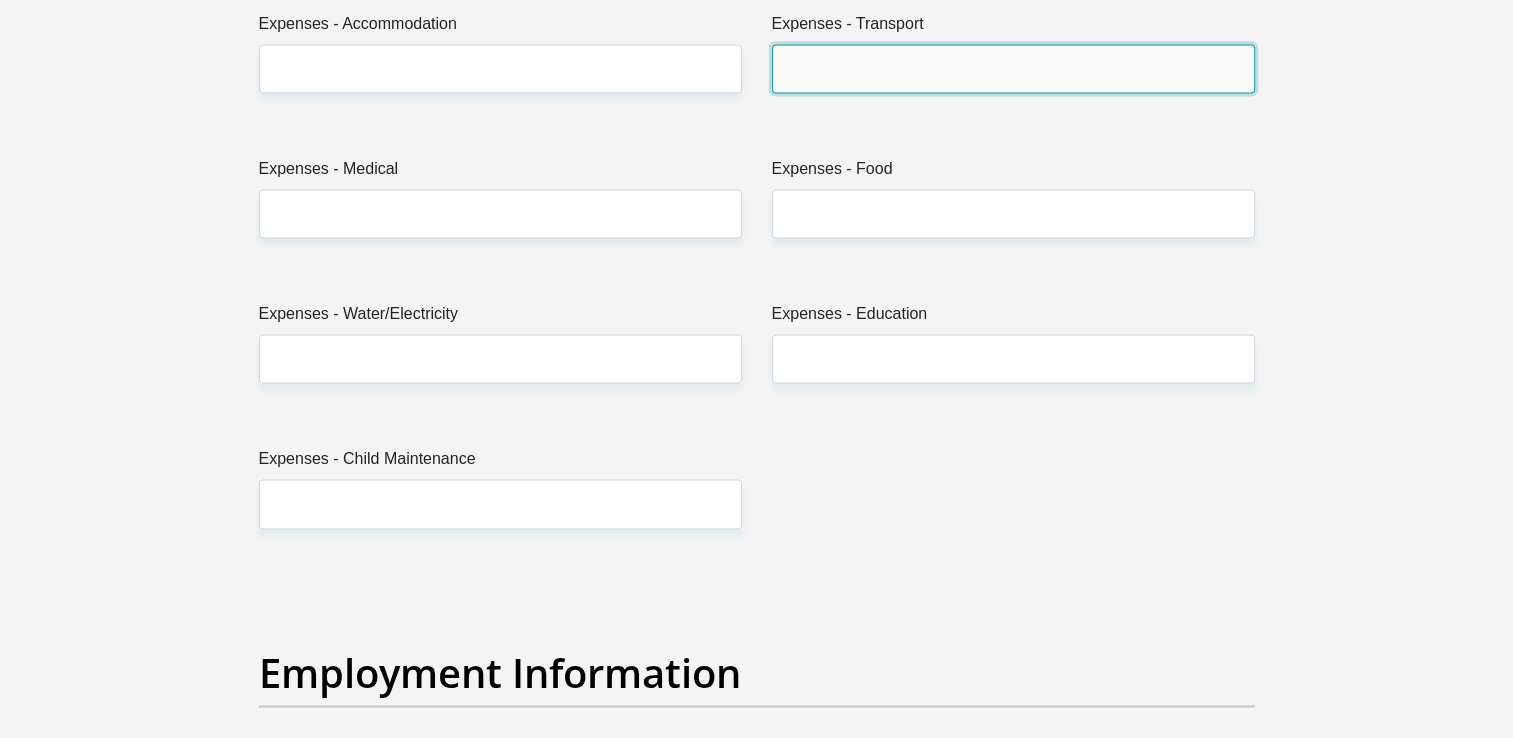 drag, startPoint x: 888, startPoint y: 60, endPoint x: 906, endPoint y: 65, distance: 18.681541 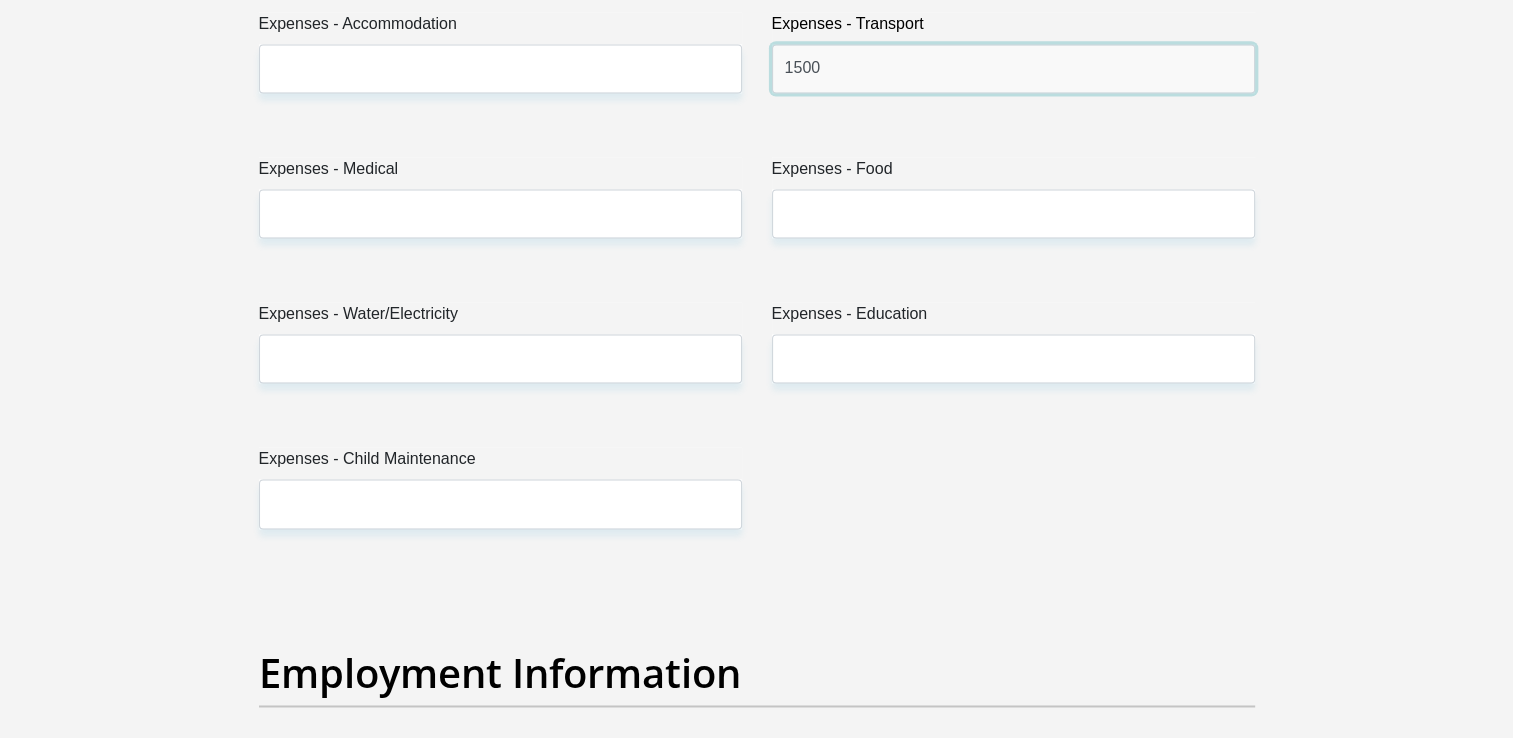 type on "1500" 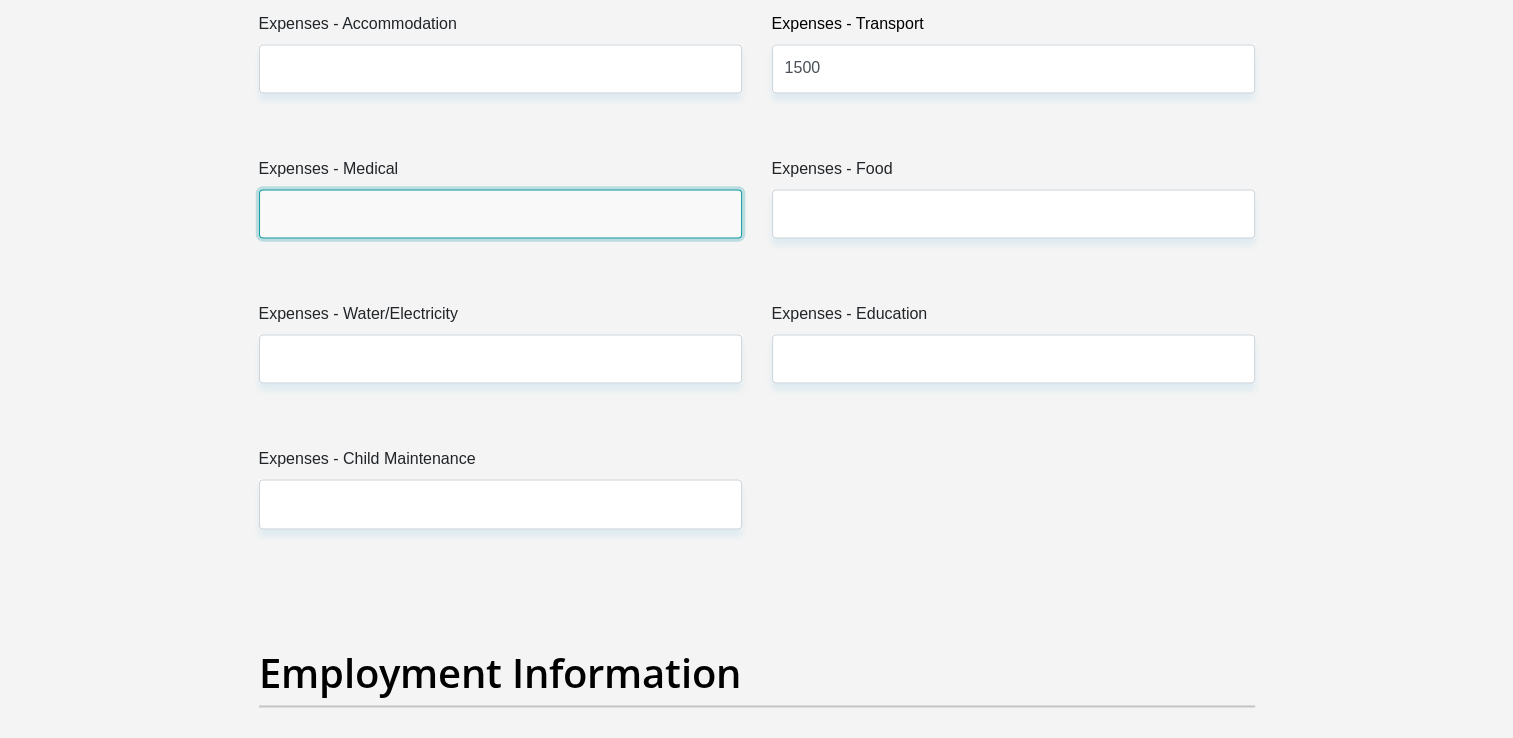 click on "Expenses - Medical" at bounding box center [500, 213] 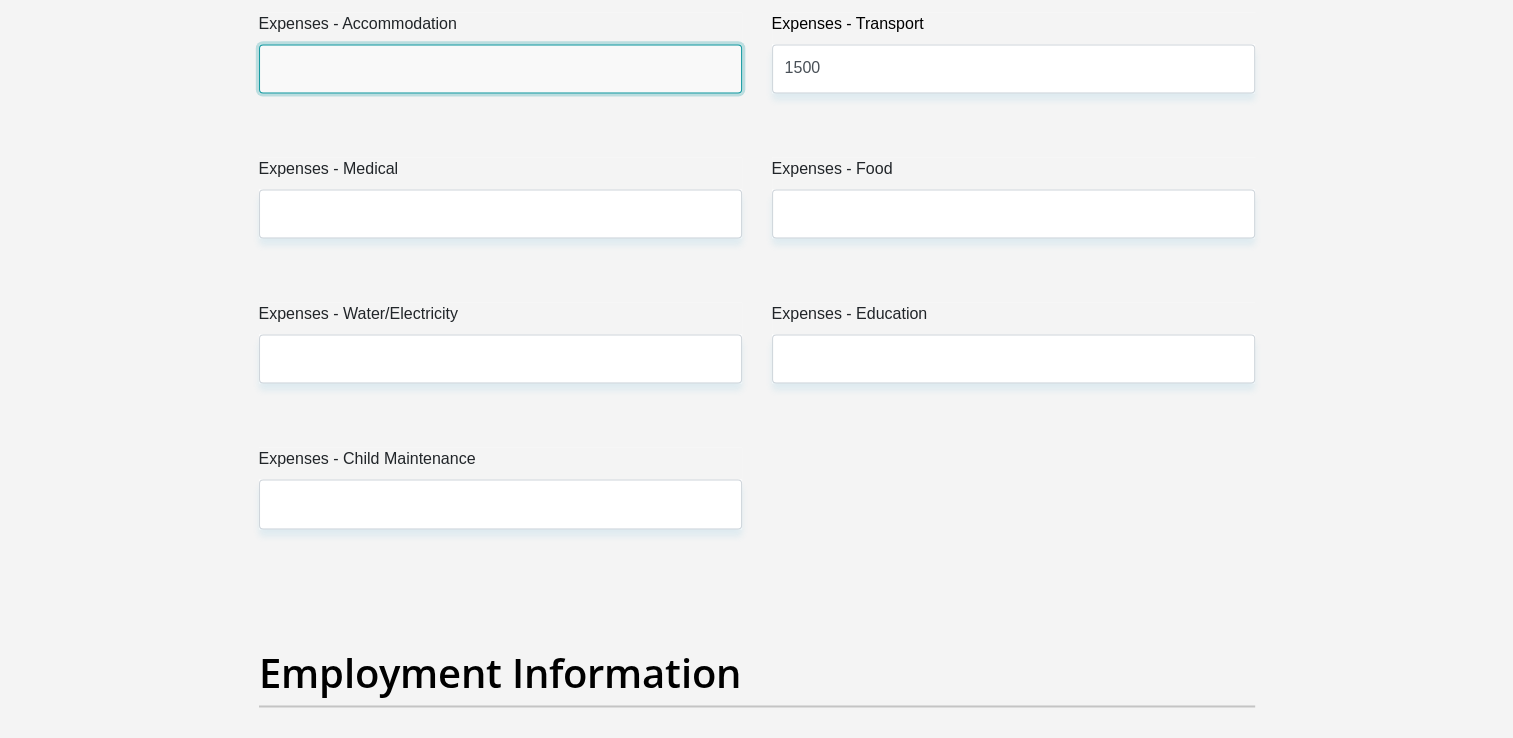 click on "Expenses - Accommodation" at bounding box center [500, 68] 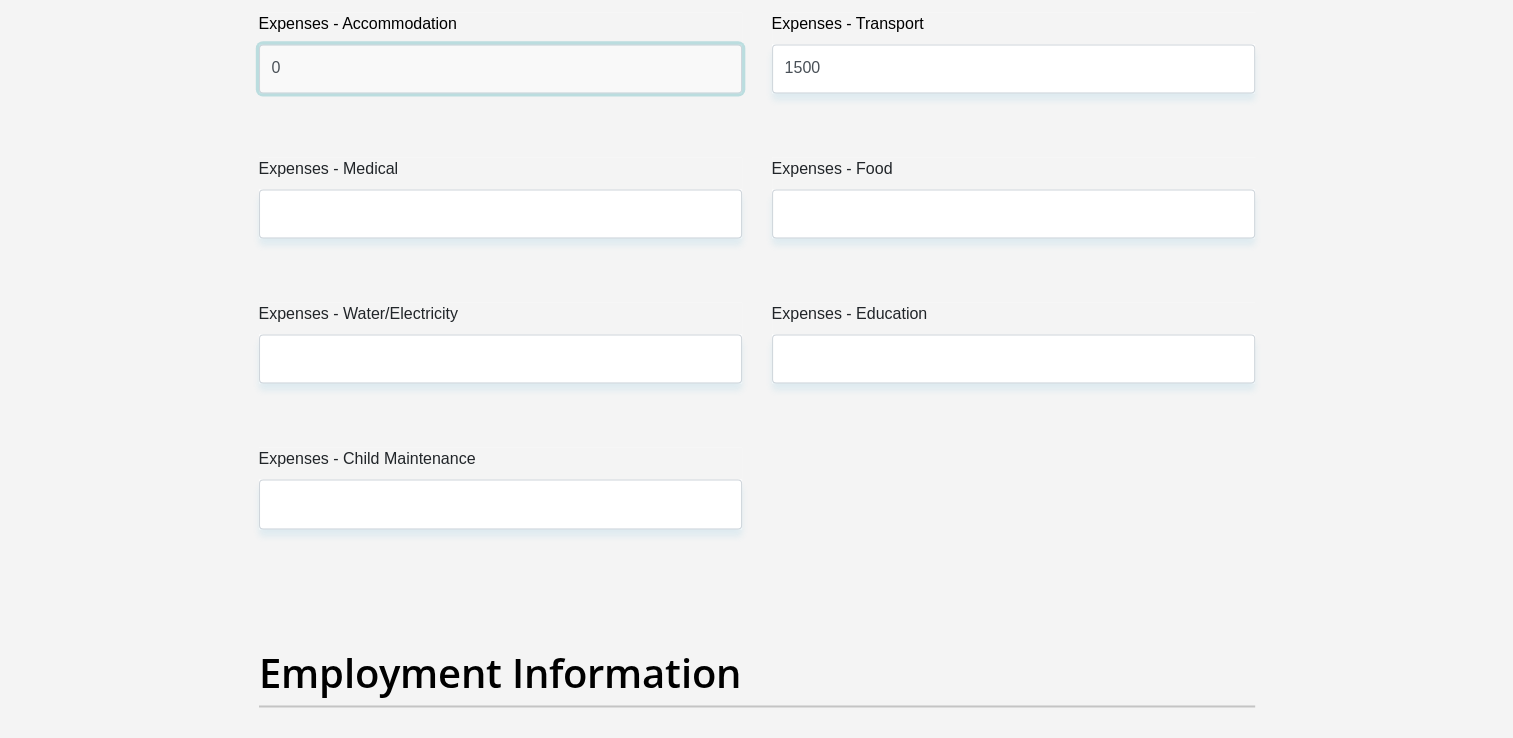 type on "0" 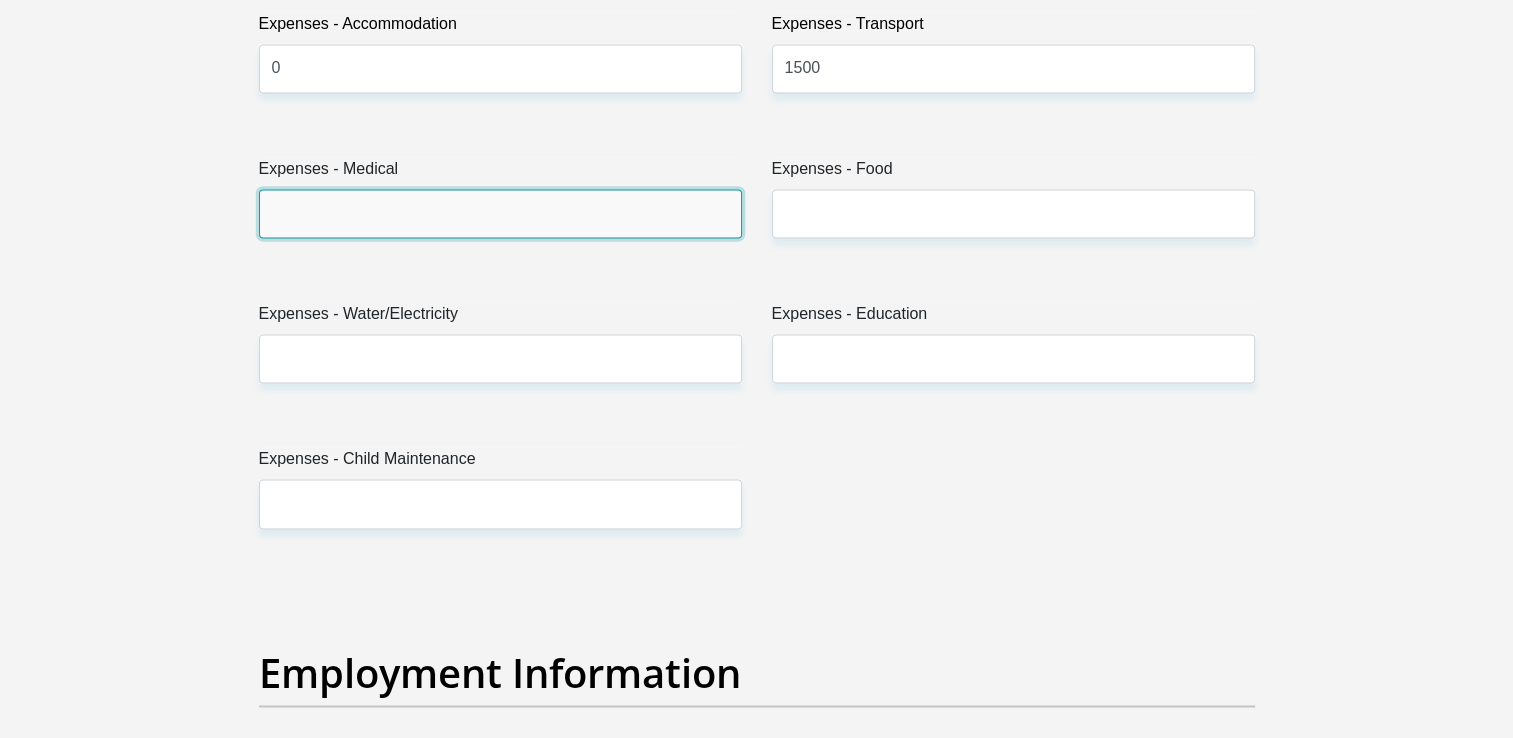 click on "Expenses - Medical" at bounding box center (500, 213) 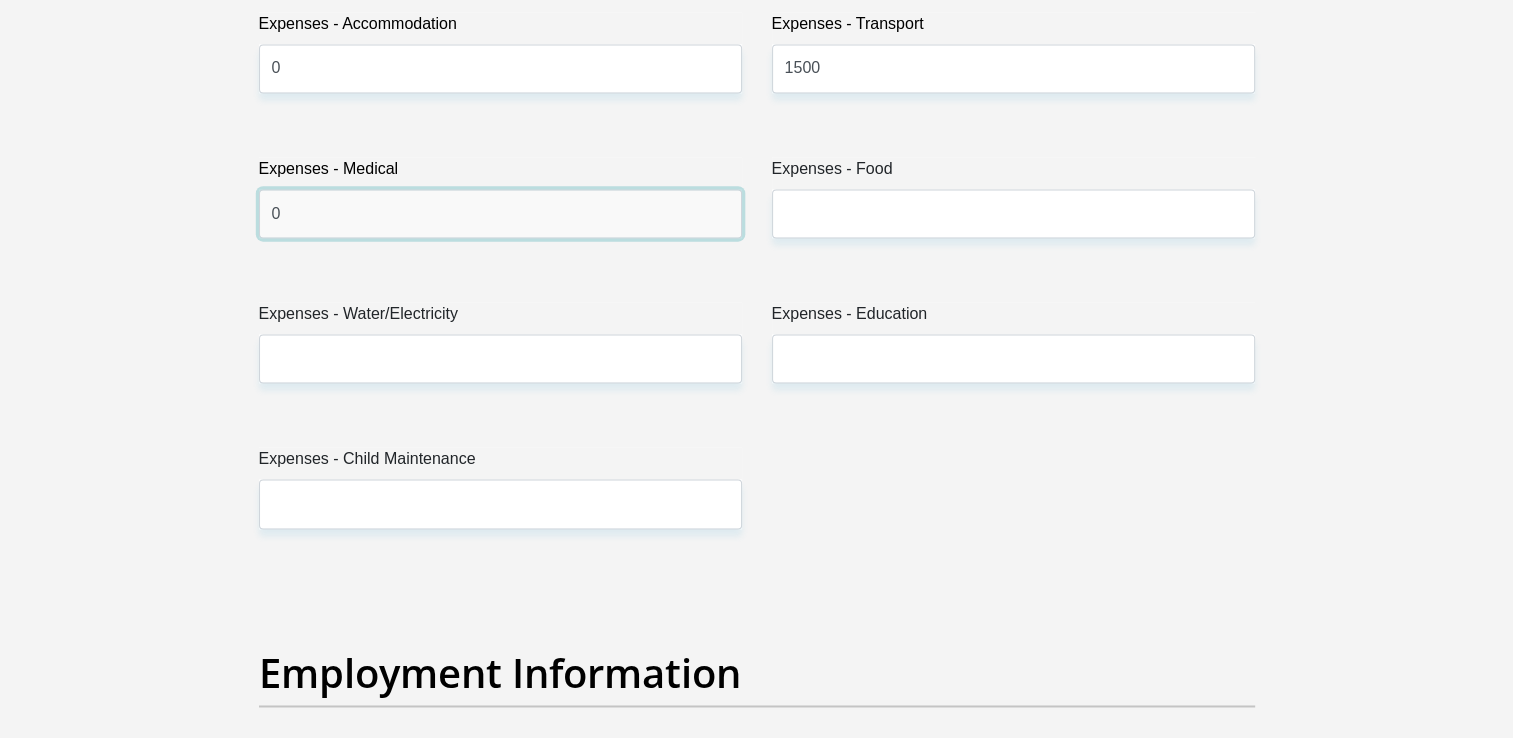 type on "0" 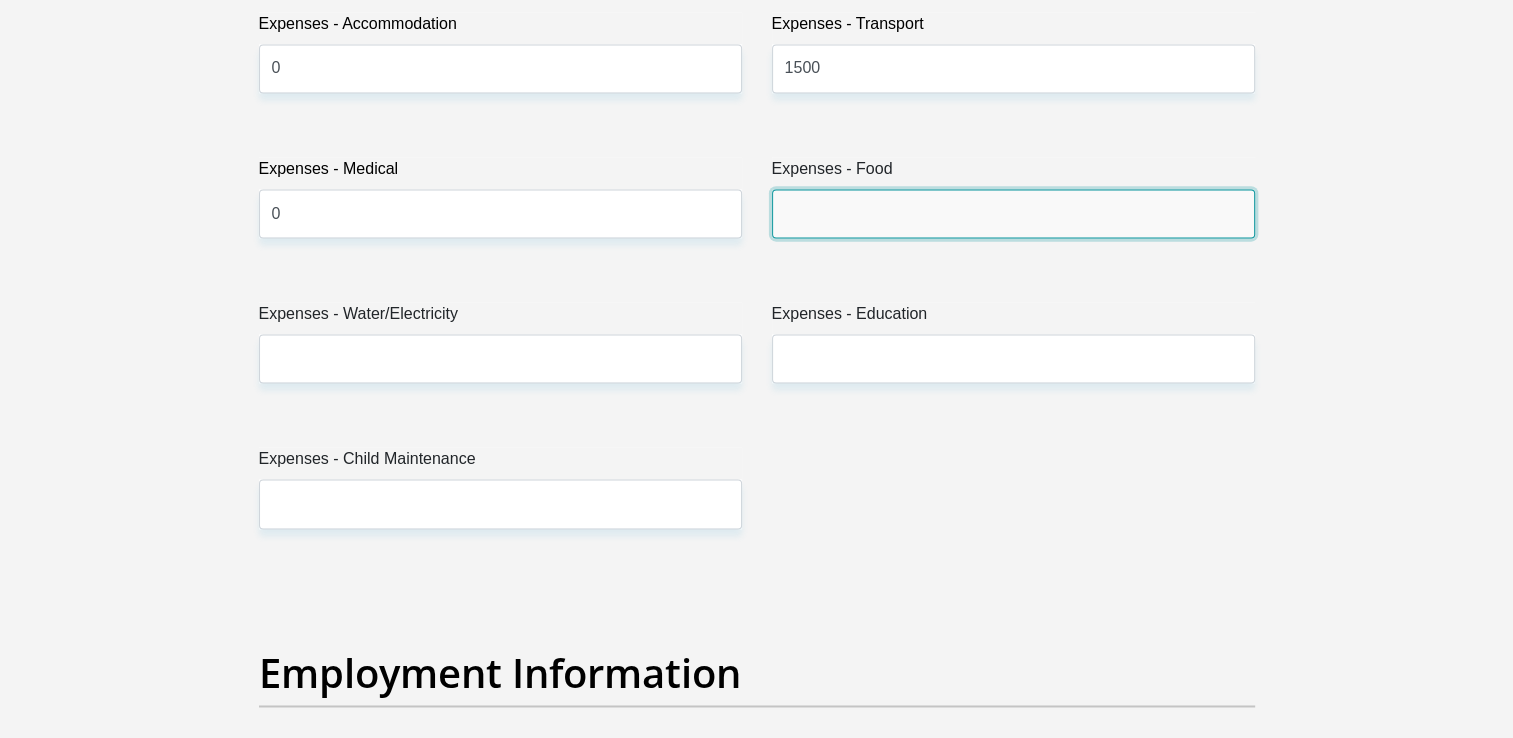 click on "Expenses - Food" at bounding box center [1013, 213] 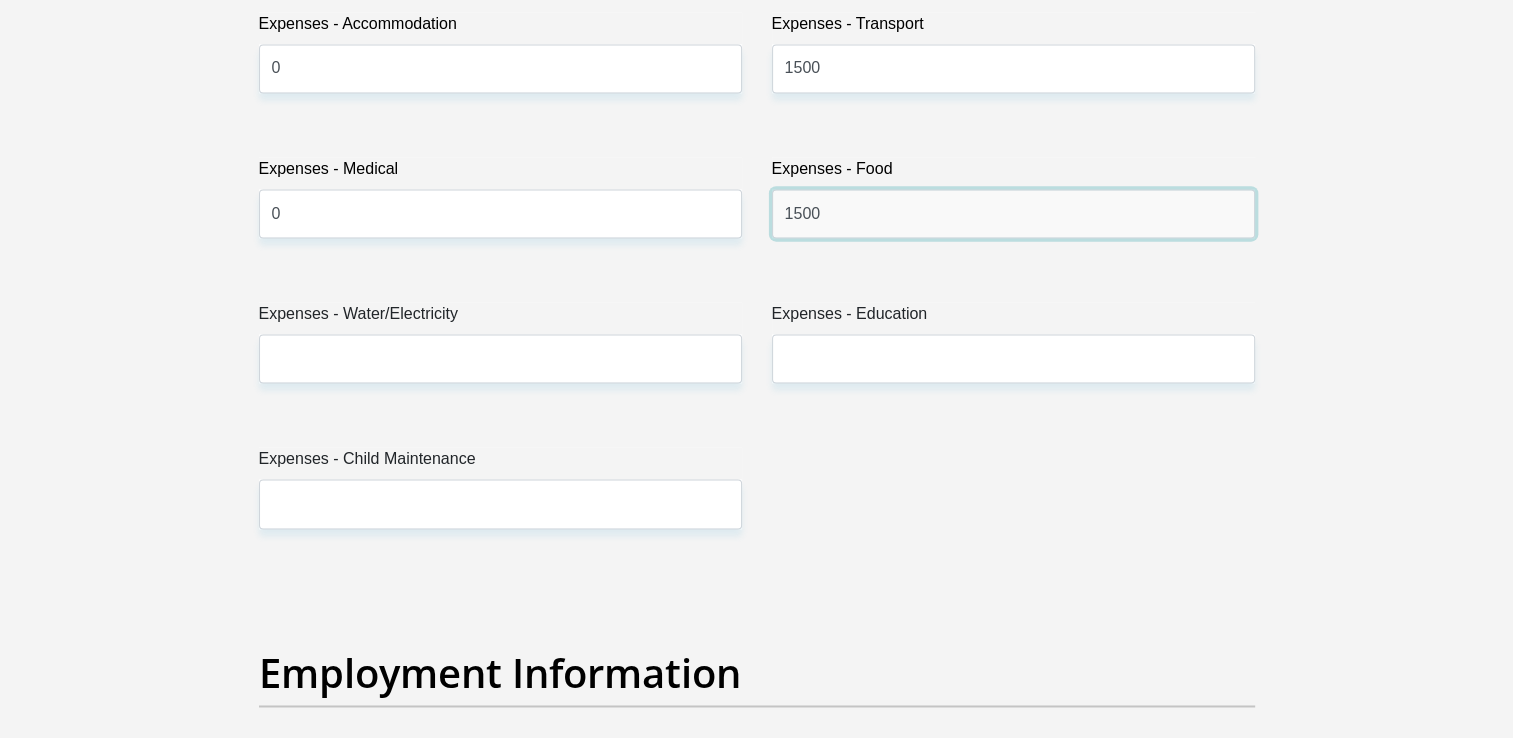 type on "1500" 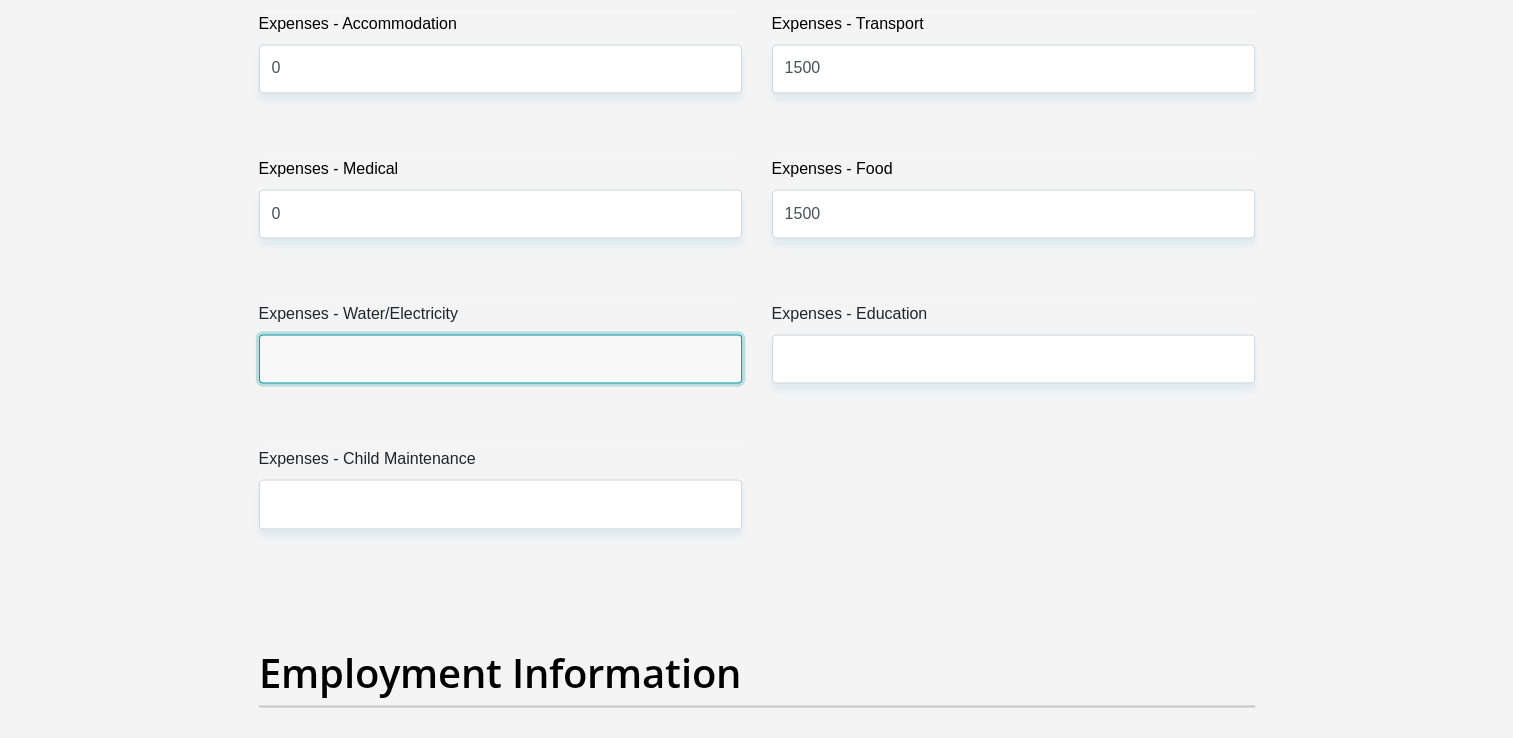 click on "Expenses - Water/Electricity" at bounding box center [500, 358] 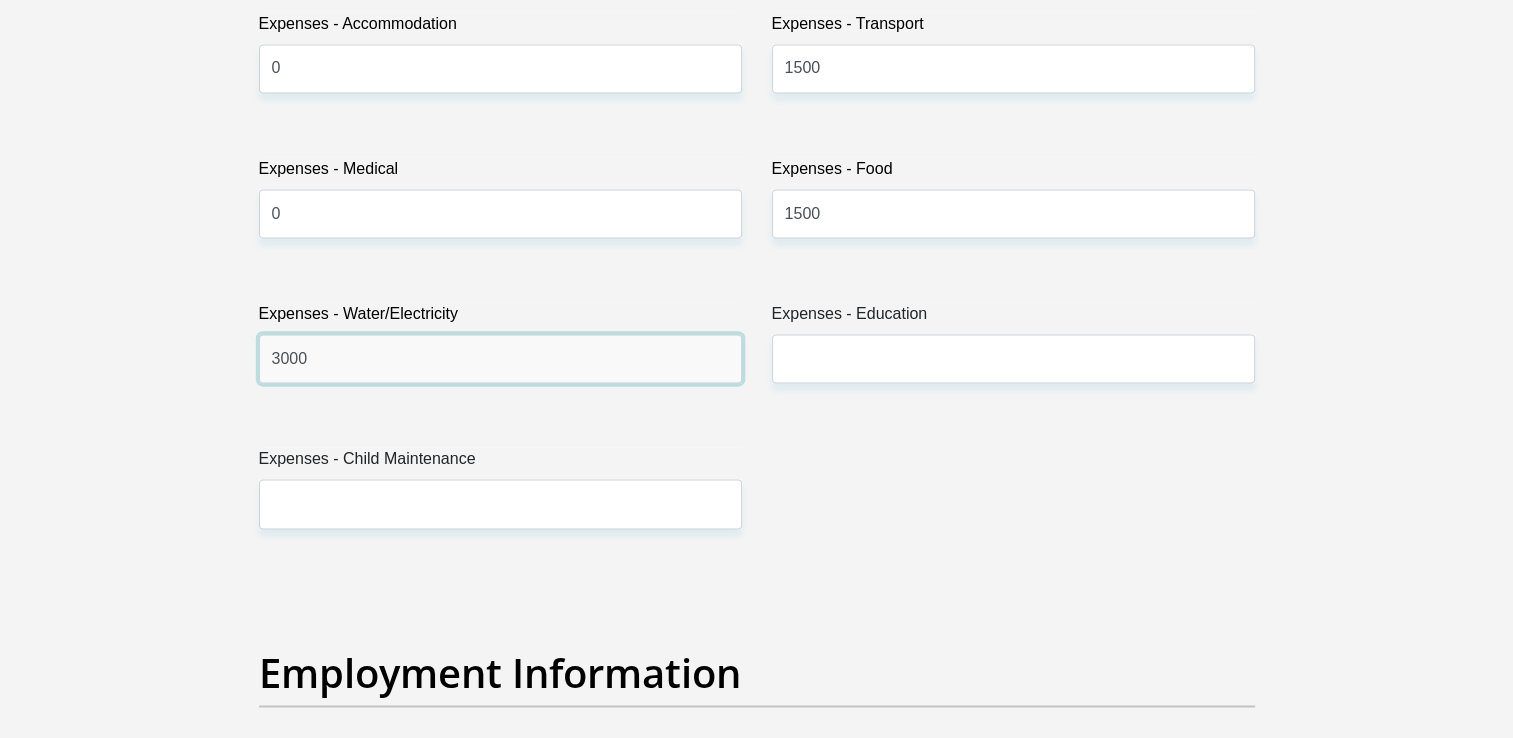 type on "3000" 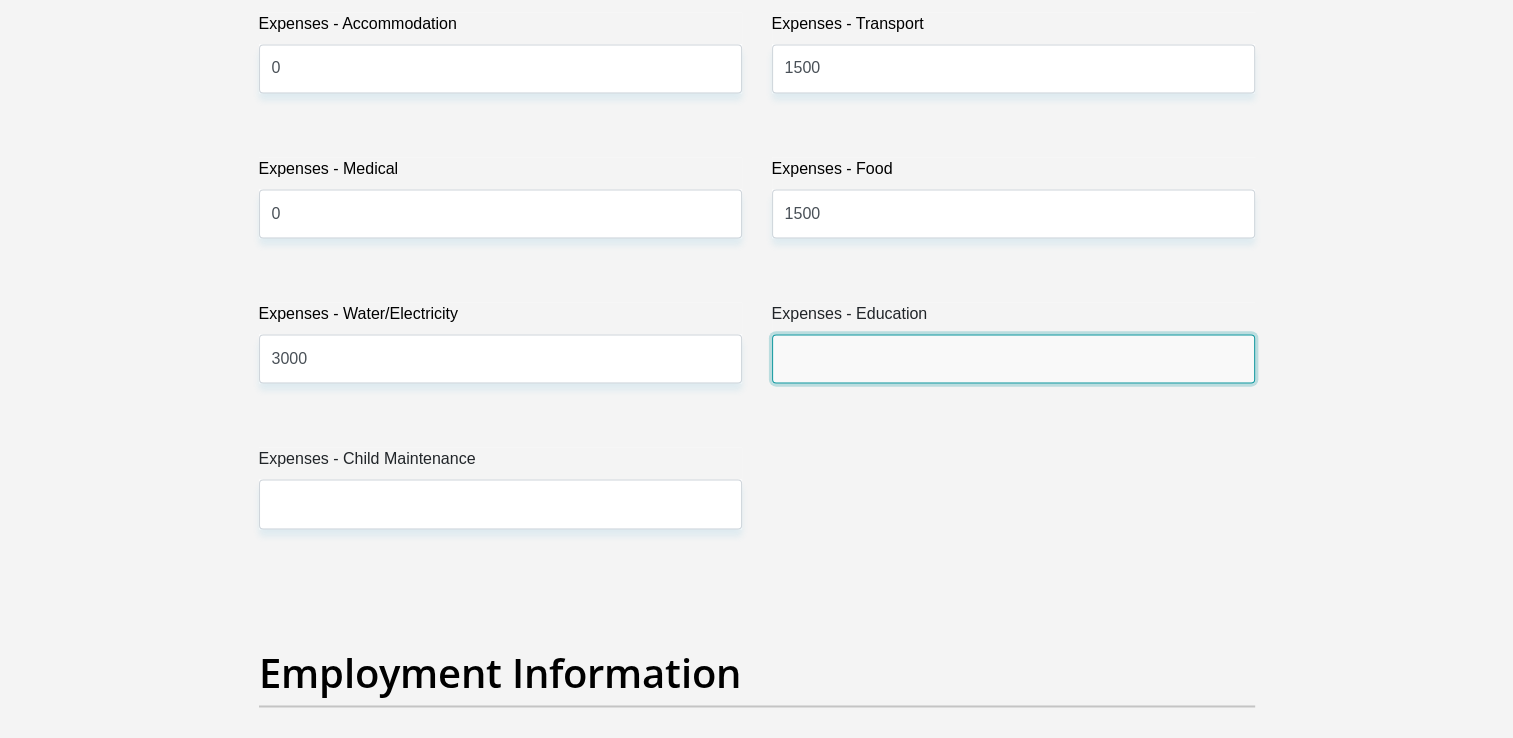 click on "Expenses - Education" at bounding box center (1013, 358) 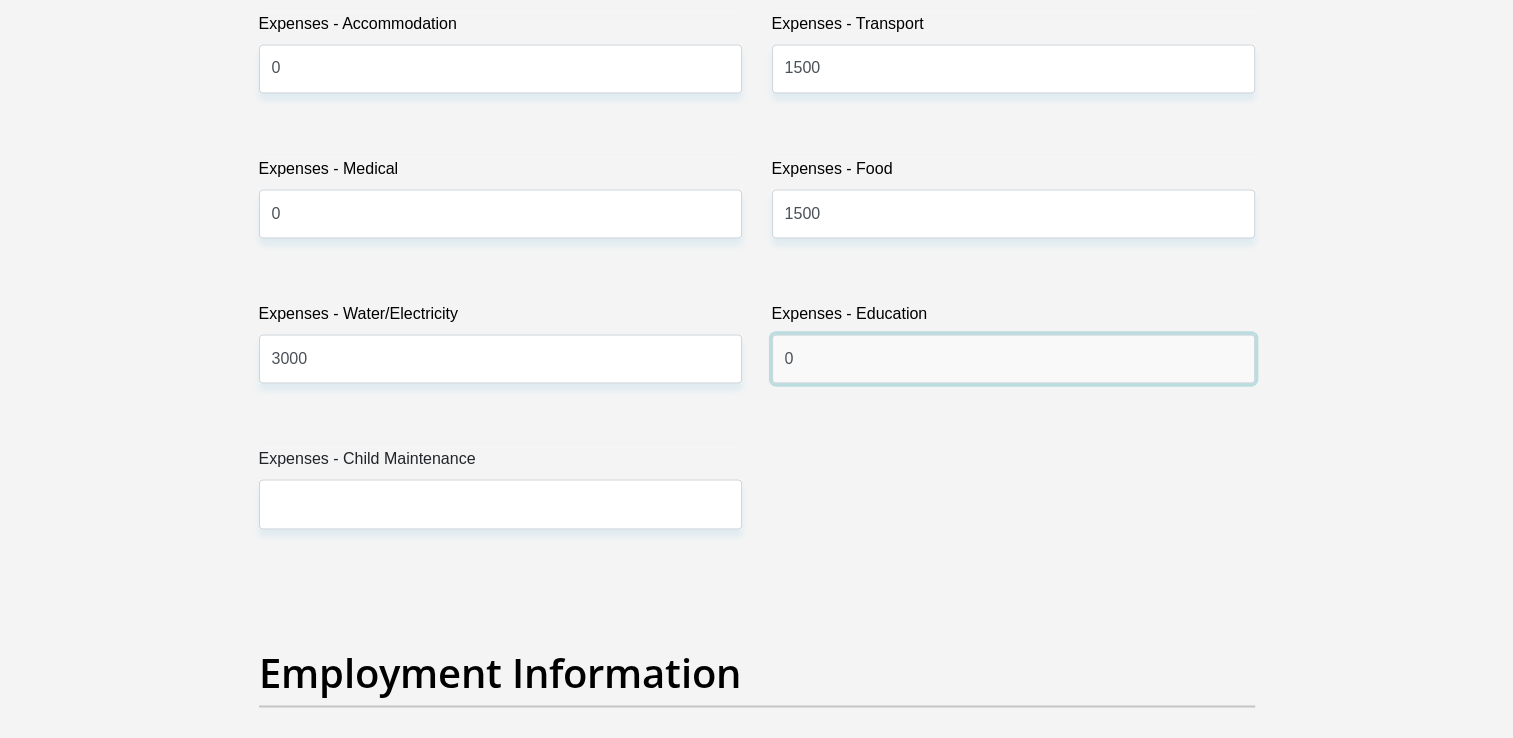 type on "0" 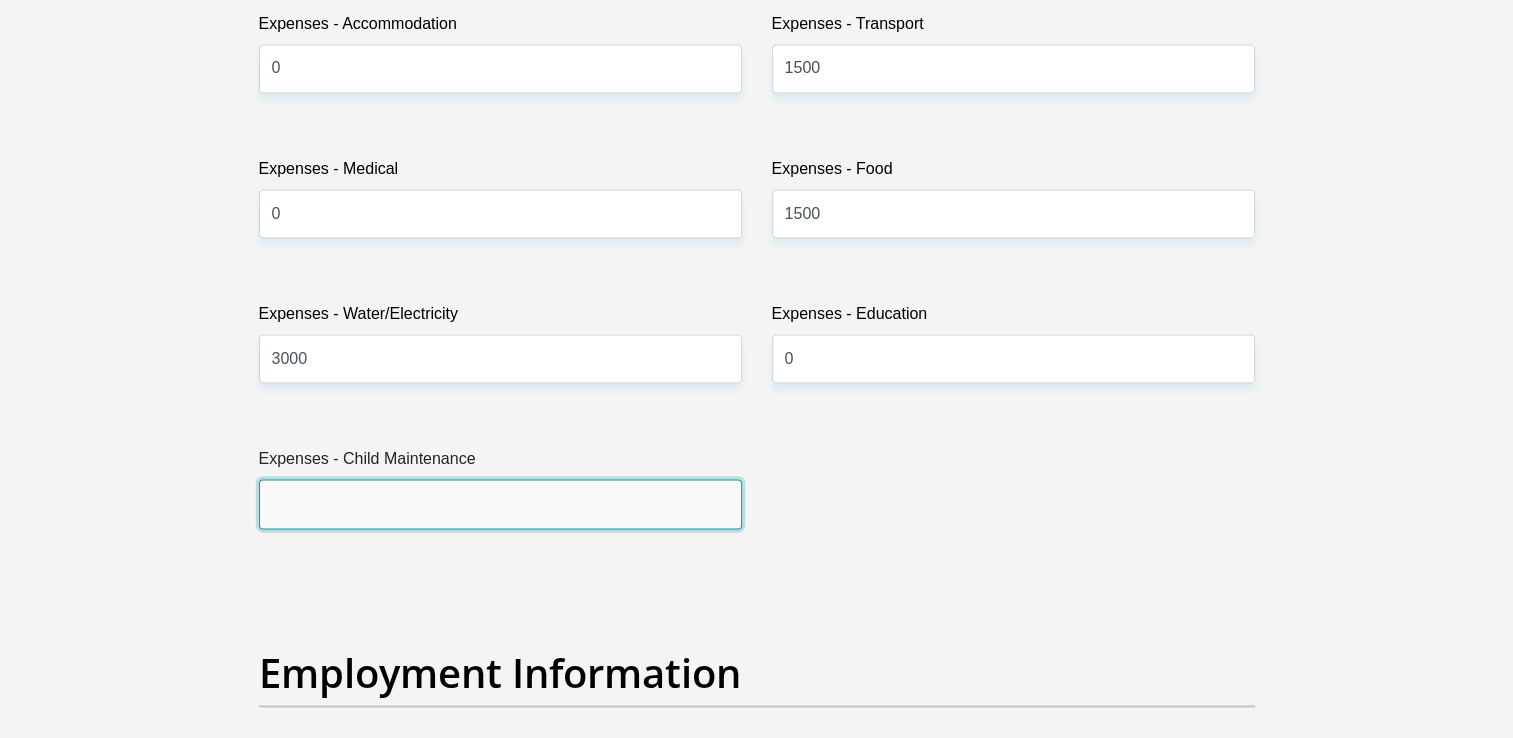 click on "Expenses - Child Maintenance" at bounding box center [500, 503] 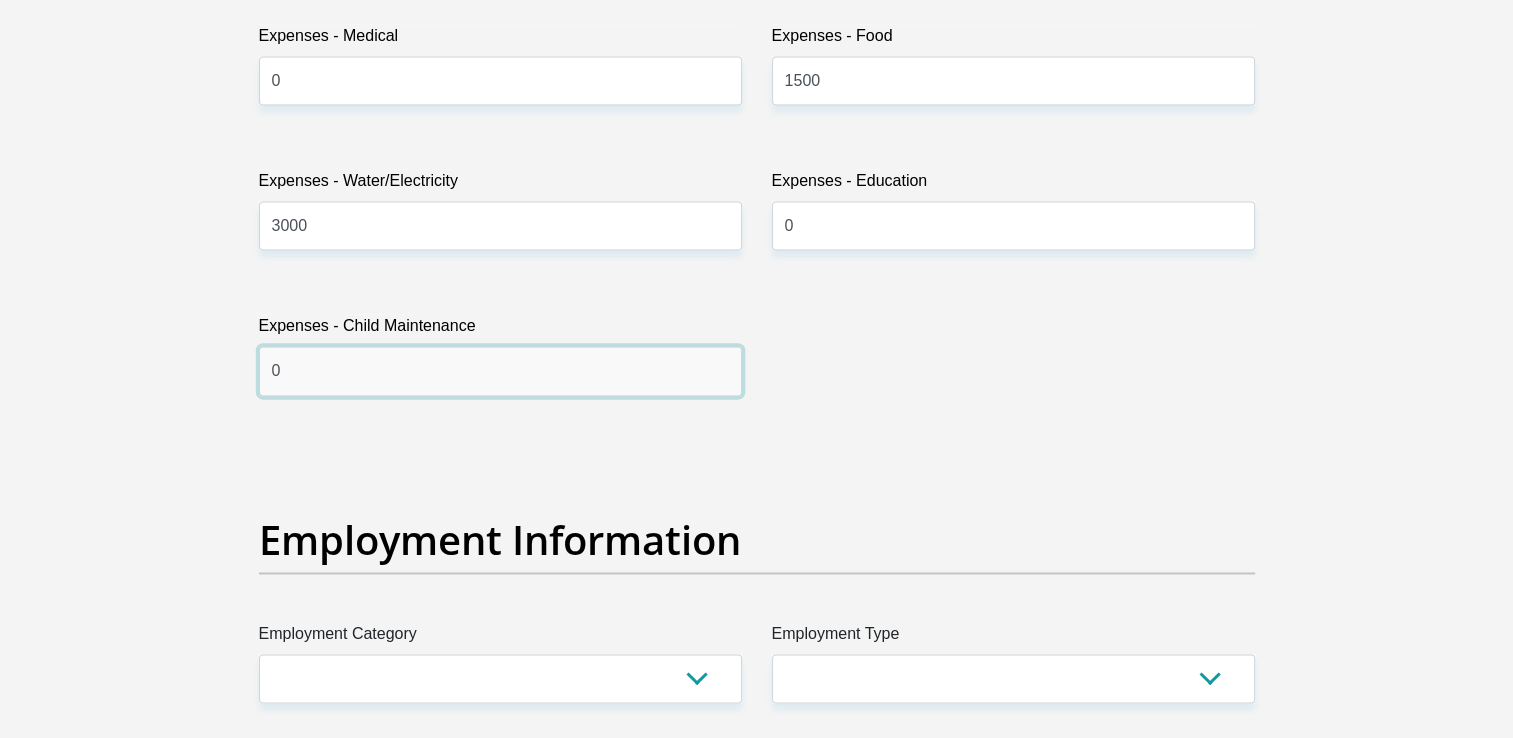 scroll, scrollTop: 3400, scrollLeft: 0, axis: vertical 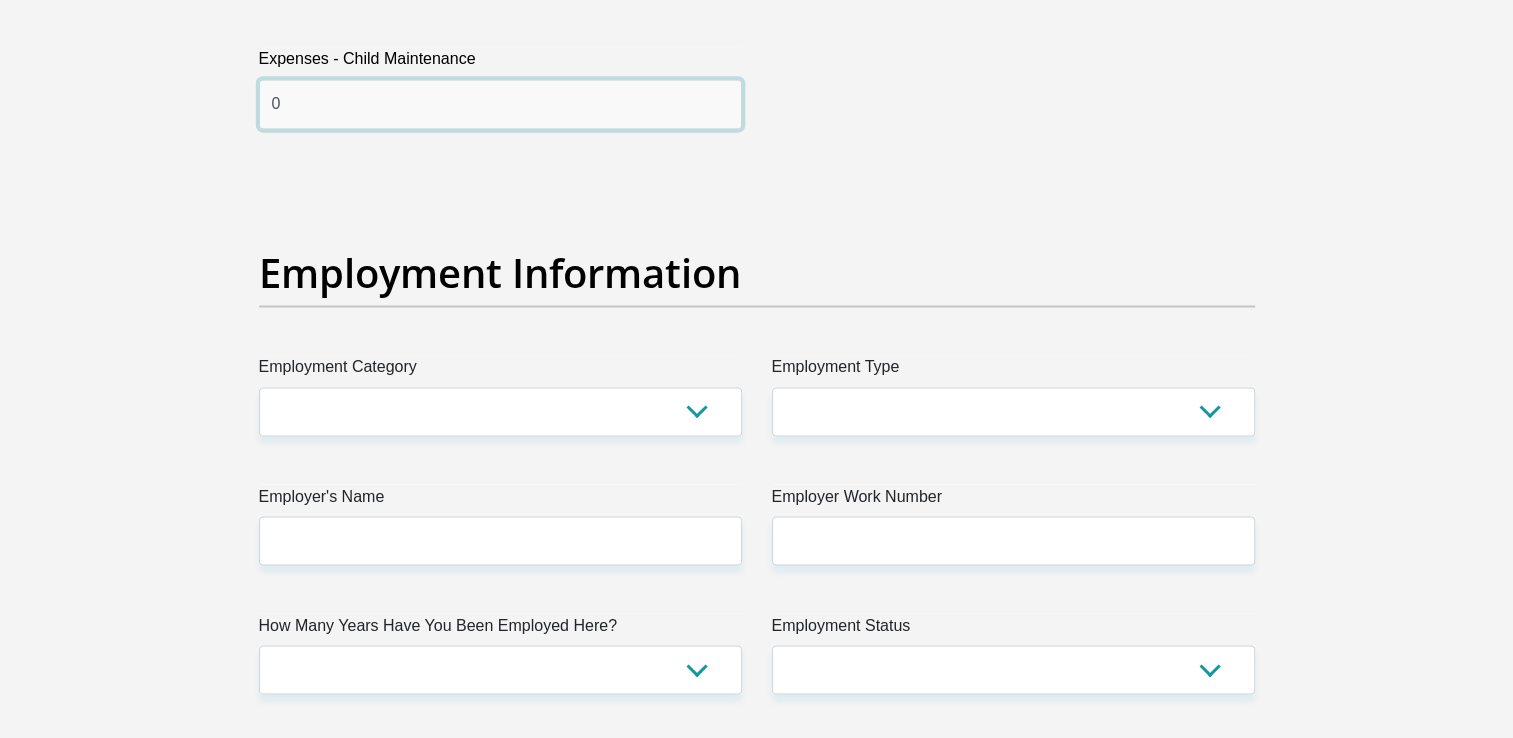 type on "0" 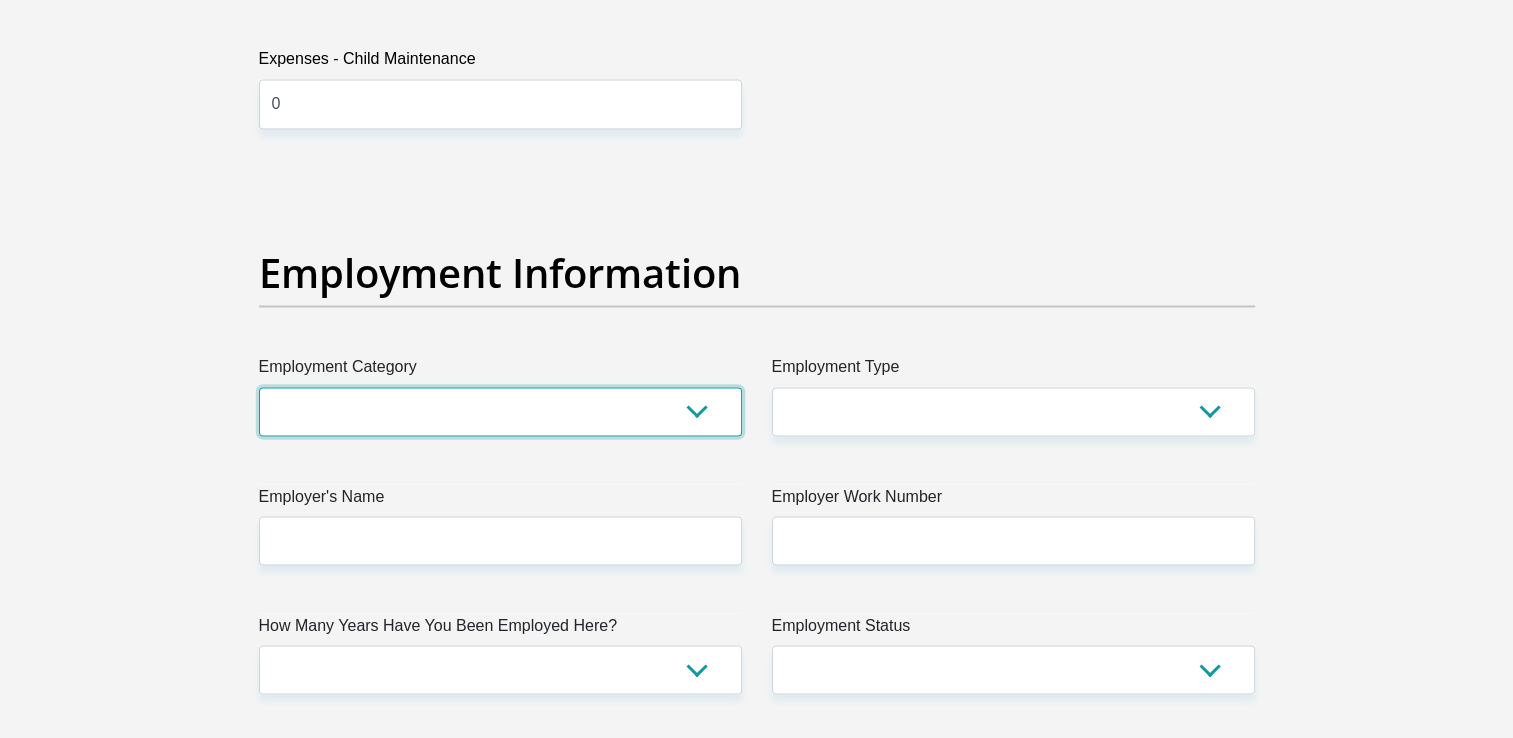 click on "AGRICULTURE
ALCOHOL & TOBACCO
CONSTRUCTION MATERIALS
METALLURGY
EQUIPMENT FOR RENEWABLE ENERGY
SPECIALIZED CONTRACTORS
CAR
GAMING (INCL. INTERNET
OTHER WHOLESALE
UNLICENSED PHARMACEUTICALS
CURRENCY EXCHANGE HOUSES
OTHER FINANCIAL INSTITUTIONS & INSURANCE
REAL ESTATE AGENTS
OIL & GAS
OTHER MATERIALS (E.G. IRON ORE)
PRECIOUS STONES & PRECIOUS METALS
POLITICAL ORGANIZATIONS
RELIGIOUS ORGANIZATIONS(NOT SECTS)
ACTI. HAVING BUSINESS DEAL WITH PUBLIC ADMINISTRATION
LAUNDROMATS" at bounding box center (500, 411) 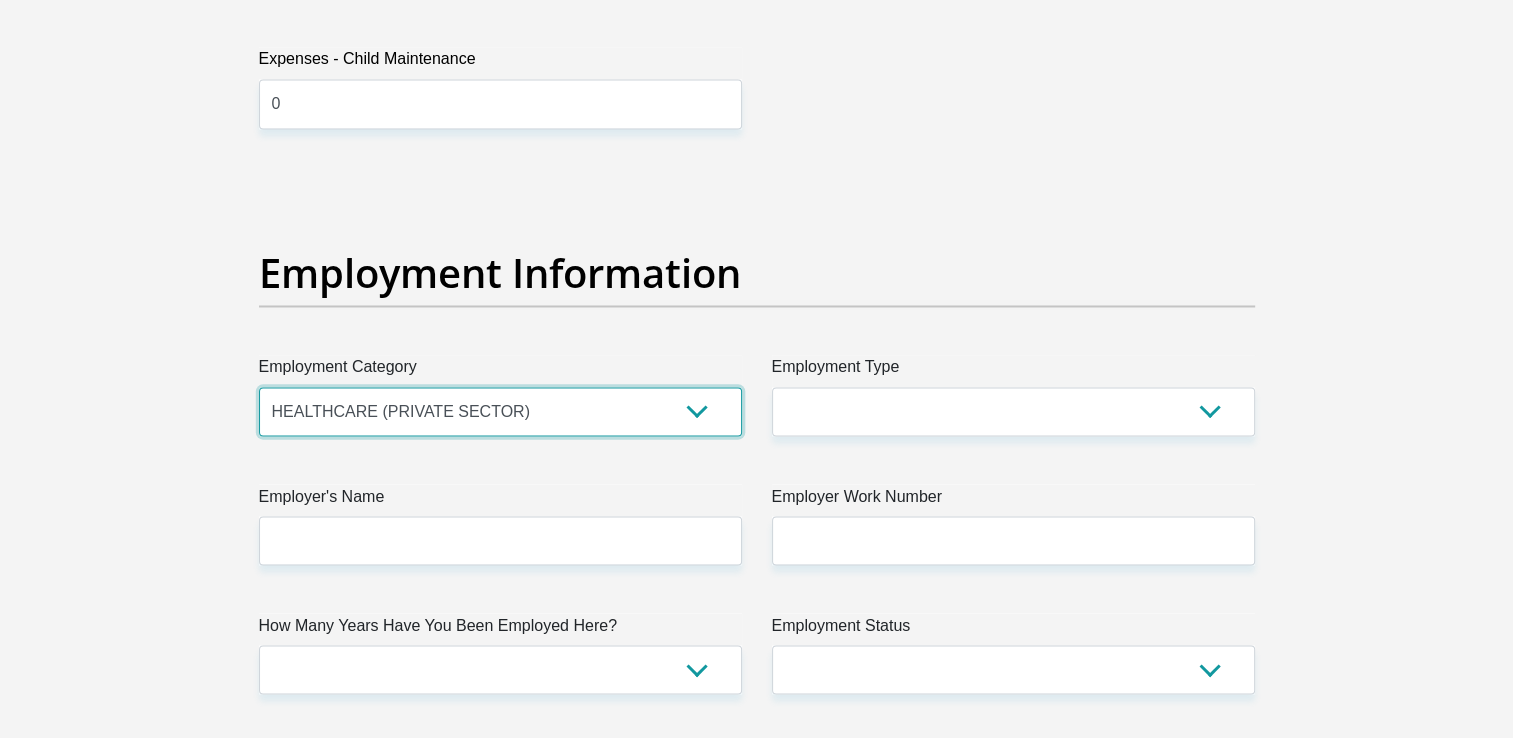 click on "AGRICULTURE
ALCOHOL & TOBACCO
CONSTRUCTION MATERIALS
METALLURGY
EQUIPMENT FOR RENEWABLE ENERGY
SPECIALIZED CONTRACTORS
CAR
GAMING (INCL. INTERNET
OTHER WHOLESALE
UNLICENSED PHARMACEUTICALS
CURRENCY EXCHANGE HOUSES
OTHER FINANCIAL INSTITUTIONS & INSURANCE
REAL ESTATE AGENTS
OIL & GAS
OTHER MATERIALS (E.G. IRON ORE)
PRECIOUS STONES & PRECIOUS METALS
POLITICAL ORGANIZATIONS
RELIGIOUS ORGANIZATIONS(NOT SECTS)
ACTI. HAVING BUSINESS DEAL WITH PUBLIC ADMINISTRATION
LAUNDROMATS" at bounding box center (500, 411) 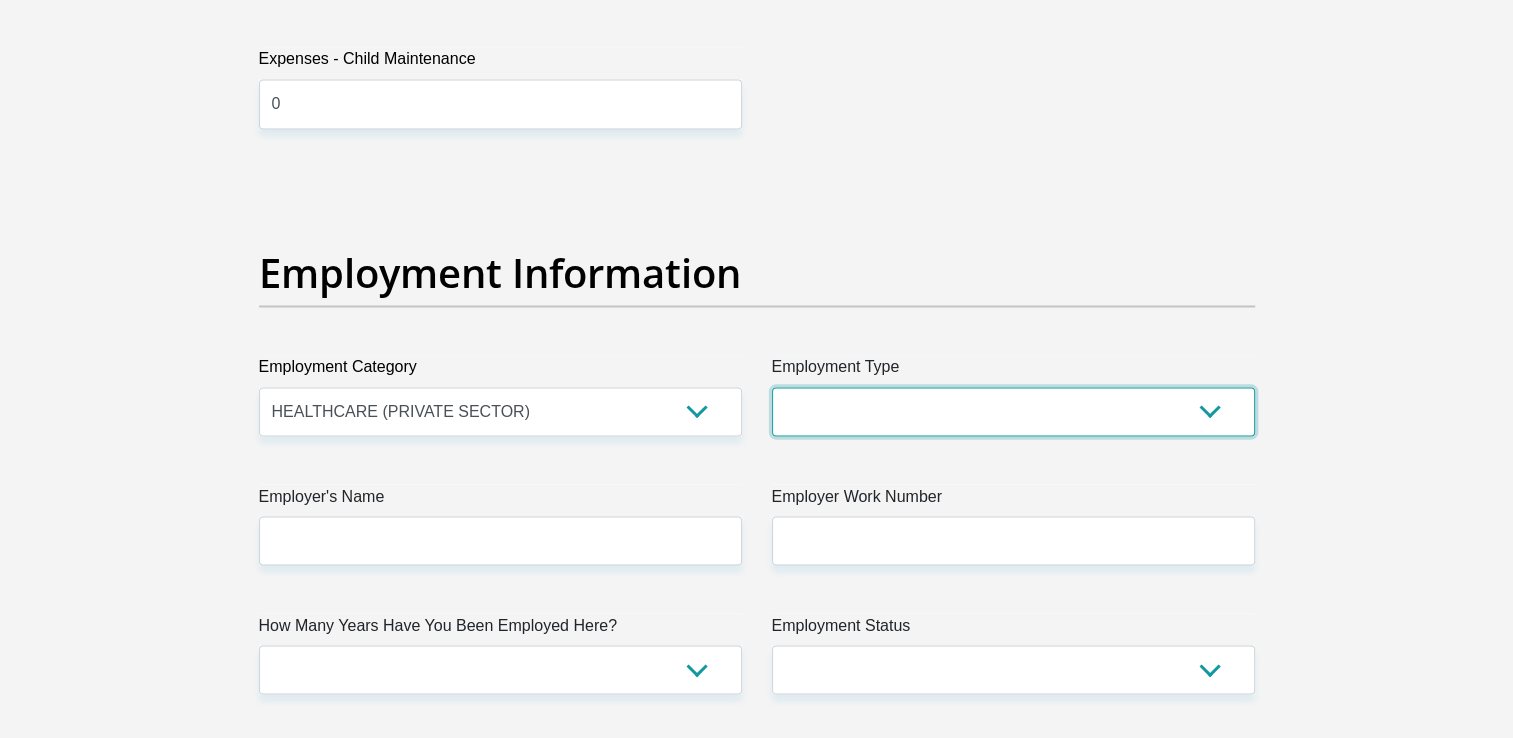 click on "College/Lecturer
Craft Seller
Creative
Driver
Executive
Farmer
Forces - Non Commissioned
Forces - Officer
Hawker
Housewife
Labourer
Licenced Professional
Manager
Miner
Non Licenced Professional
Office Staff/Clerk
Outside Worker
Pensioner
Permanent Teacher
Production/Manufacturing
Sales
Self-Employed
Semi-Professional Worker
Service Industry  Social Worker  Student" at bounding box center (1013, 411) 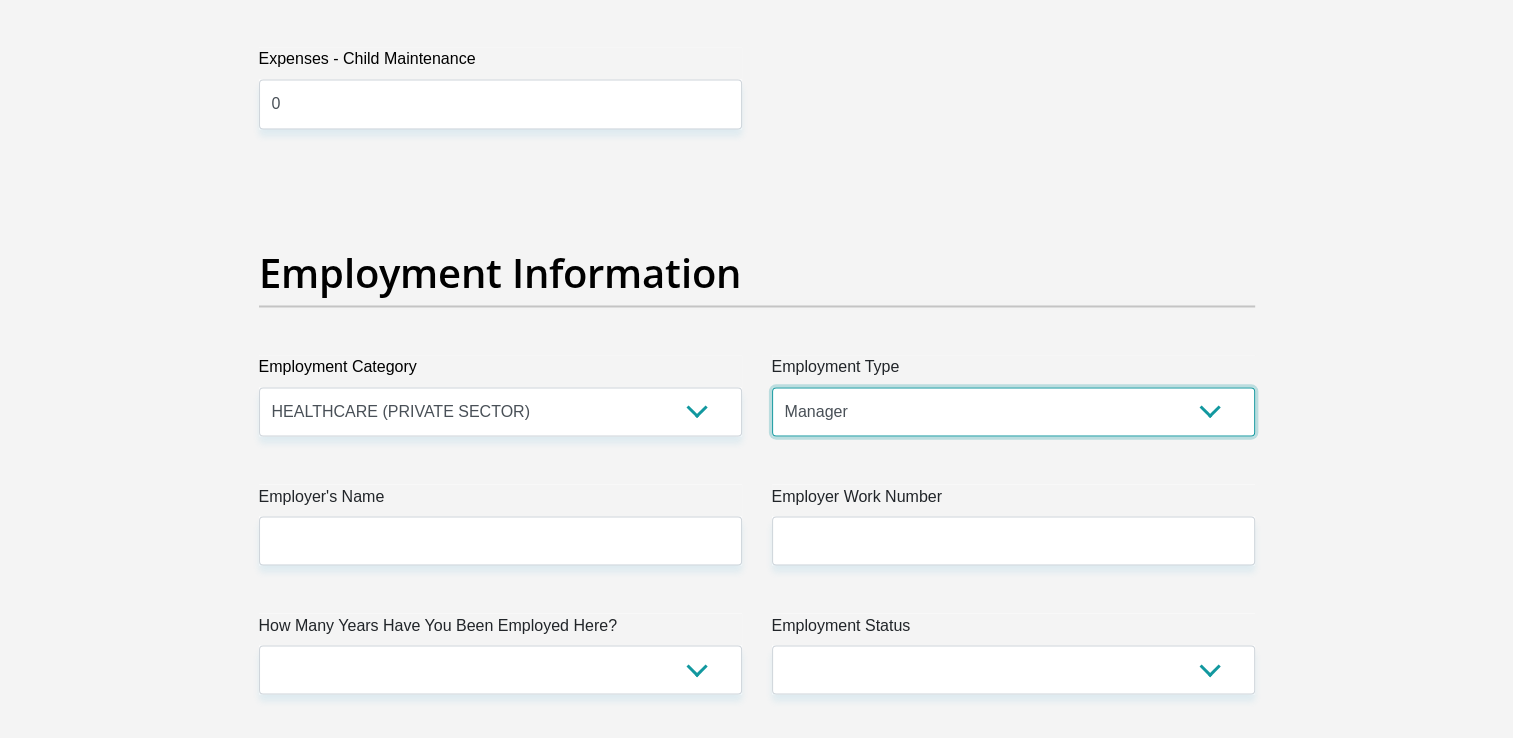 click on "College/Lecturer
Craft Seller
Creative
Driver
Executive
Farmer
Forces - Non Commissioned
Forces - Officer
Hawker
Housewife
Labourer
Licenced Professional
Manager
Miner
Non Licenced Professional
Office Staff/Clerk
Outside Worker
Pensioner
Permanent Teacher
Production/Manufacturing
Sales
Self-Employed
Semi-Professional Worker
Service Industry  Social Worker  Student" at bounding box center (1013, 411) 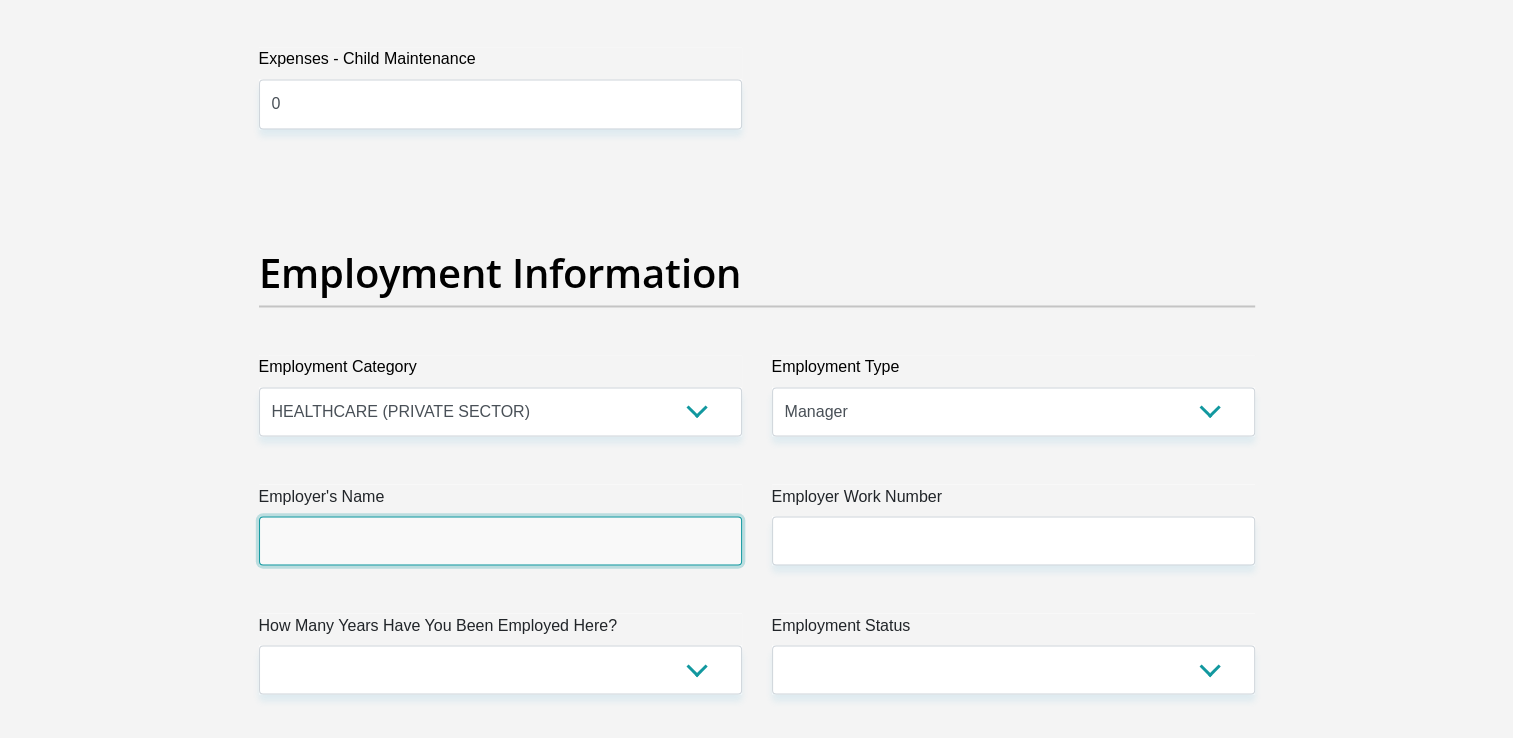 click on "Employer's Name" at bounding box center (500, 540) 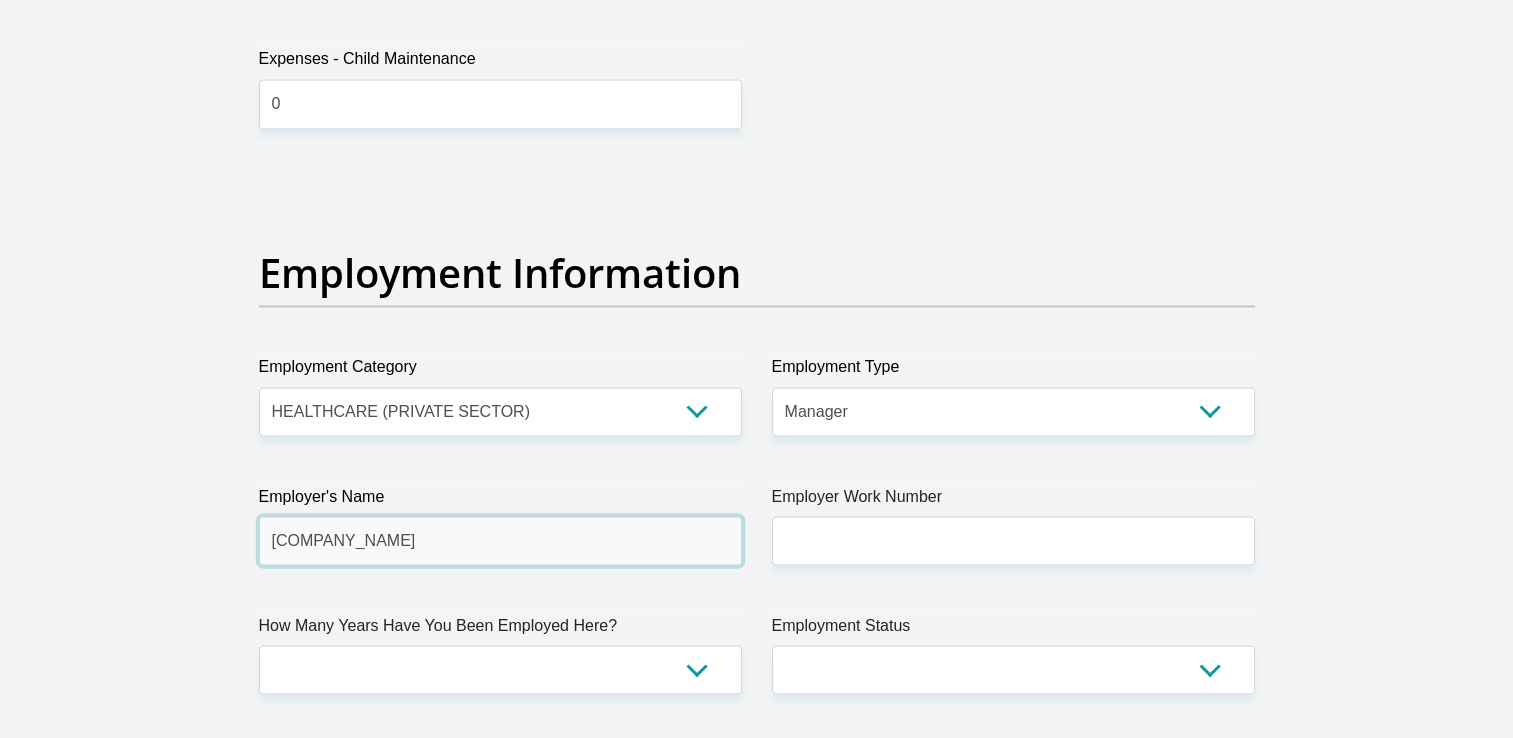 type on "[COMPANY_NAME]" 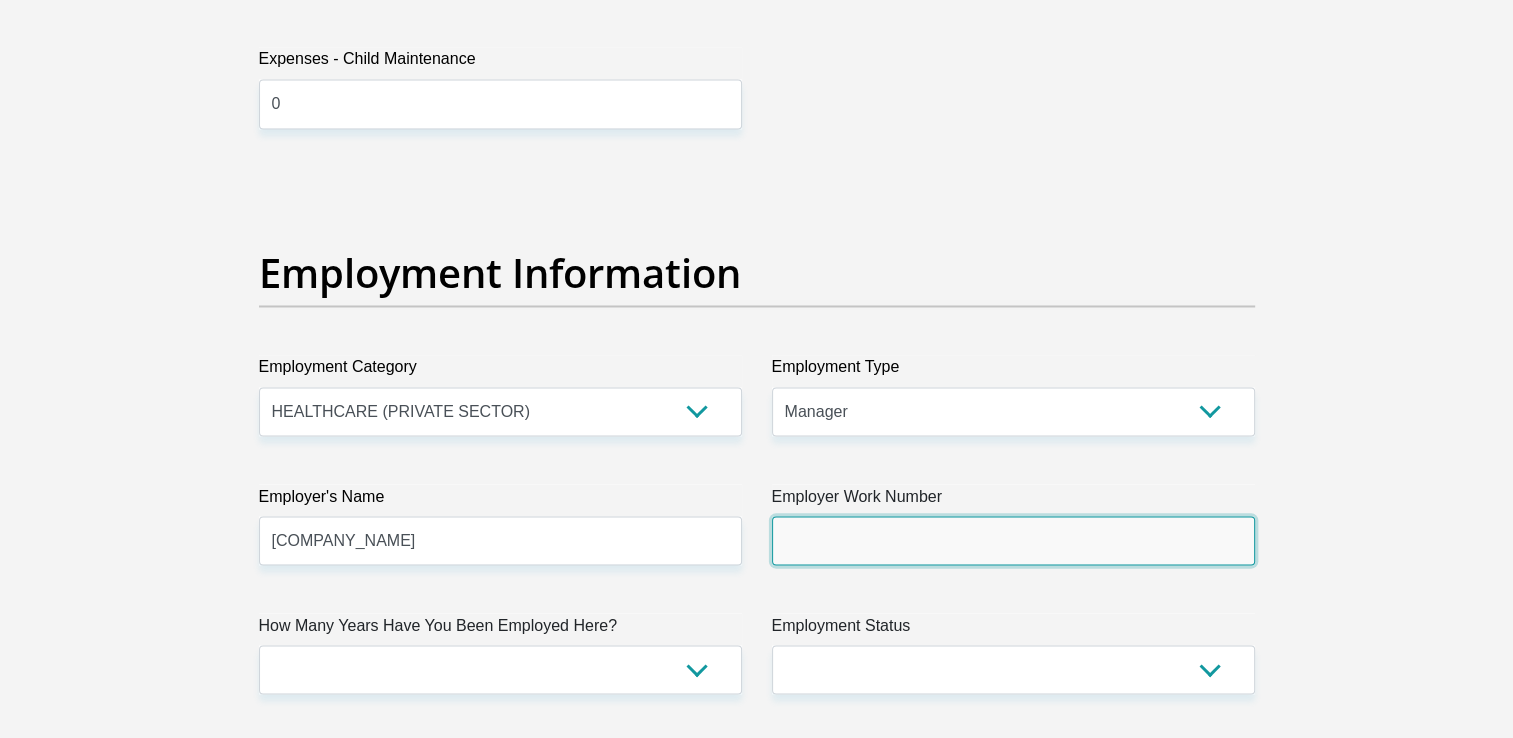 click on "Employer Work Number" at bounding box center [1013, 540] 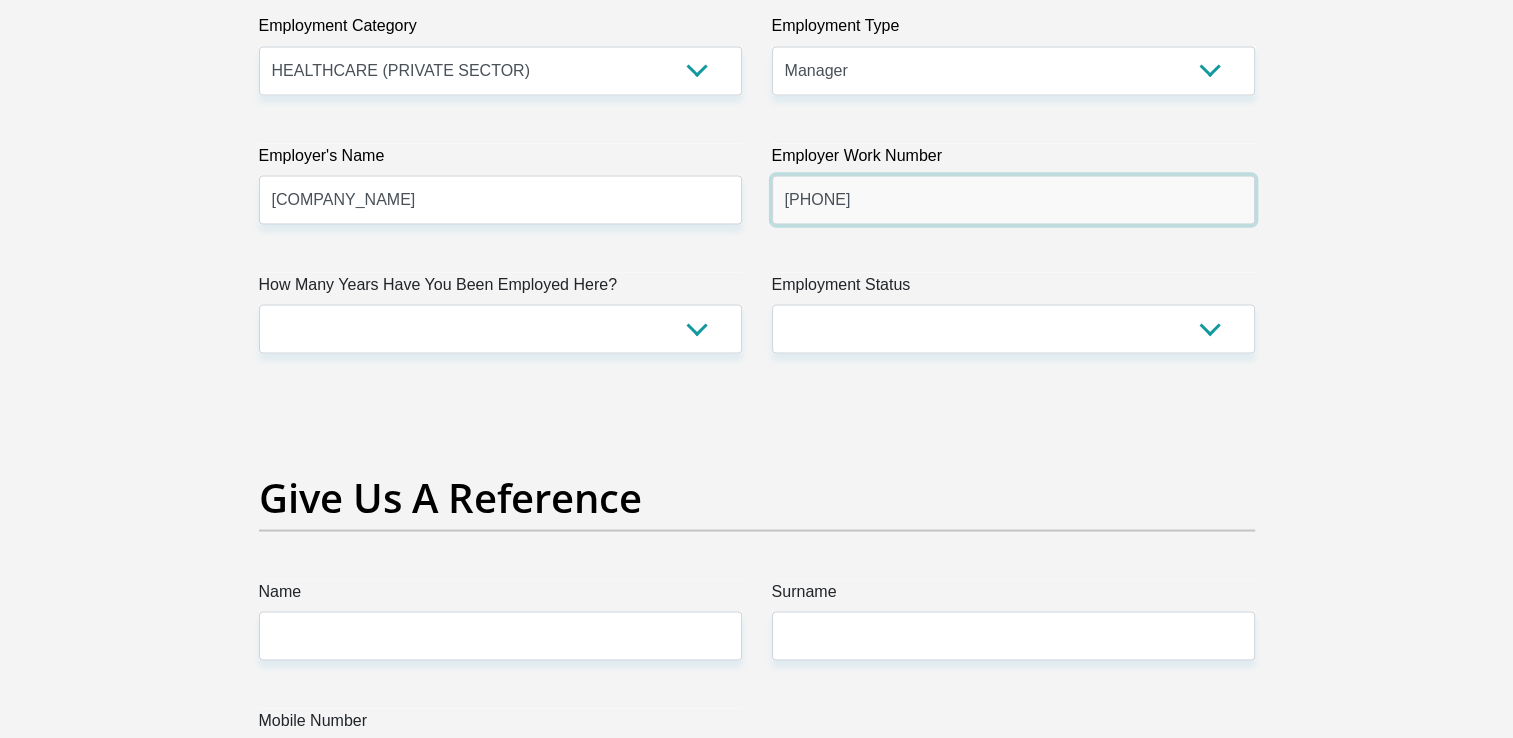scroll, scrollTop: 3800, scrollLeft: 0, axis: vertical 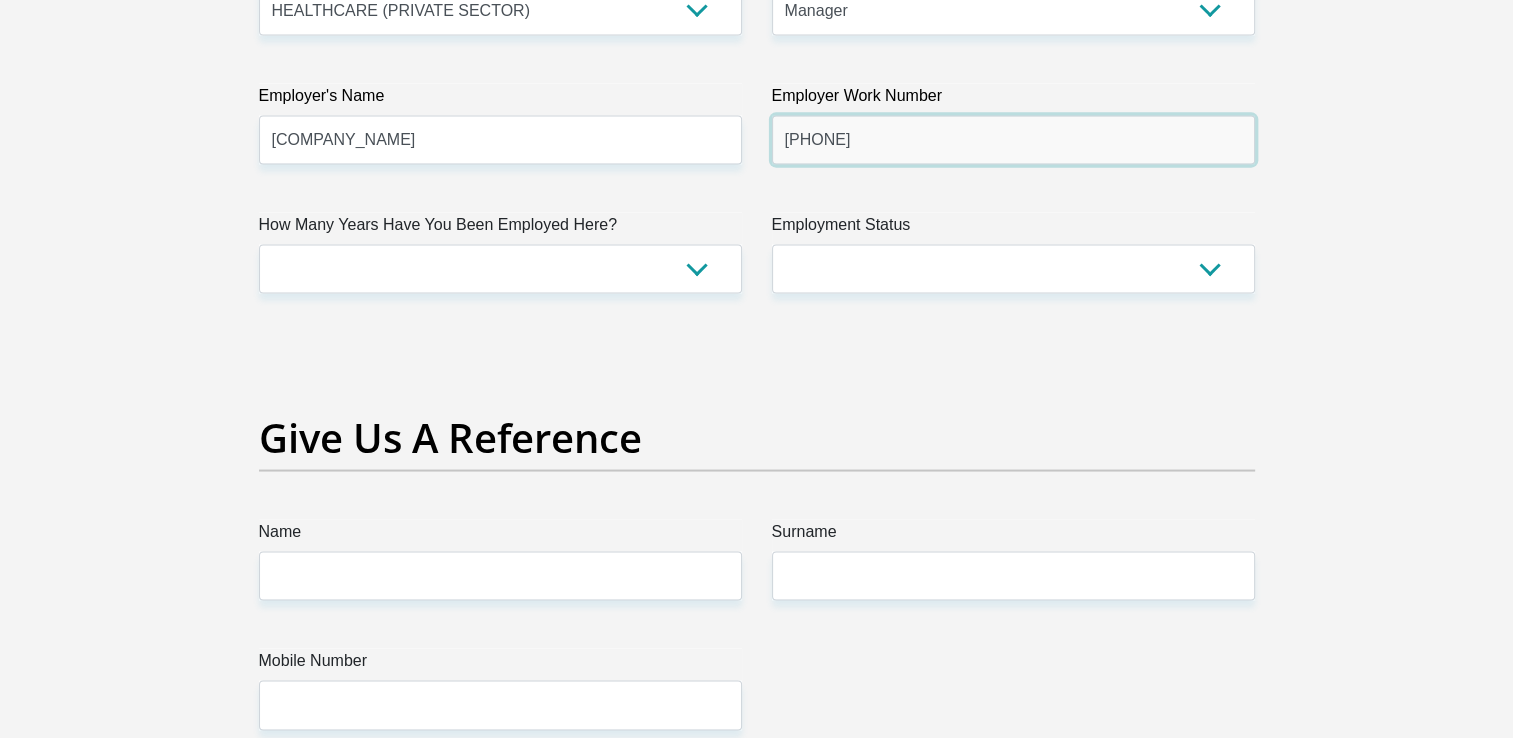 type on "[PHONE]" 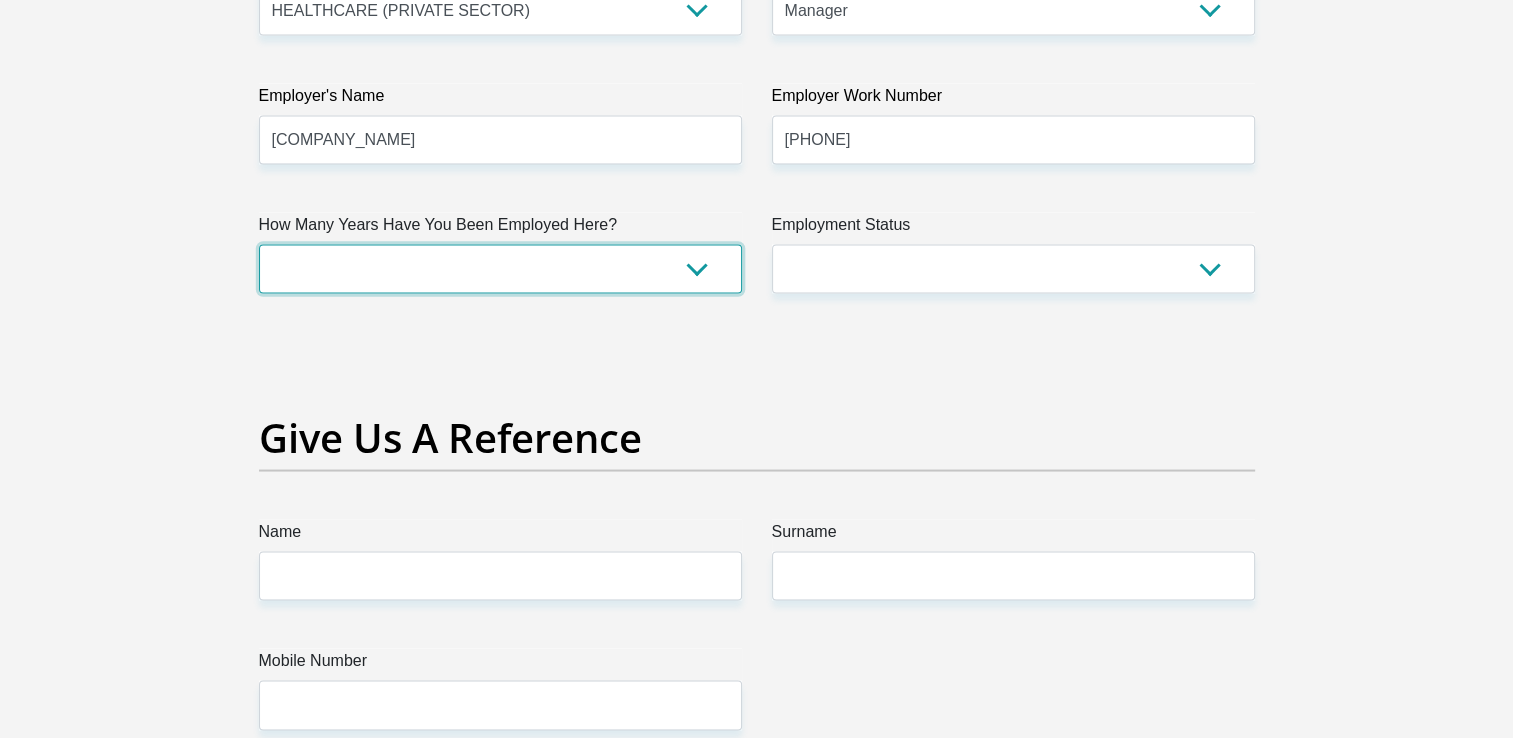 click on "less than 1 year
1-3 years
3-5 years
5+ years" at bounding box center (500, 269) 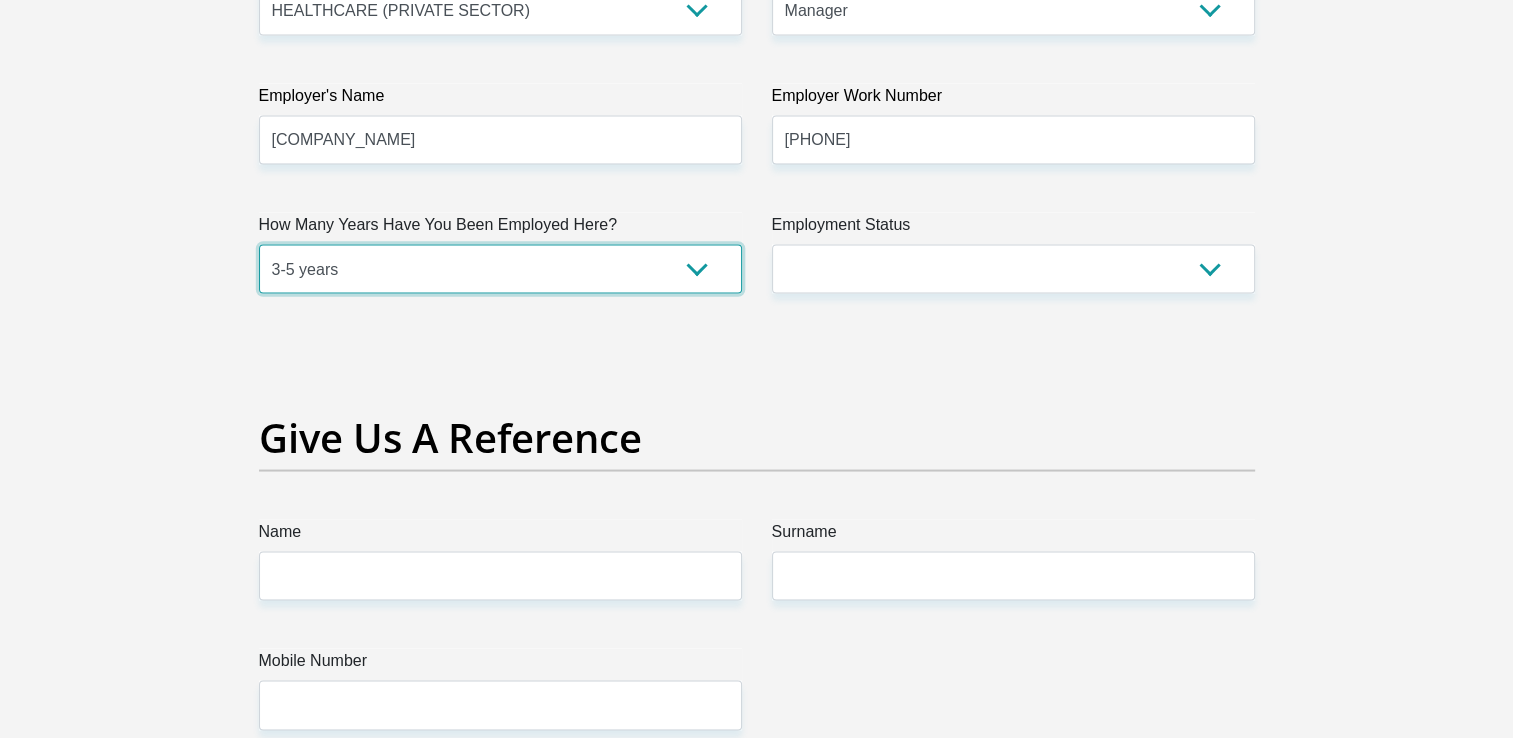 click on "less than 1 year
1-3 years
3-5 years
5+ years" at bounding box center [500, 269] 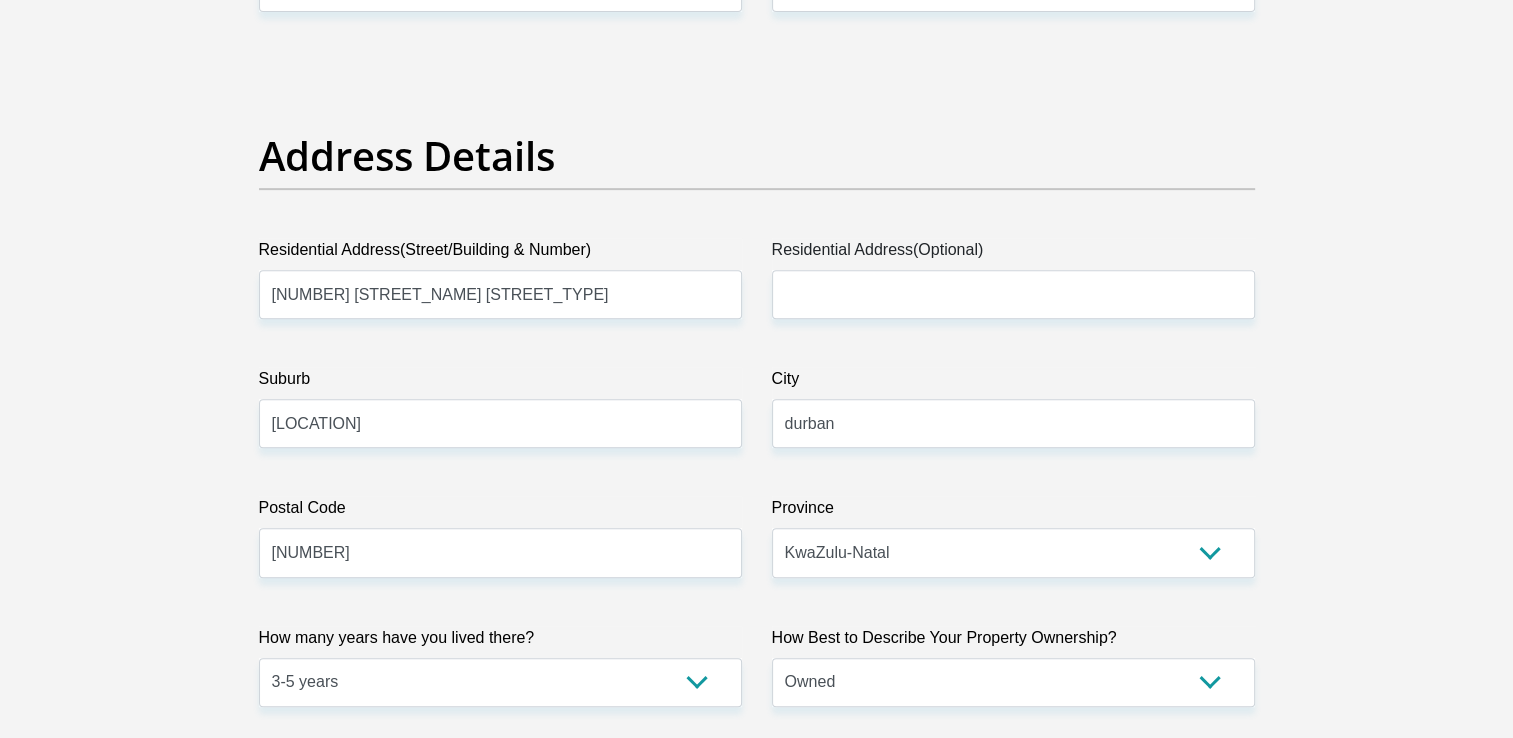 scroll, scrollTop: 1100, scrollLeft: 0, axis: vertical 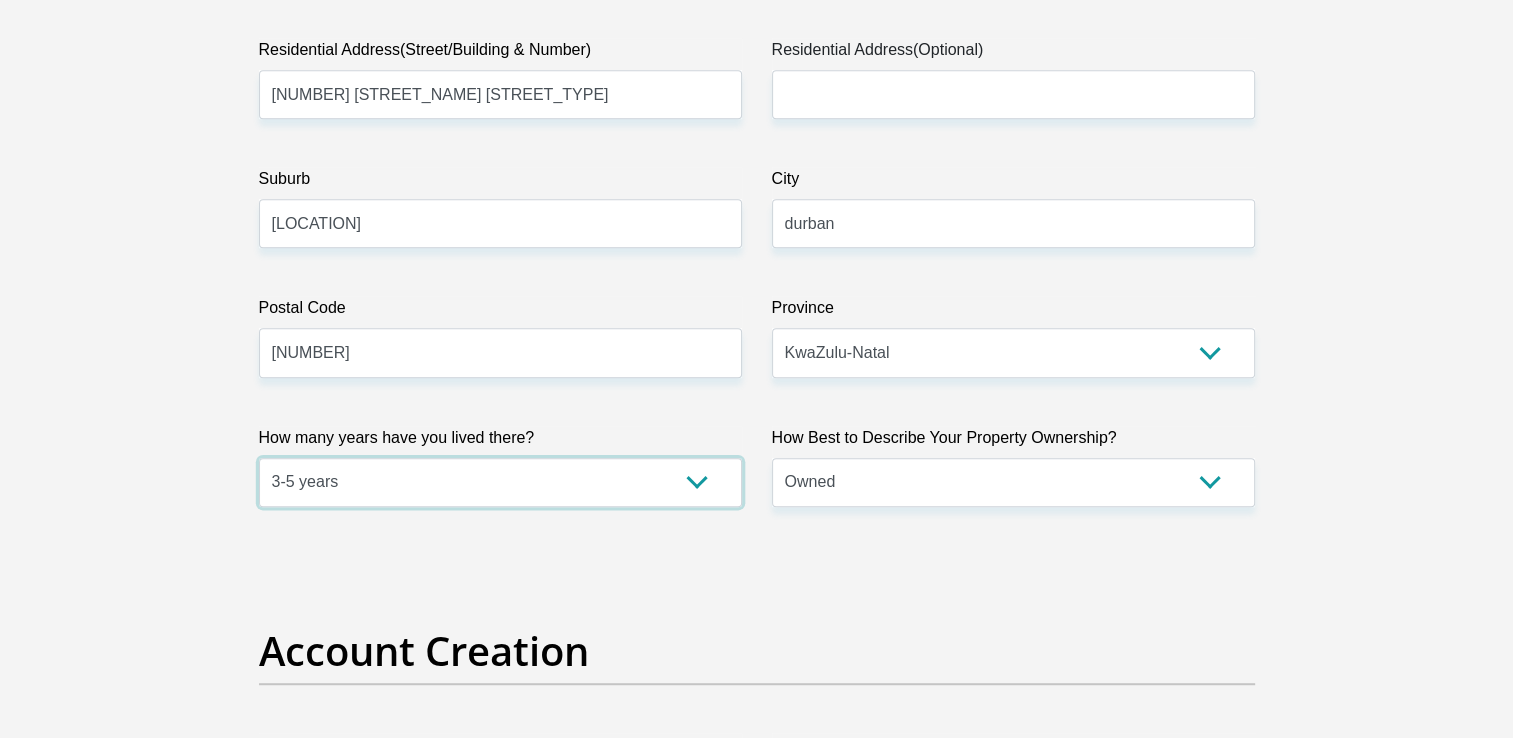click on "less than 1 year
1-3 years
3-5 years
5+ years" at bounding box center [500, 482] 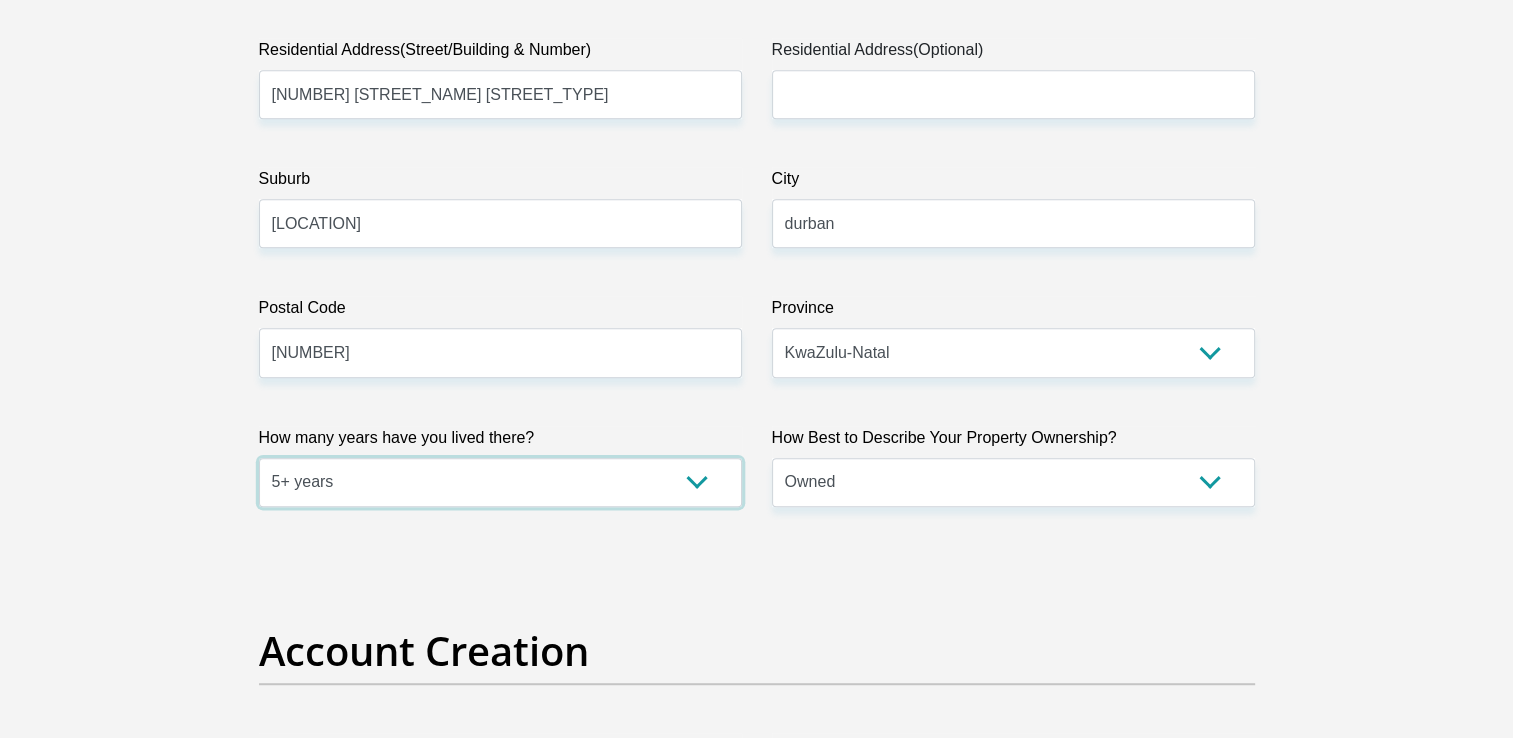 click on "less than 1 year
1-3 years
3-5 years
5+ years" at bounding box center [500, 482] 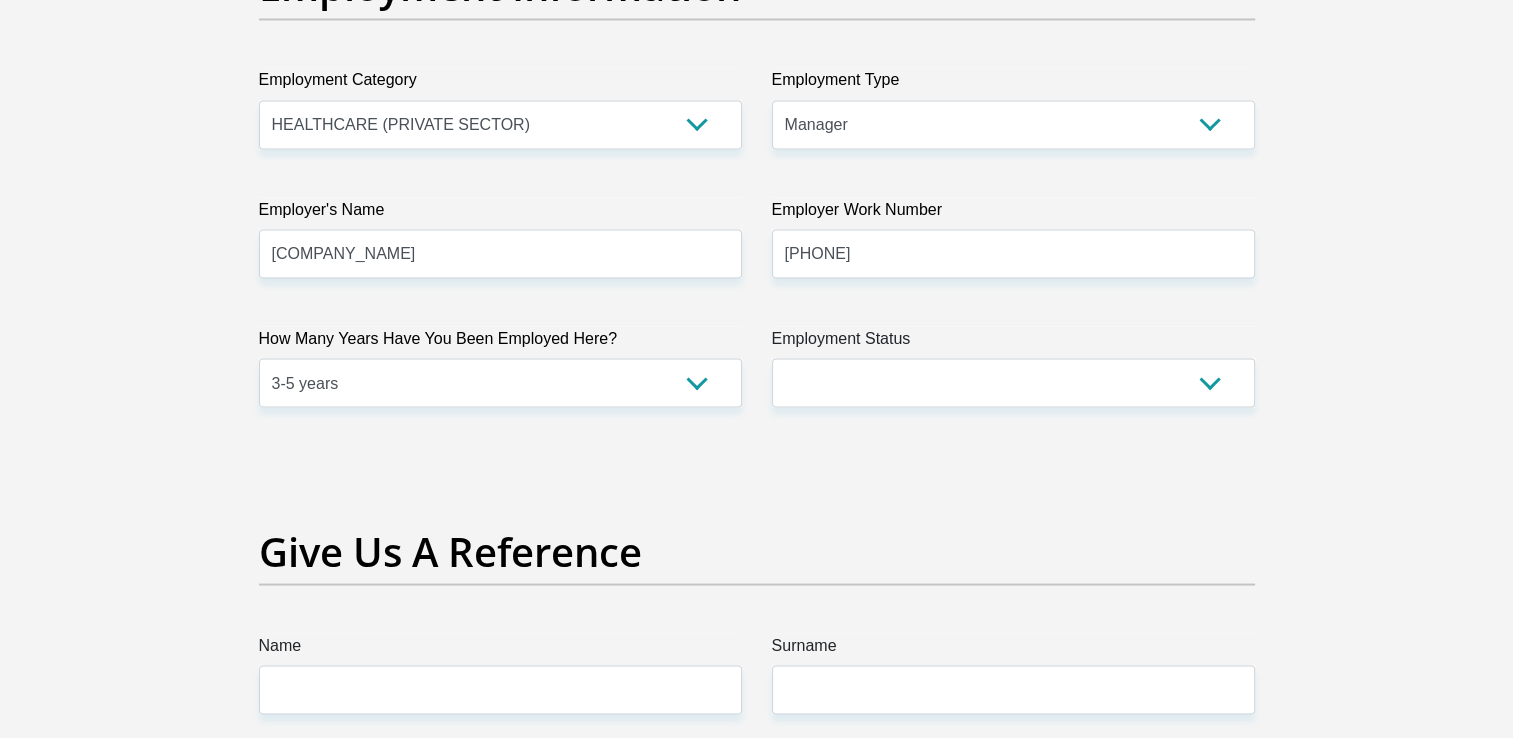 scroll, scrollTop: 3700, scrollLeft: 0, axis: vertical 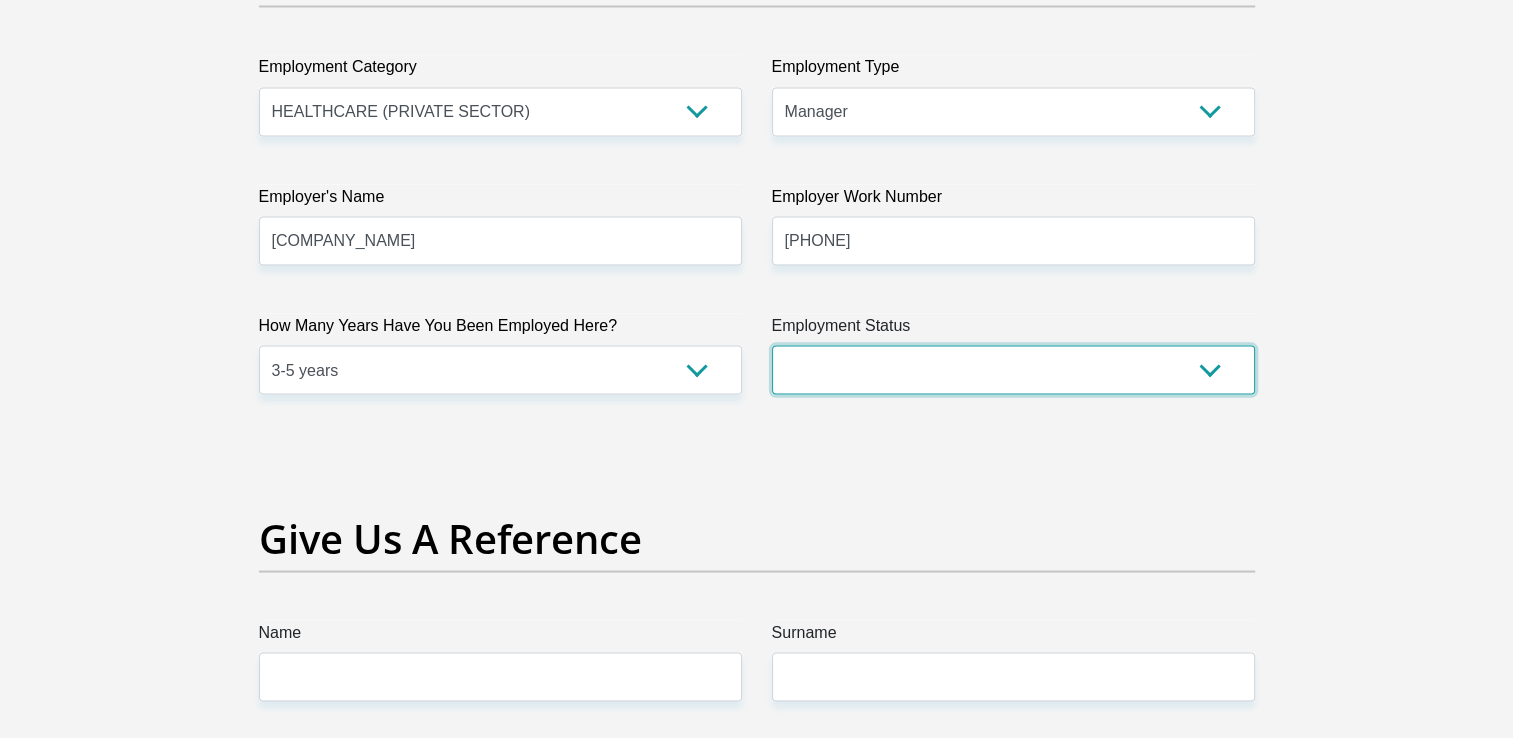 click on "Permanent/Full-time
Part-time/Casual
Contract Worker
Self-Employed
Housewife
Retired
Student
Medically Boarded
Disability
Unemployed" at bounding box center [1013, 369] 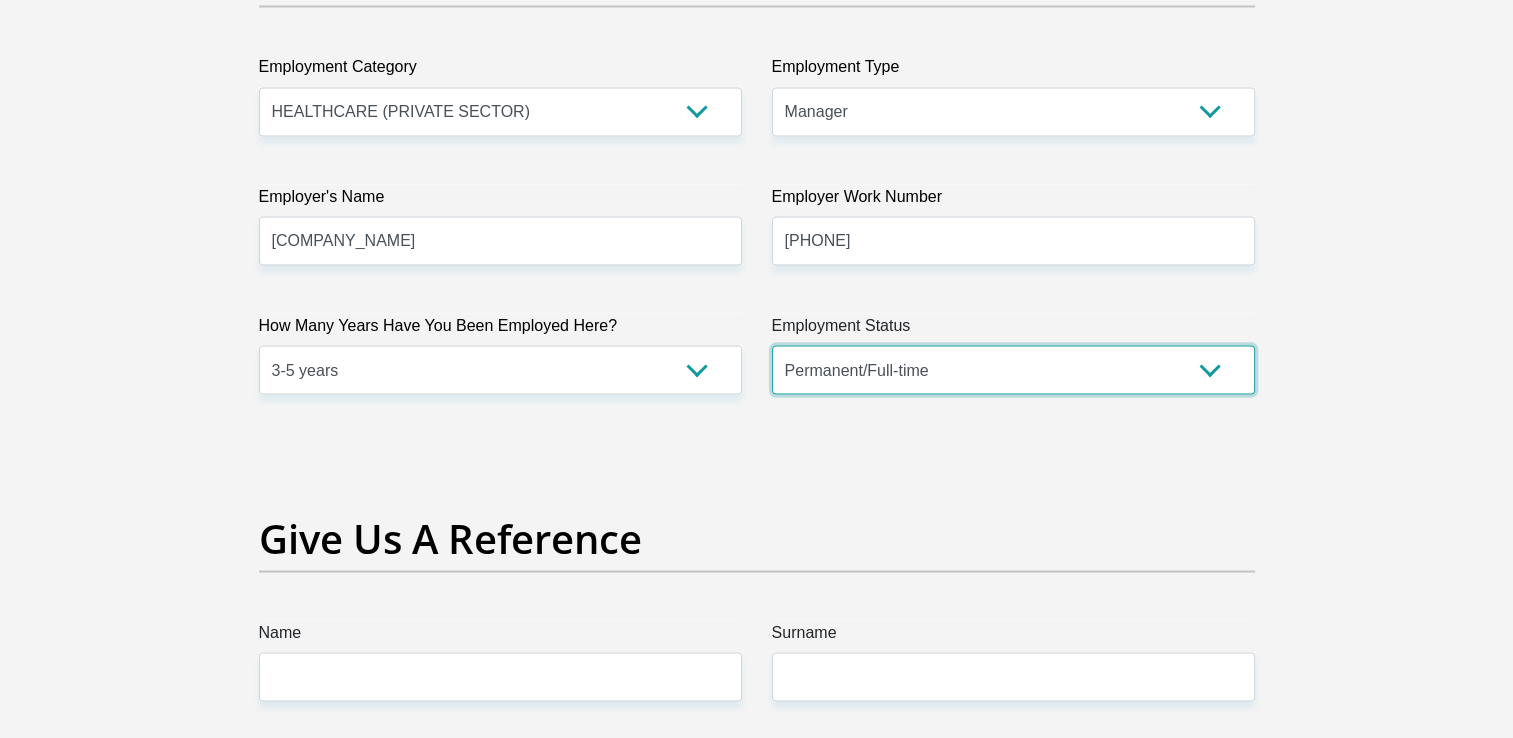 click on "Permanent/Full-time
Part-time/Casual
Contract Worker
Self-Employed
Housewife
Retired
Student
Medically Boarded
Disability
Unemployed" at bounding box center [1013, 369] 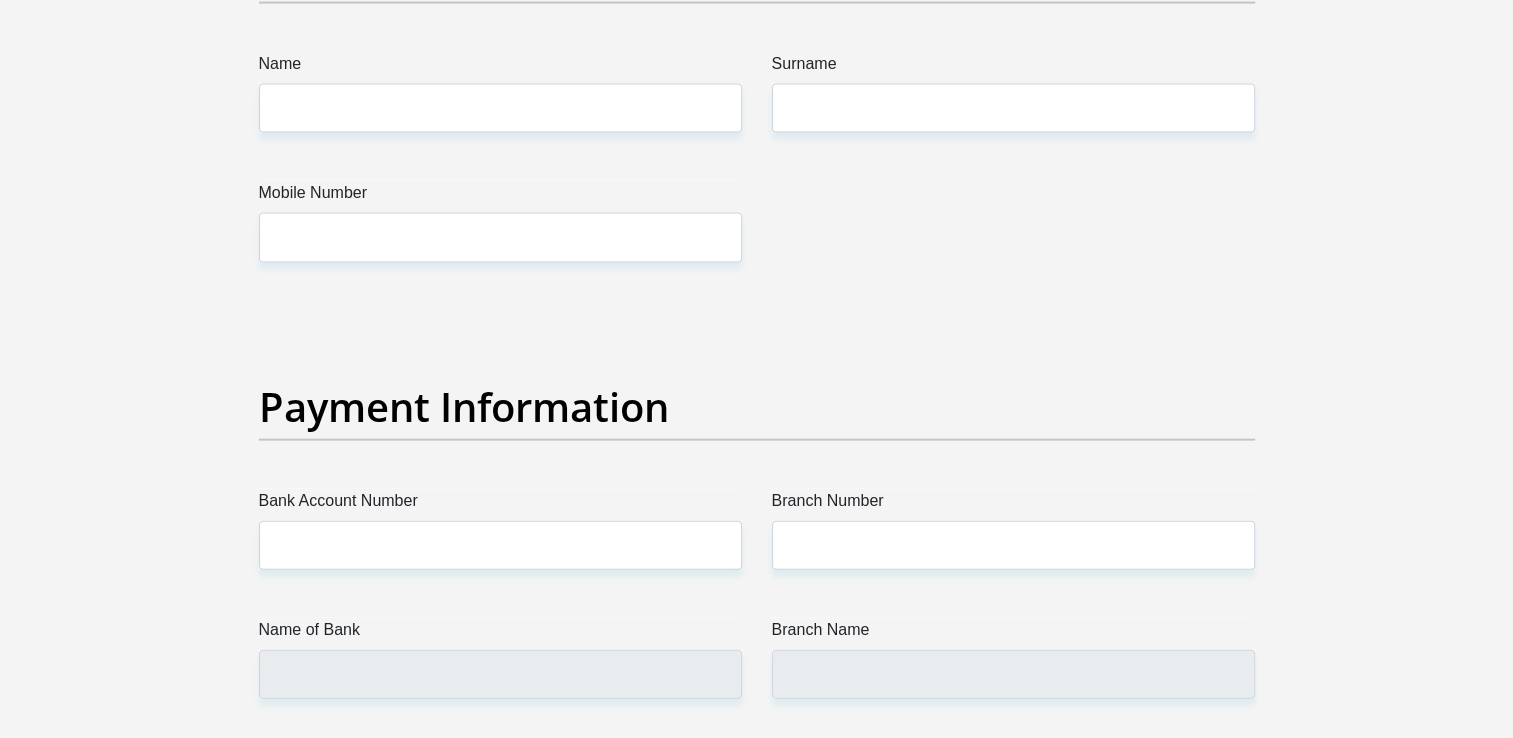 scroll, scrollTop: 4300, scrollLeft: 0, axis: vertical 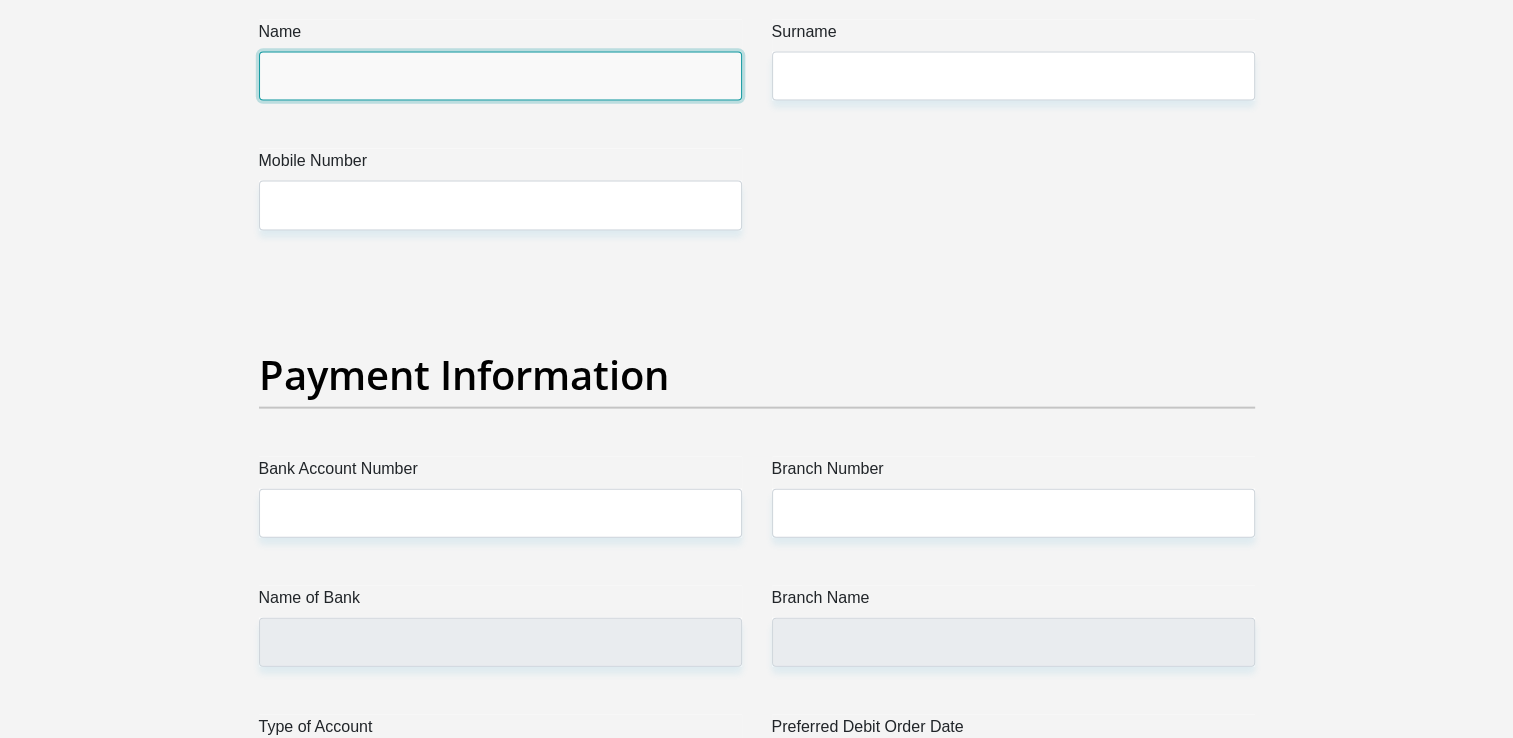 click on "Name" at bounding box center [500, 76] 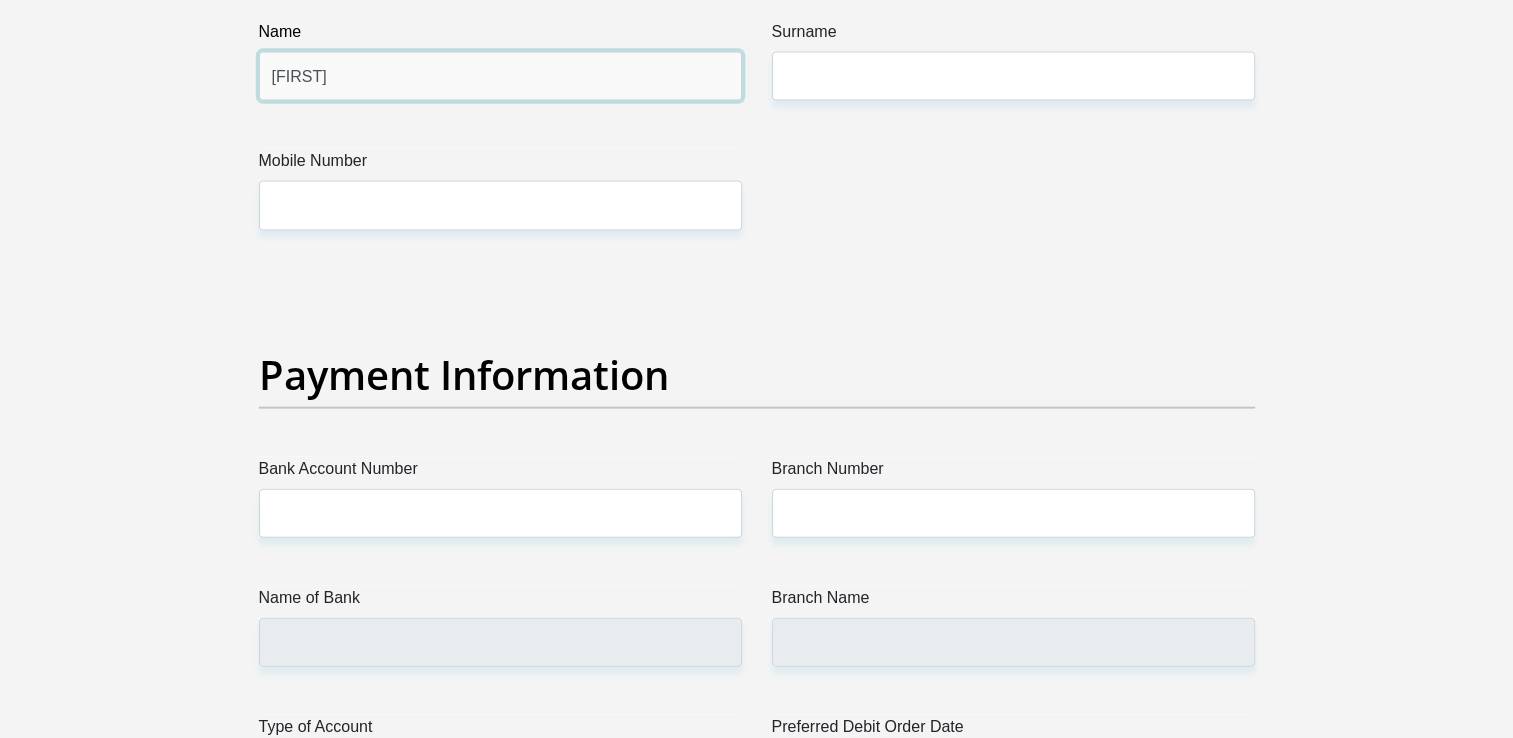 type on "[FIRST]" 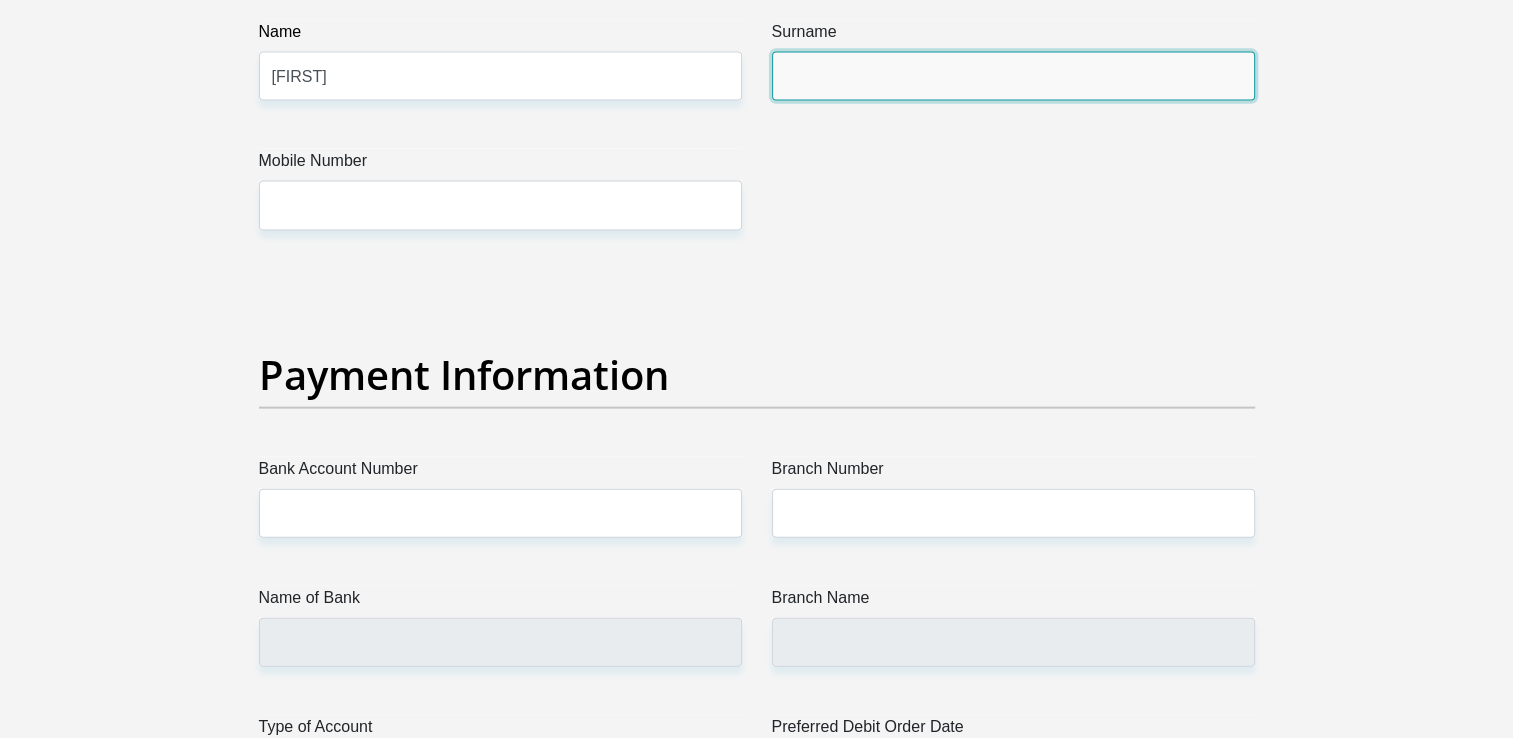 click on "Surname" at bounding box center [1013, 76] 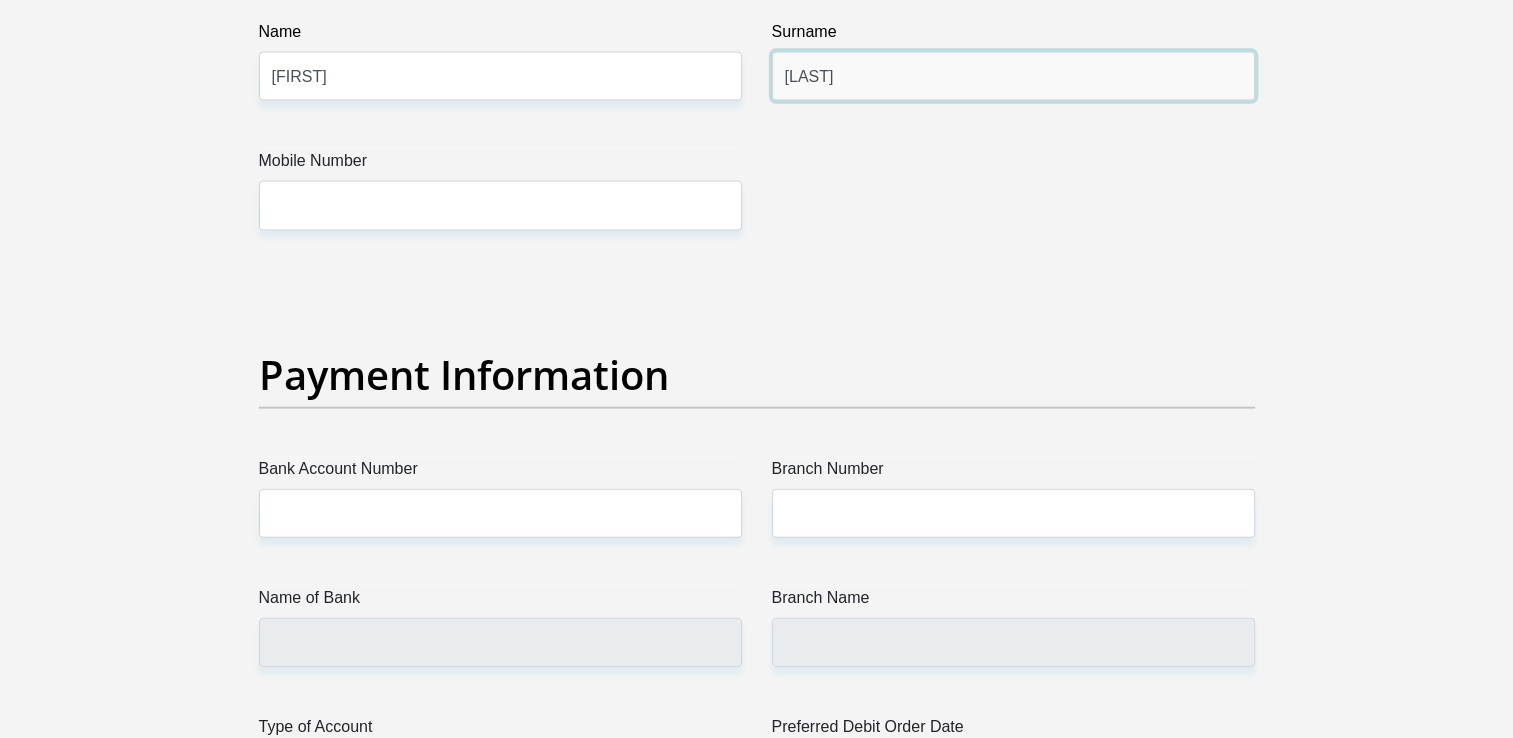 type on "[LAST]" 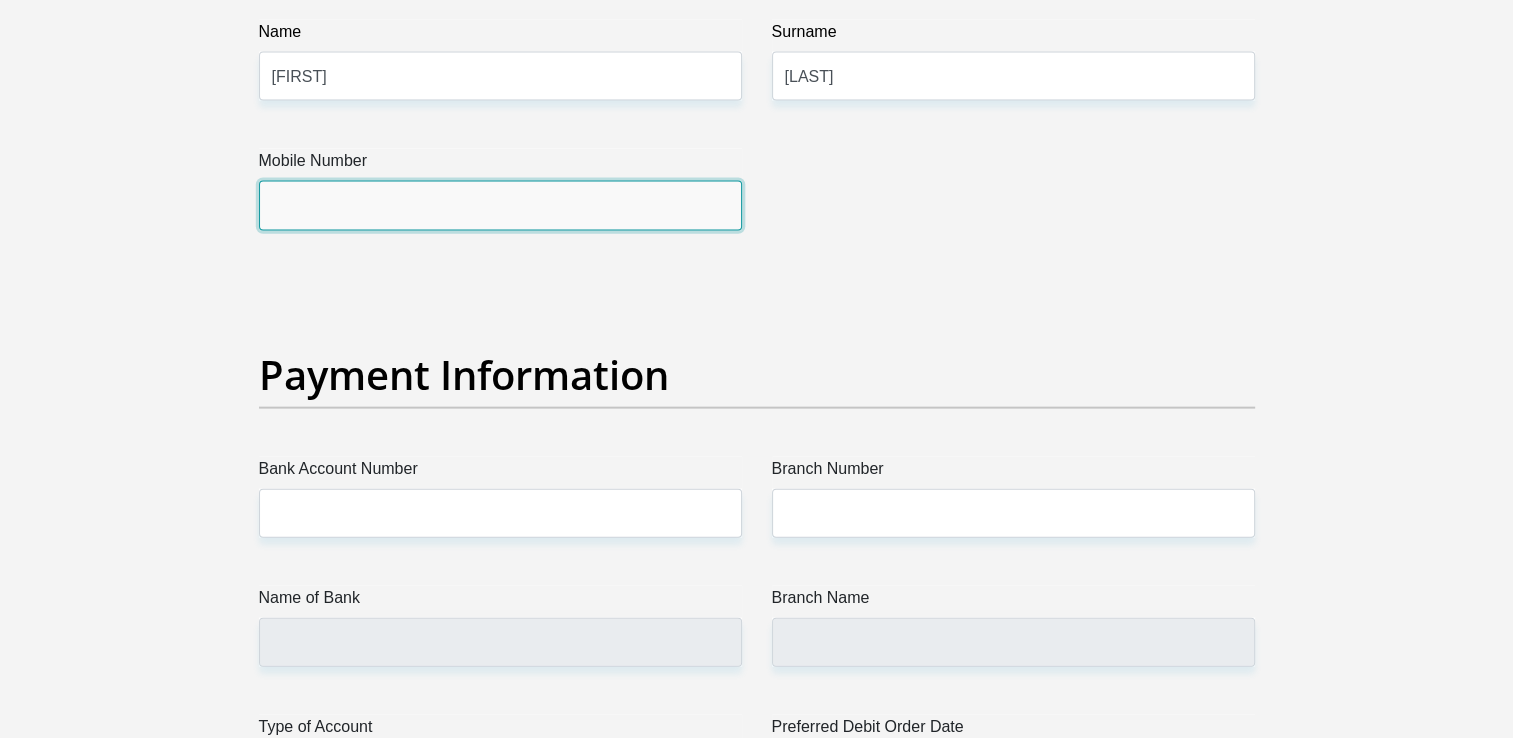 click on "Mobile Number" at bounding box center (500, 205) 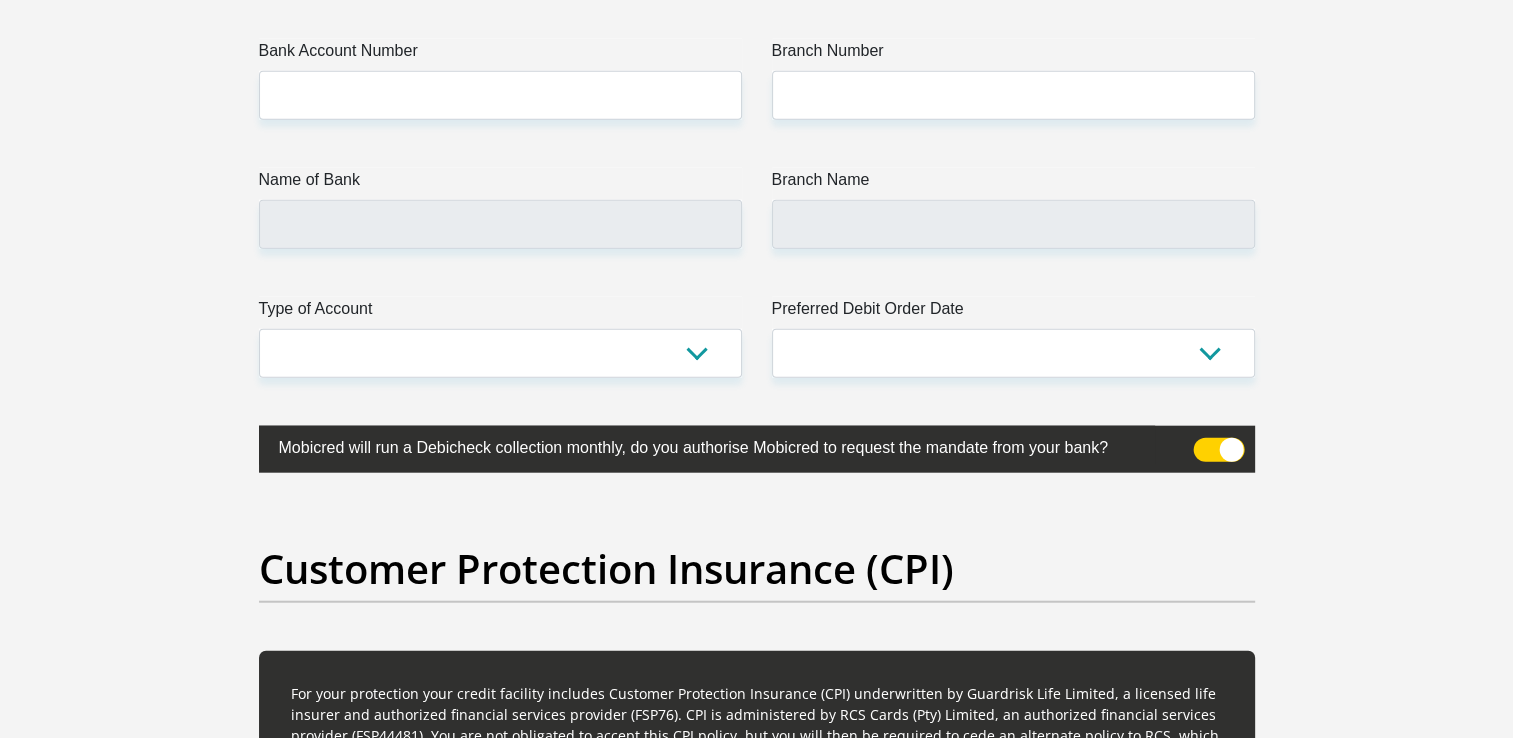 scroll, scrollTop: 4600, scrollLeft: 0, axis: vertical 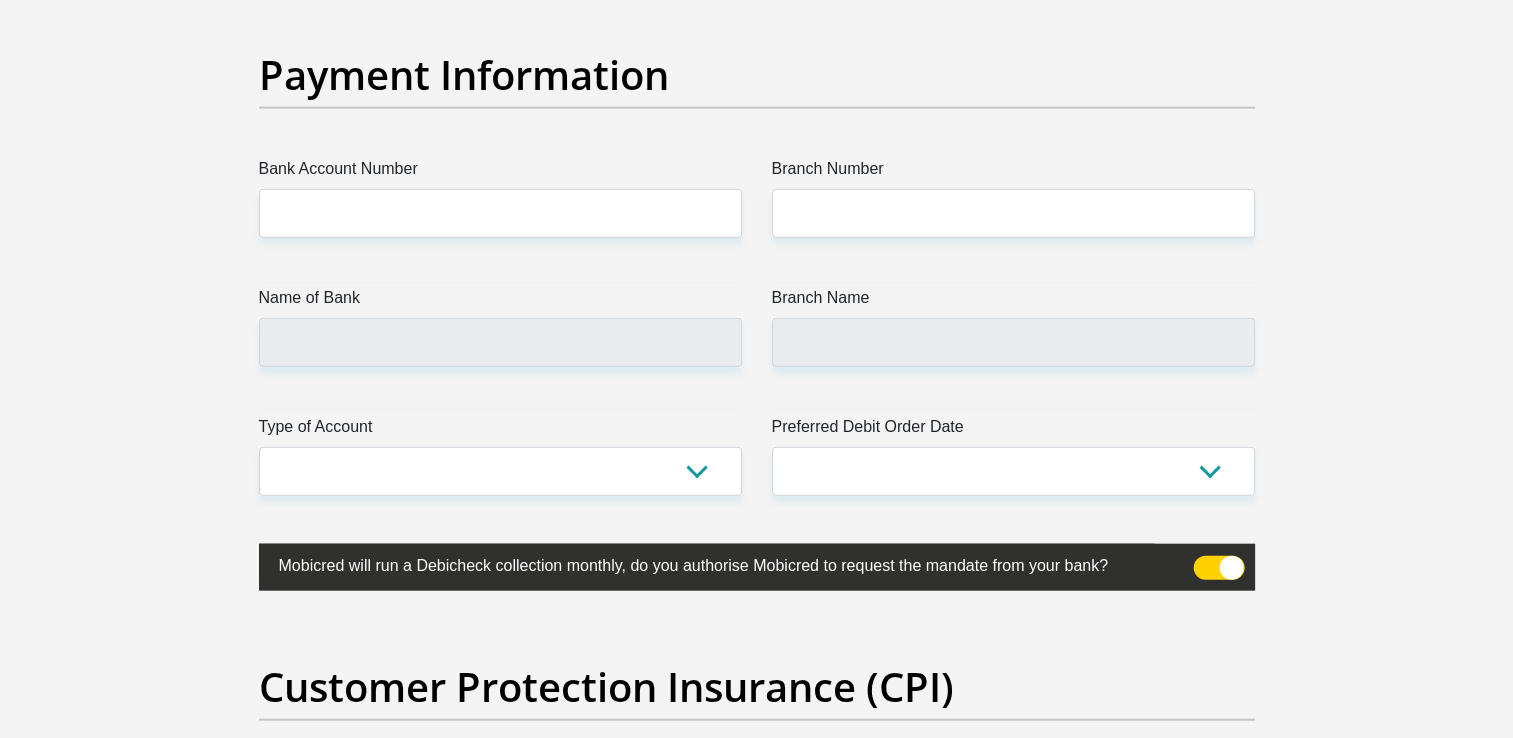 type on "[PHONE]" 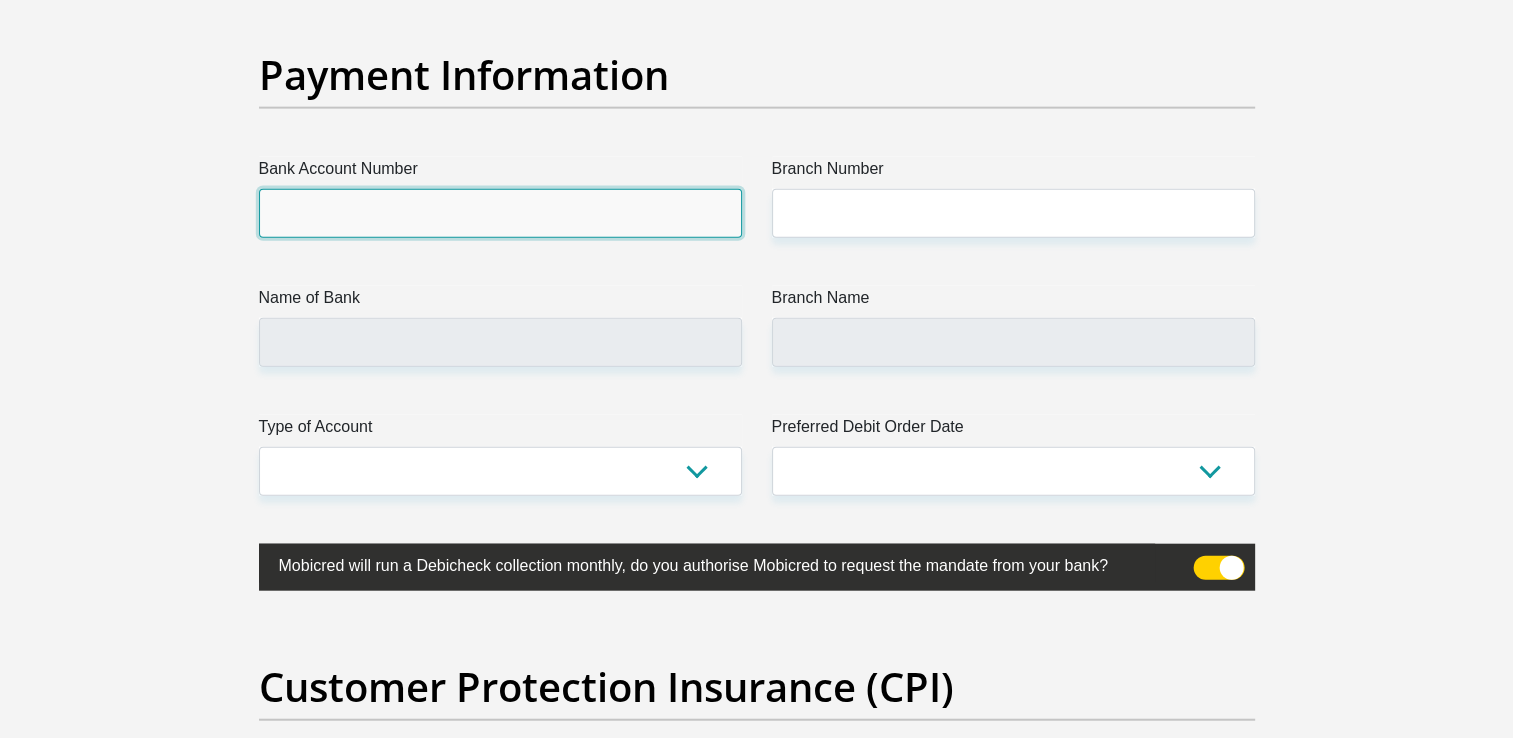 click on "Bank Account Number" at bounding box center (500, 213) 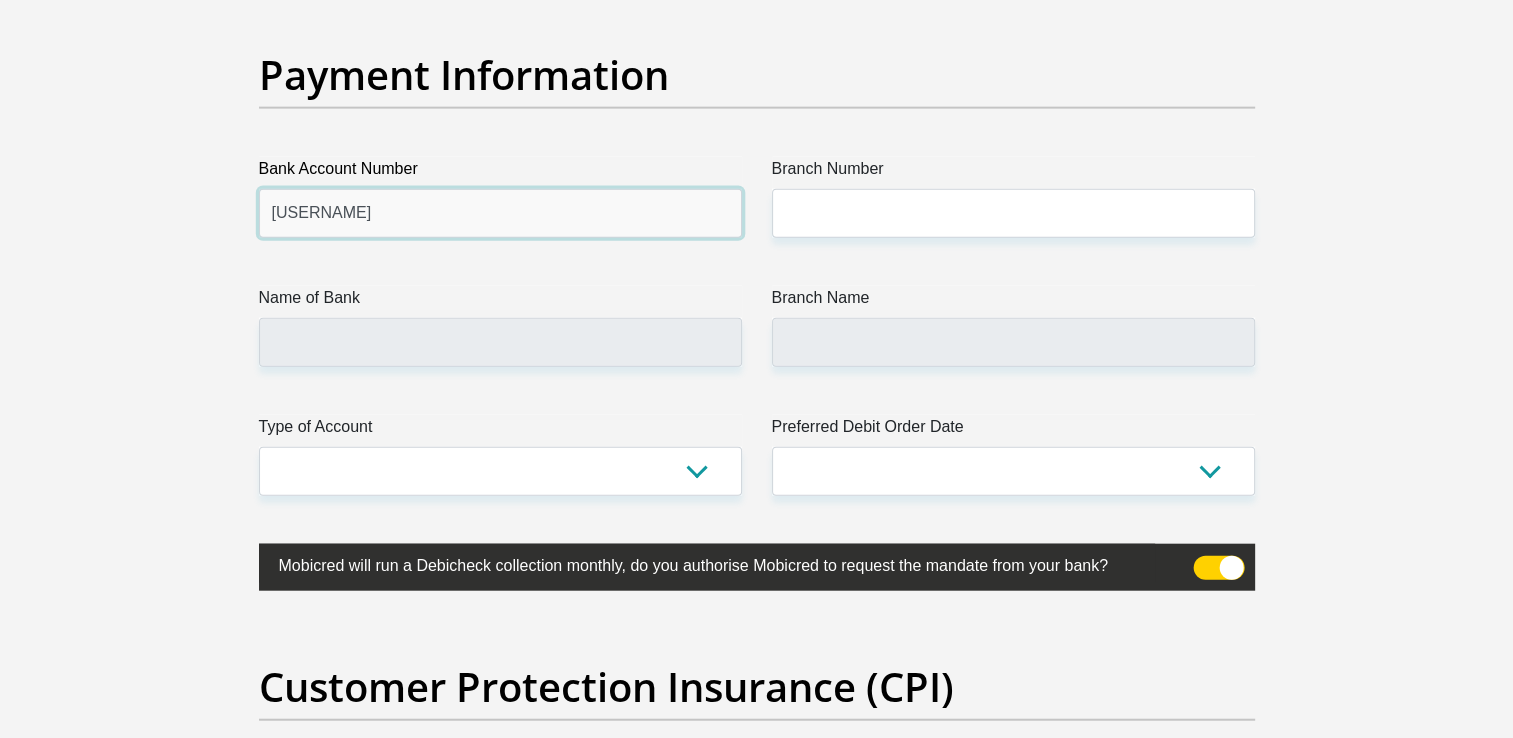 type on "[USERNAME]" 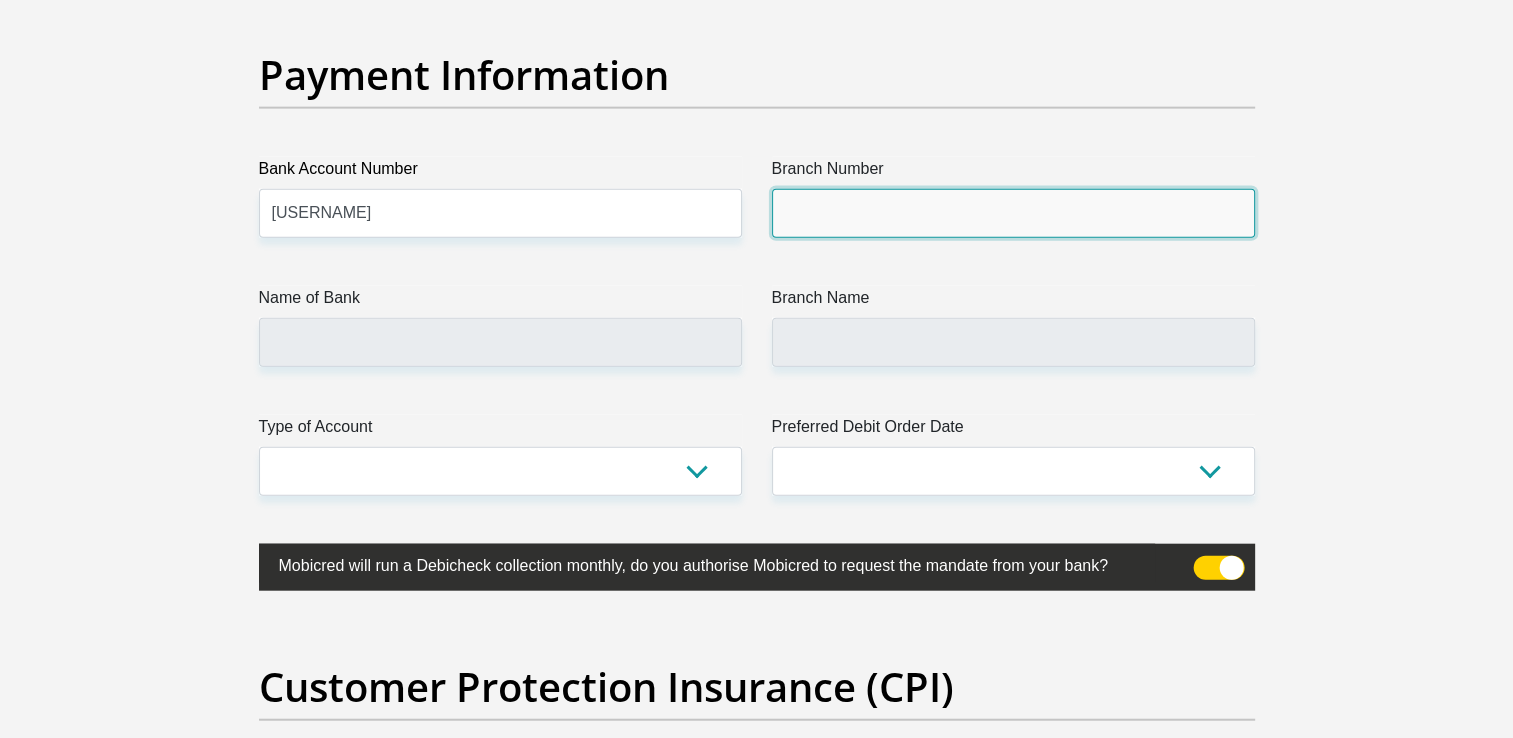 click on "Branch Number" at bounding box center [1013, 213] 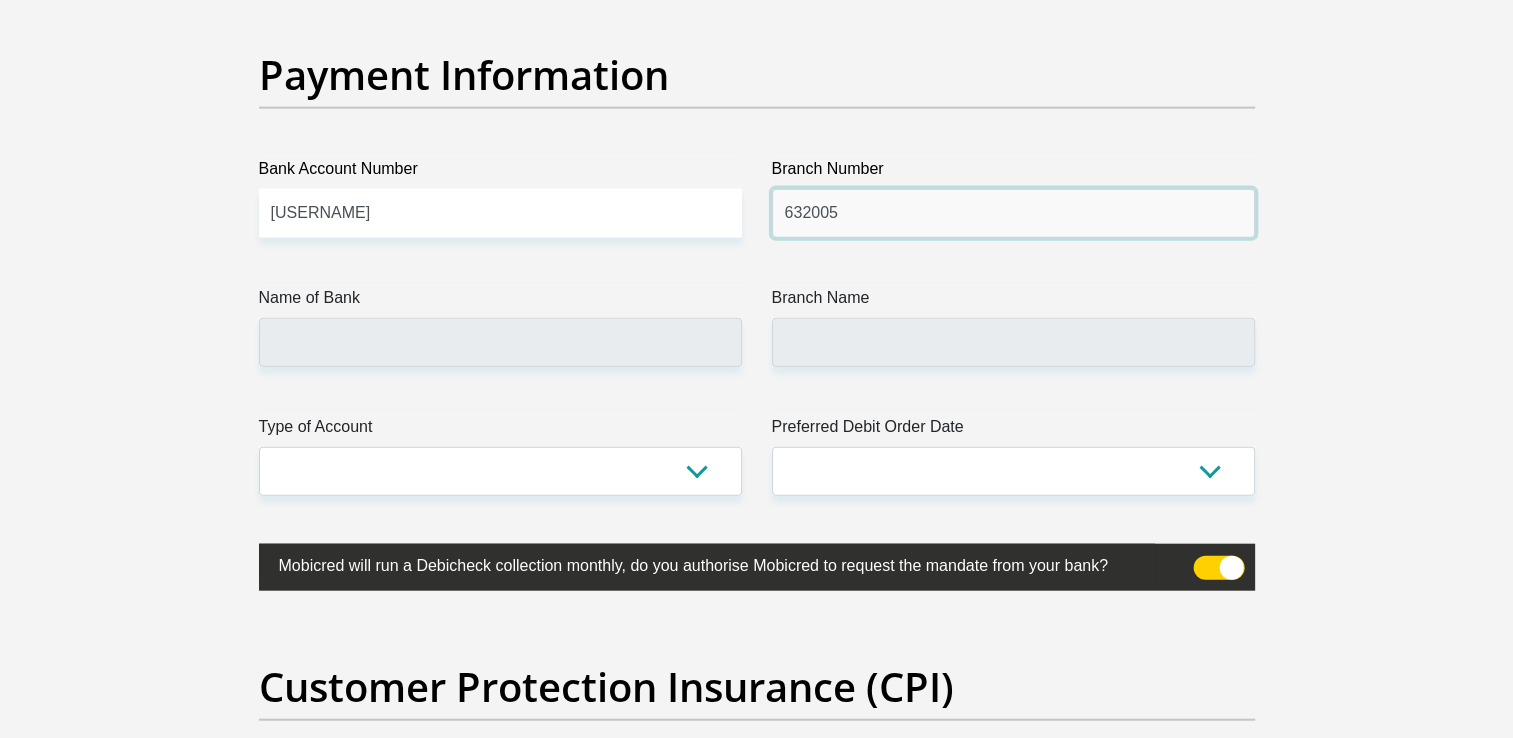 type on "632005" 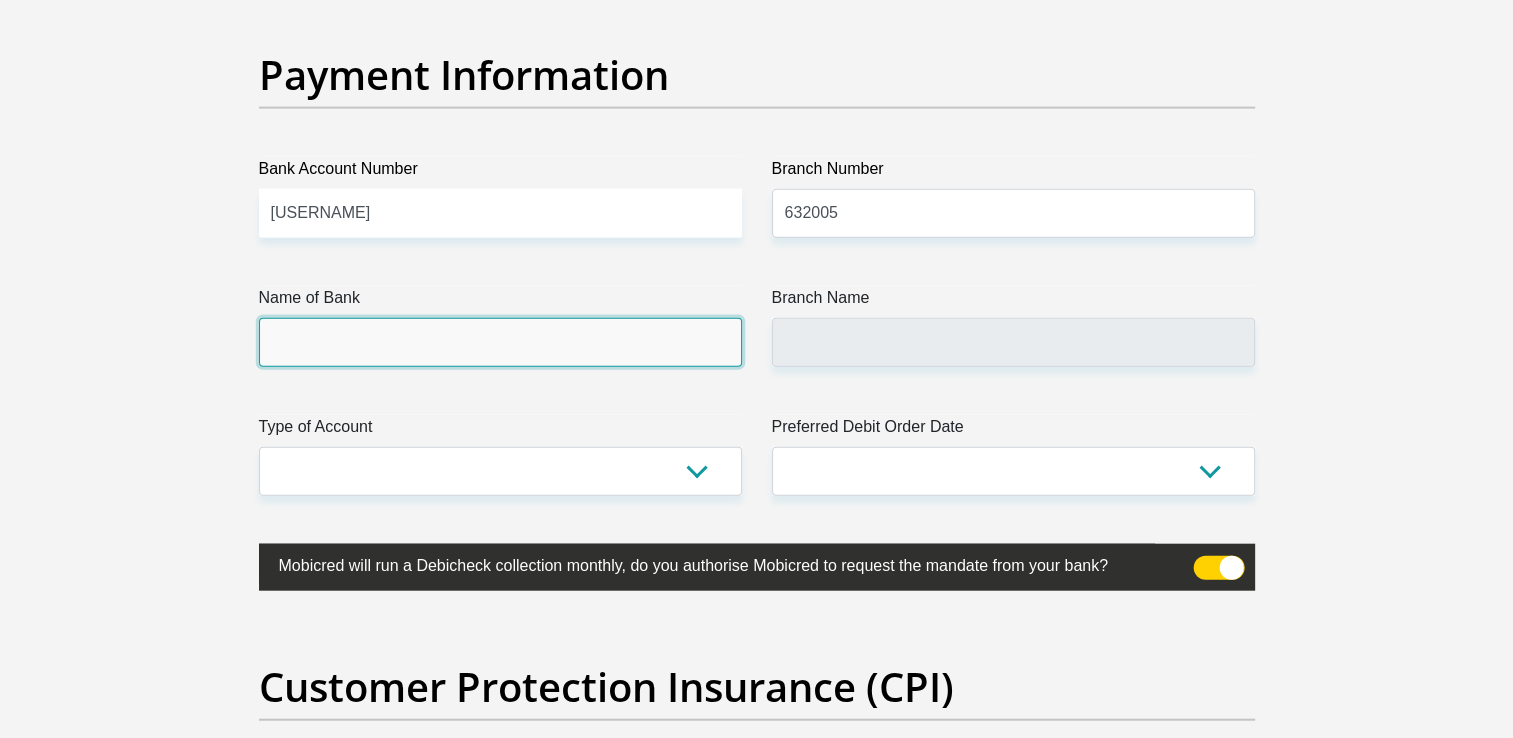 click on "Name of Bank" at bounding box center [500, 342] 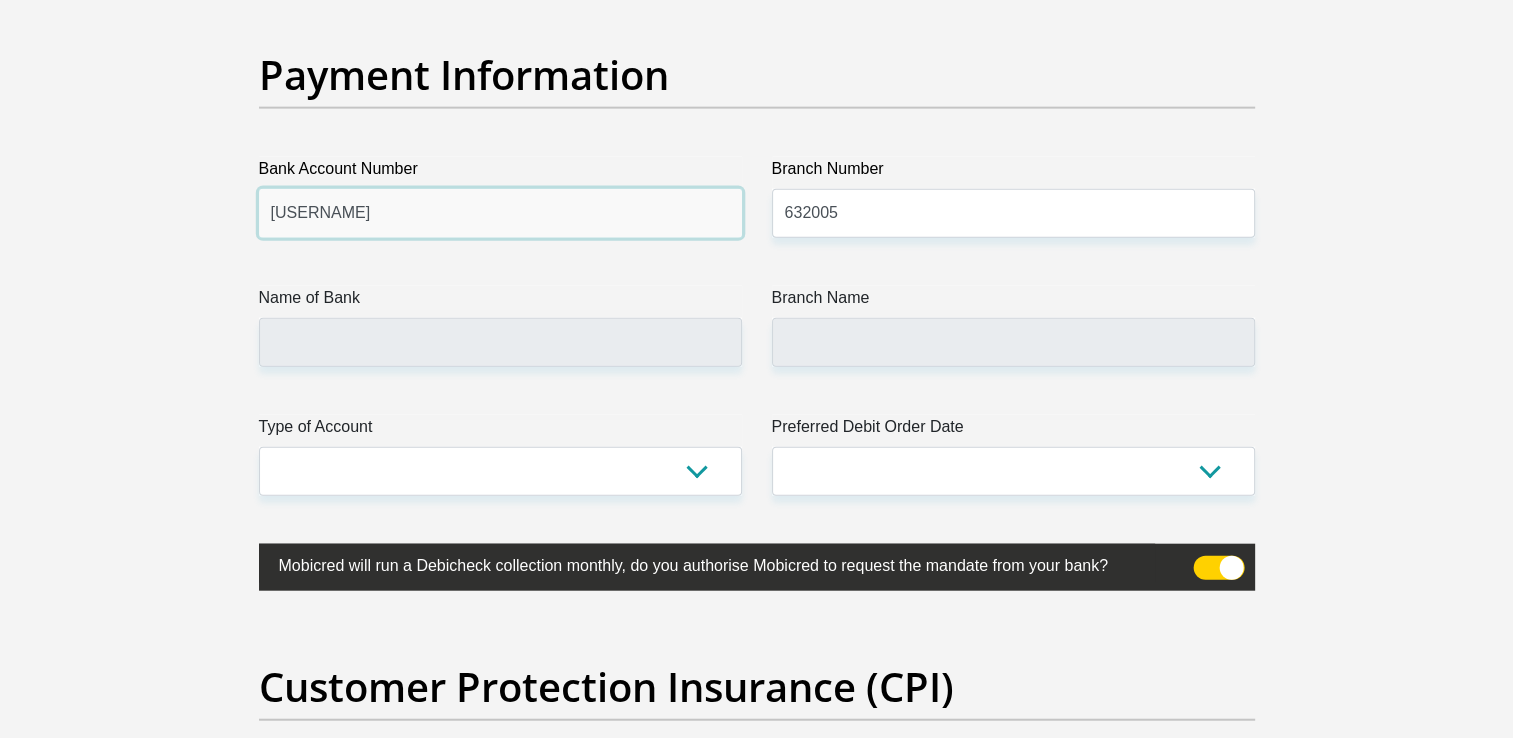 type on "ABSA BANK" 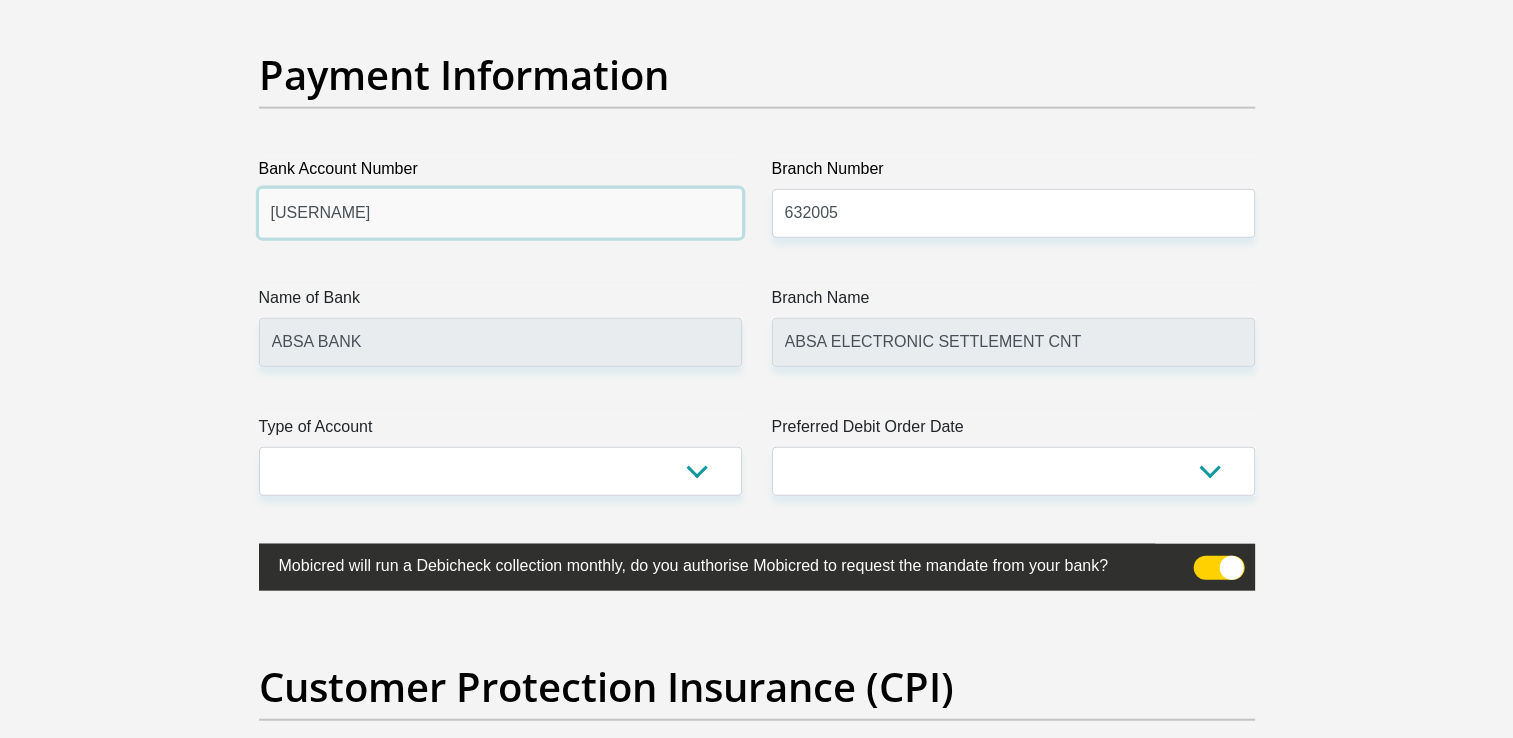 drag, startPoint x: 369, startPoint y: 228, endPoint x: 113, endPoint y: 202, distance: 257.31693 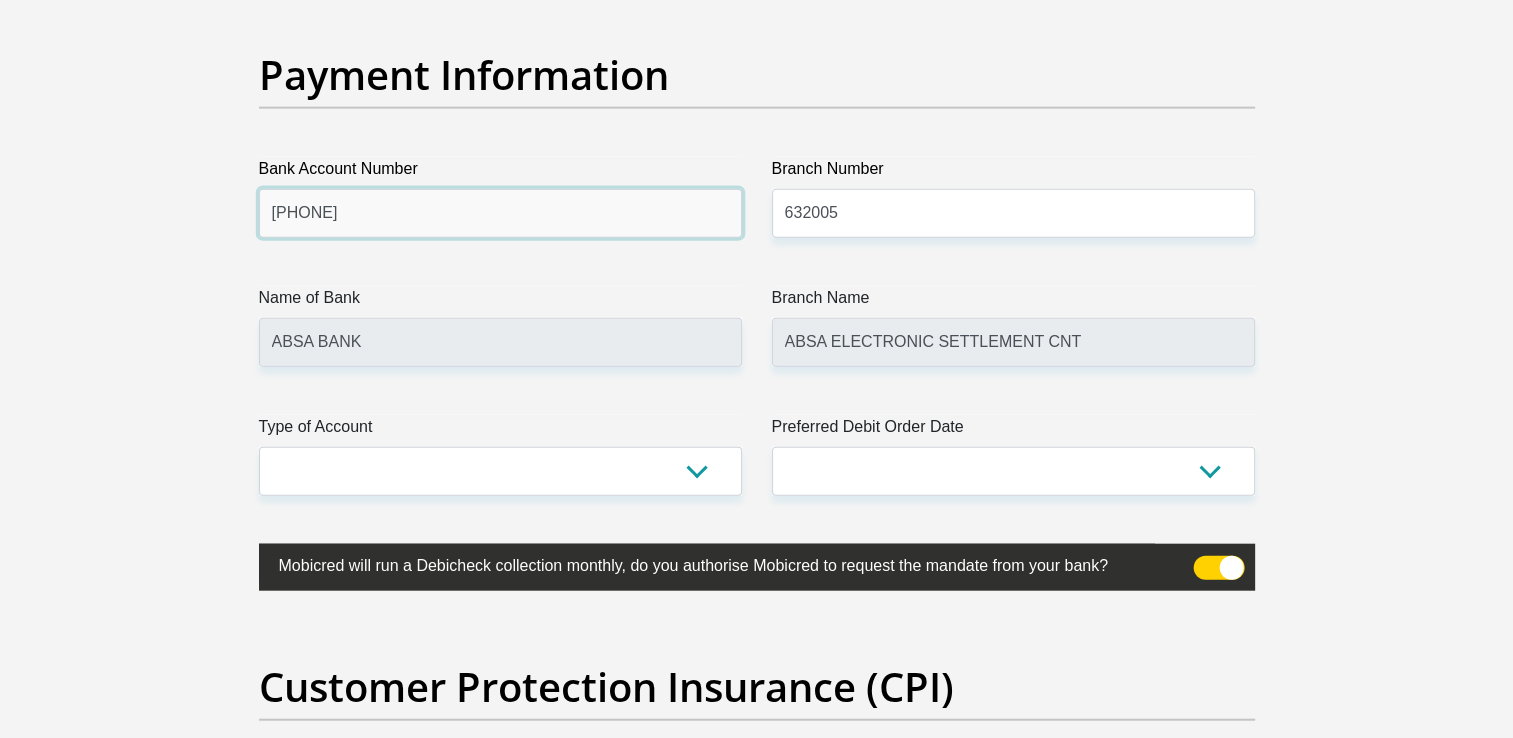 type on "[PHONE]" 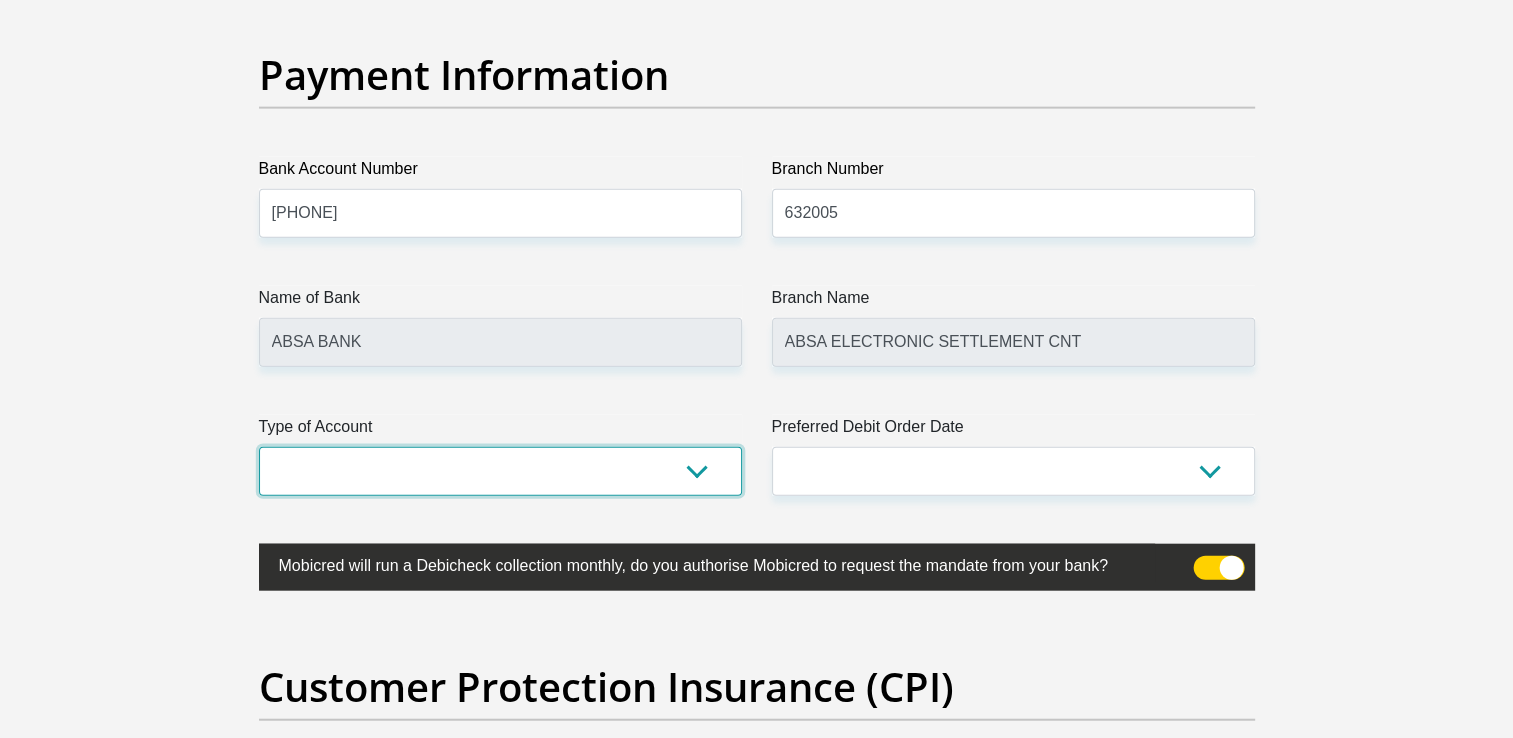 click on "Cheque
Savings" at bounding box center (500, 471) 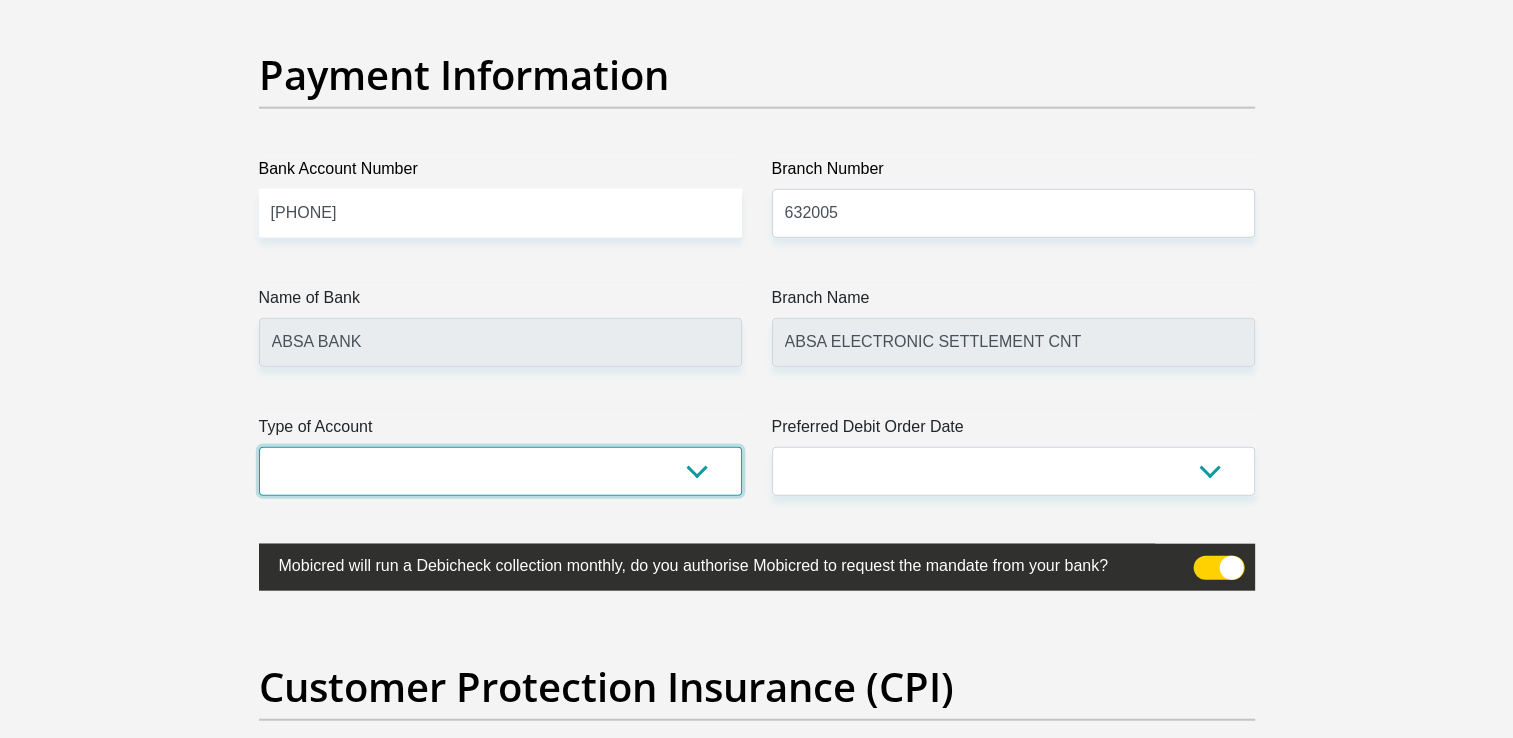 select on "CUR" 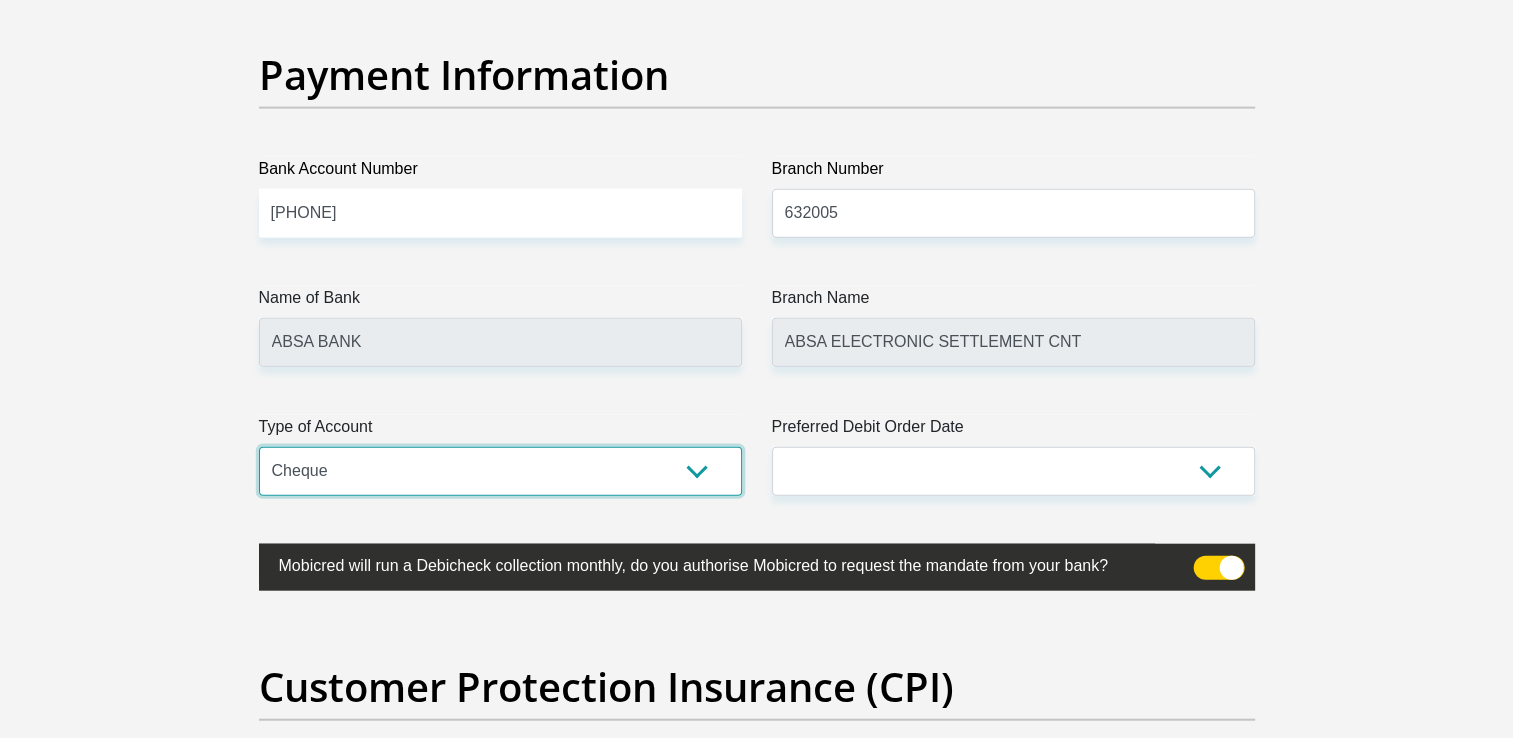click on "Cheque
Savings" at bounding box center (500, 471) 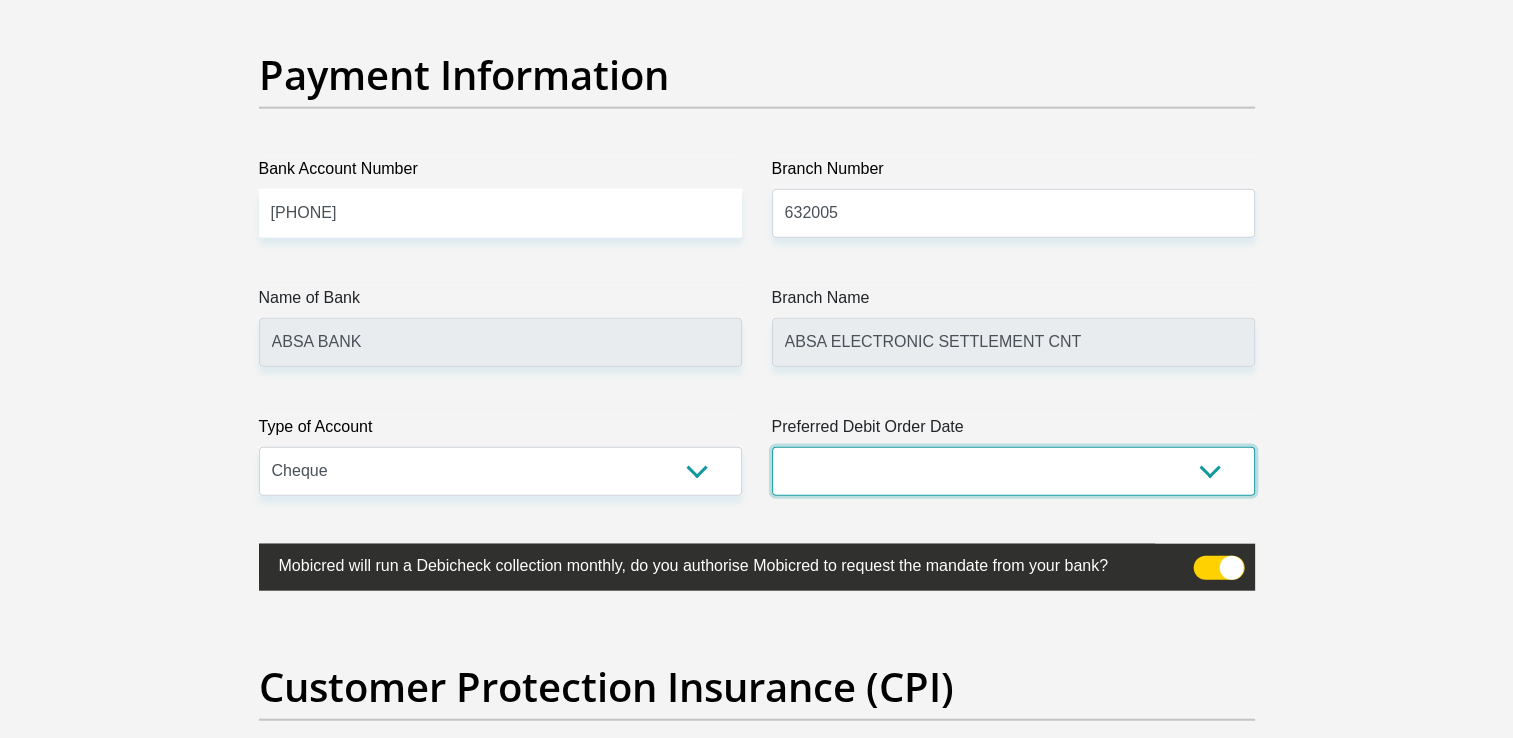 click on "1st
2nd
3rd
4th
5th
7th
18th
19th
20th
21st
22nd
23rd
24th
25th
26th
27th
28th
29th
30th" at bounding box center (1013, 471) 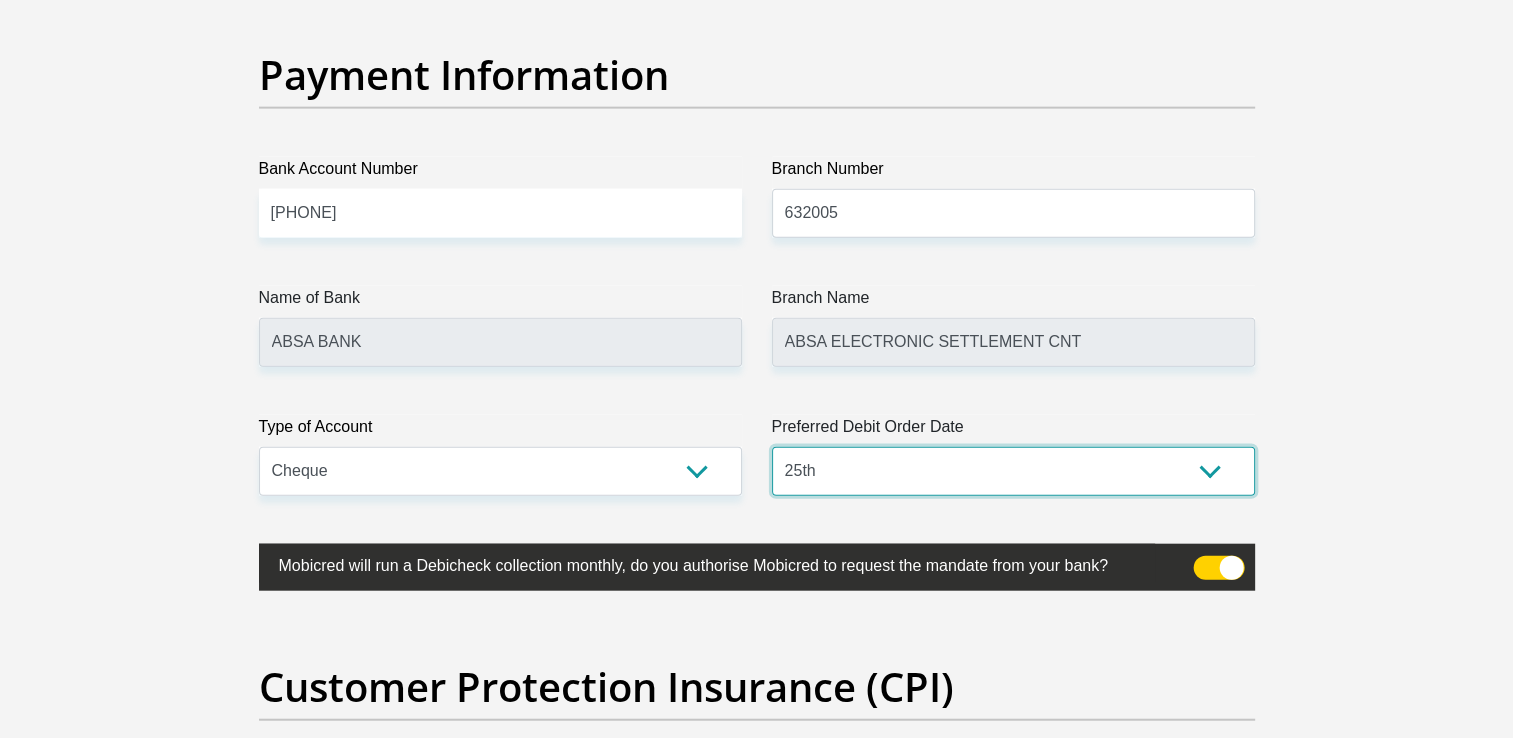 click on "1st
2nd
3rd
4th
5th
7th
18th
19th
20th
21st
22nd
23rd
24th
25th
26th
27th
28th
29th
30th" at bounding box center [1013, 471] 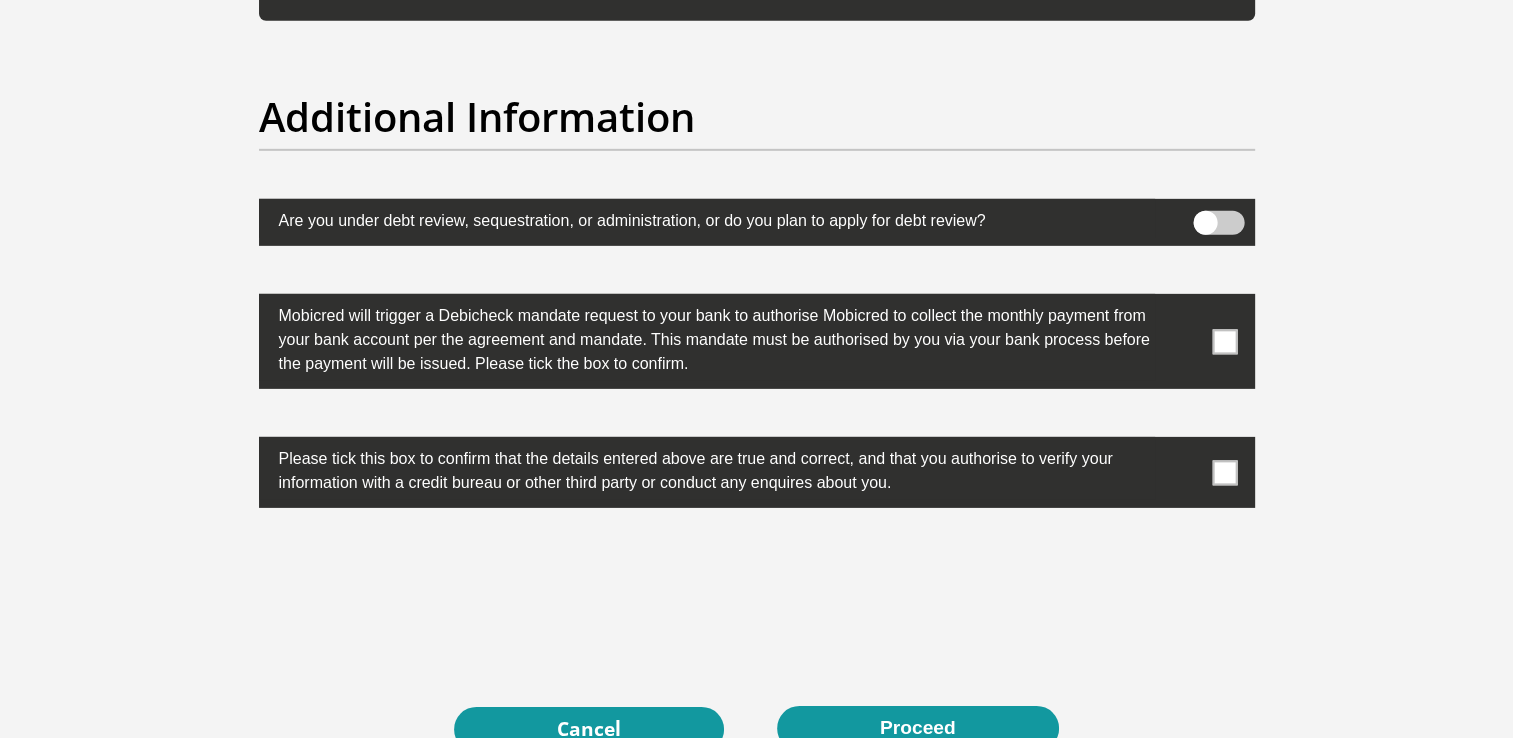 scroll, scrollTop: 6200, scrollLeft: 0, axis: vertical 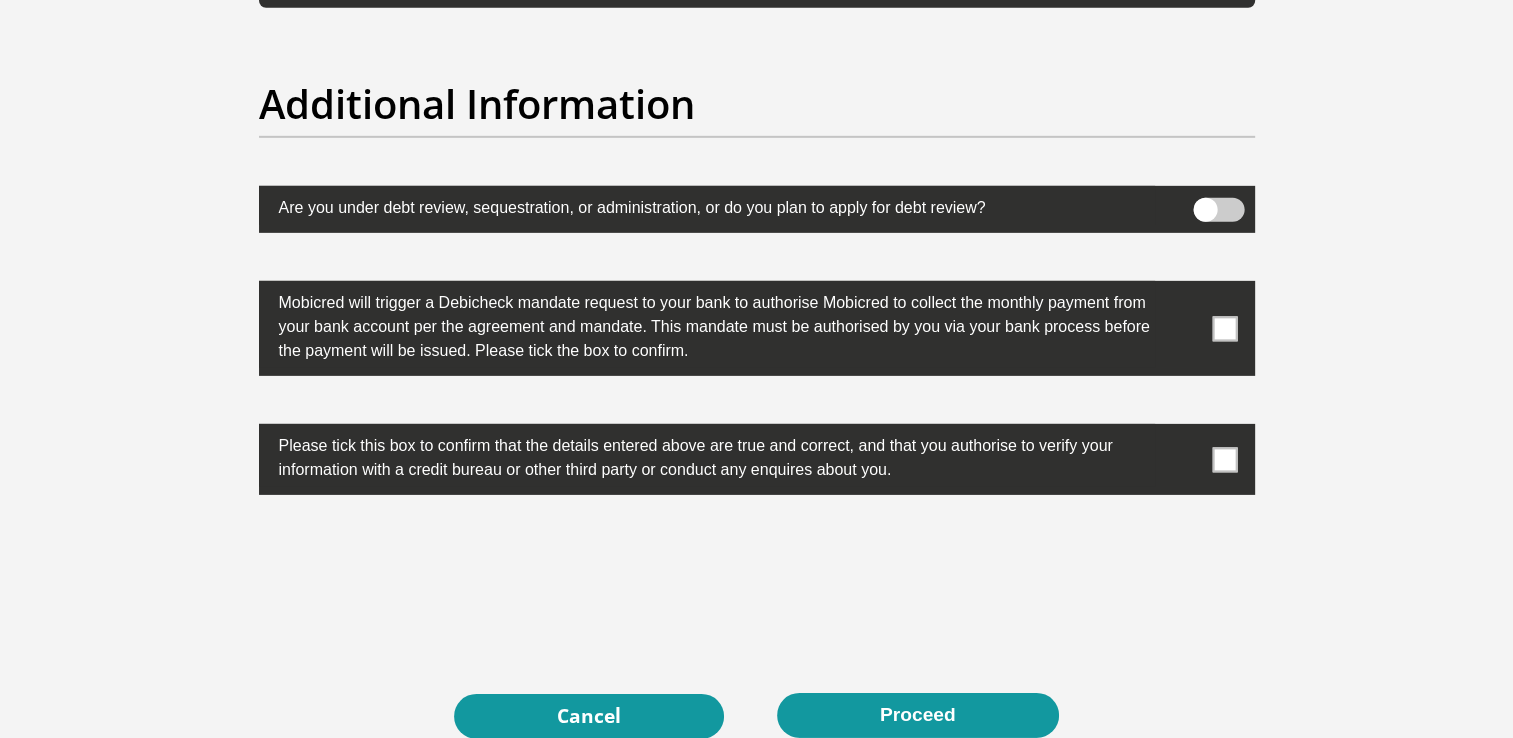 click at bounding box center (1224, 328) 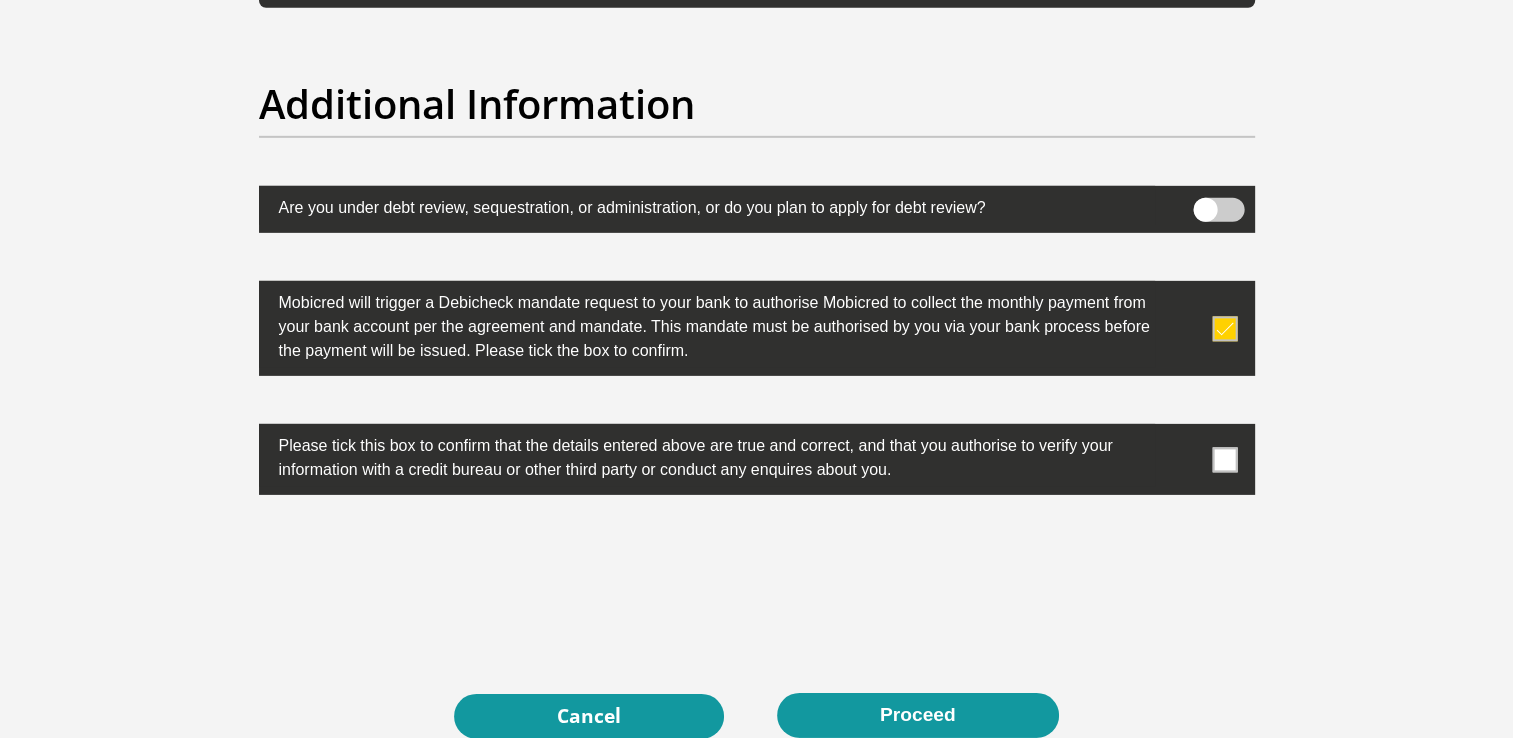 click at bounding box center [757, 459] 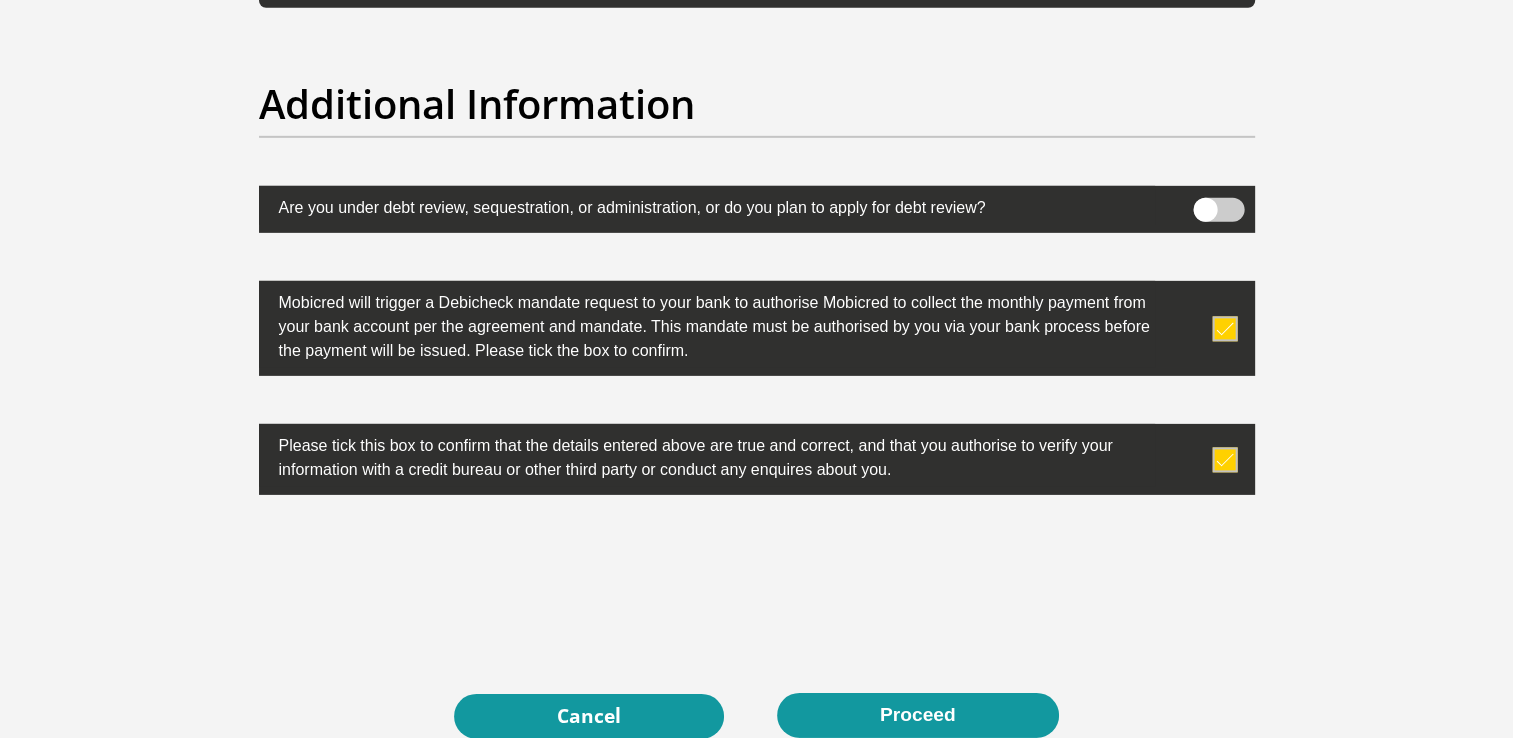 click at bounding box center [1224, 459] 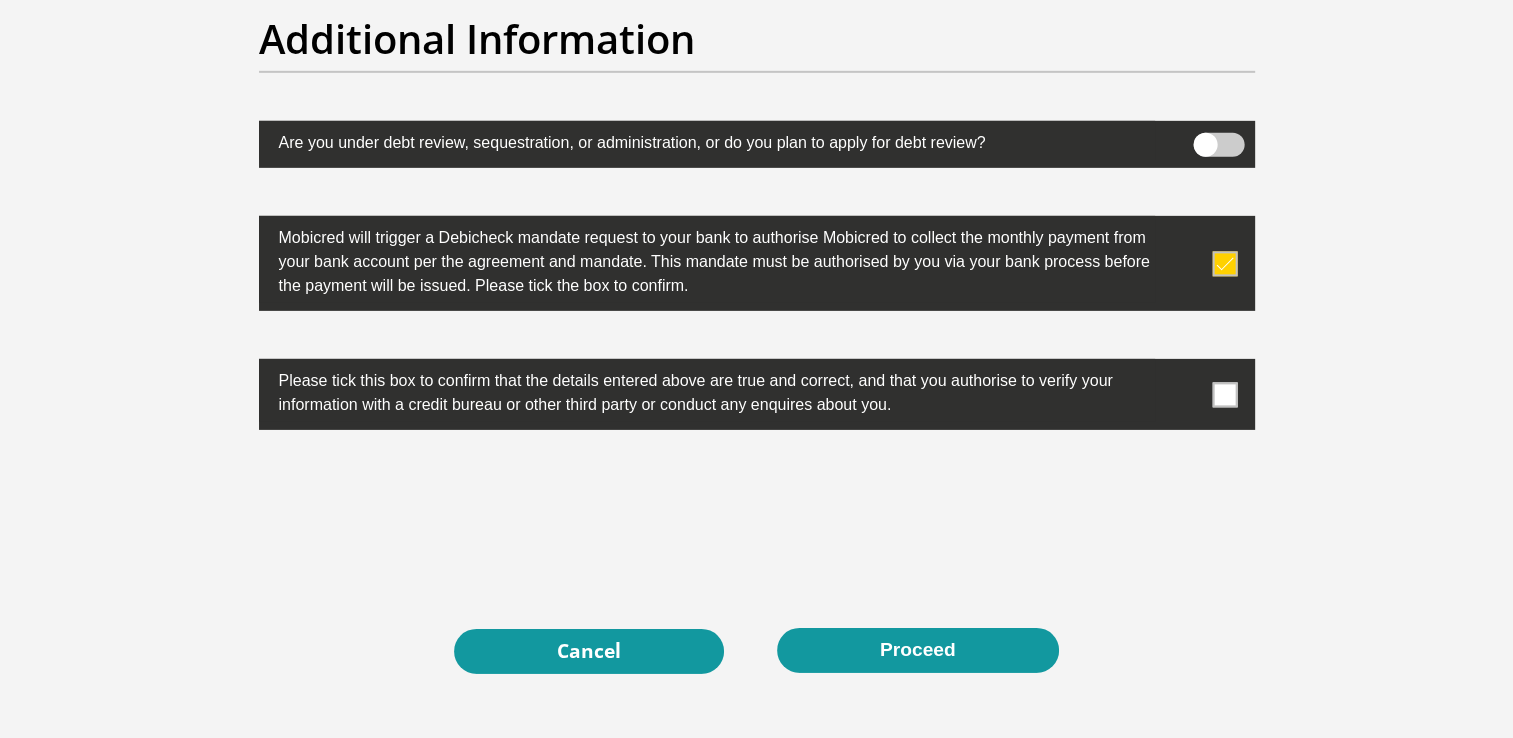 scroll, scrollTop: 6300, scrollLeft: 0, axis: vertical 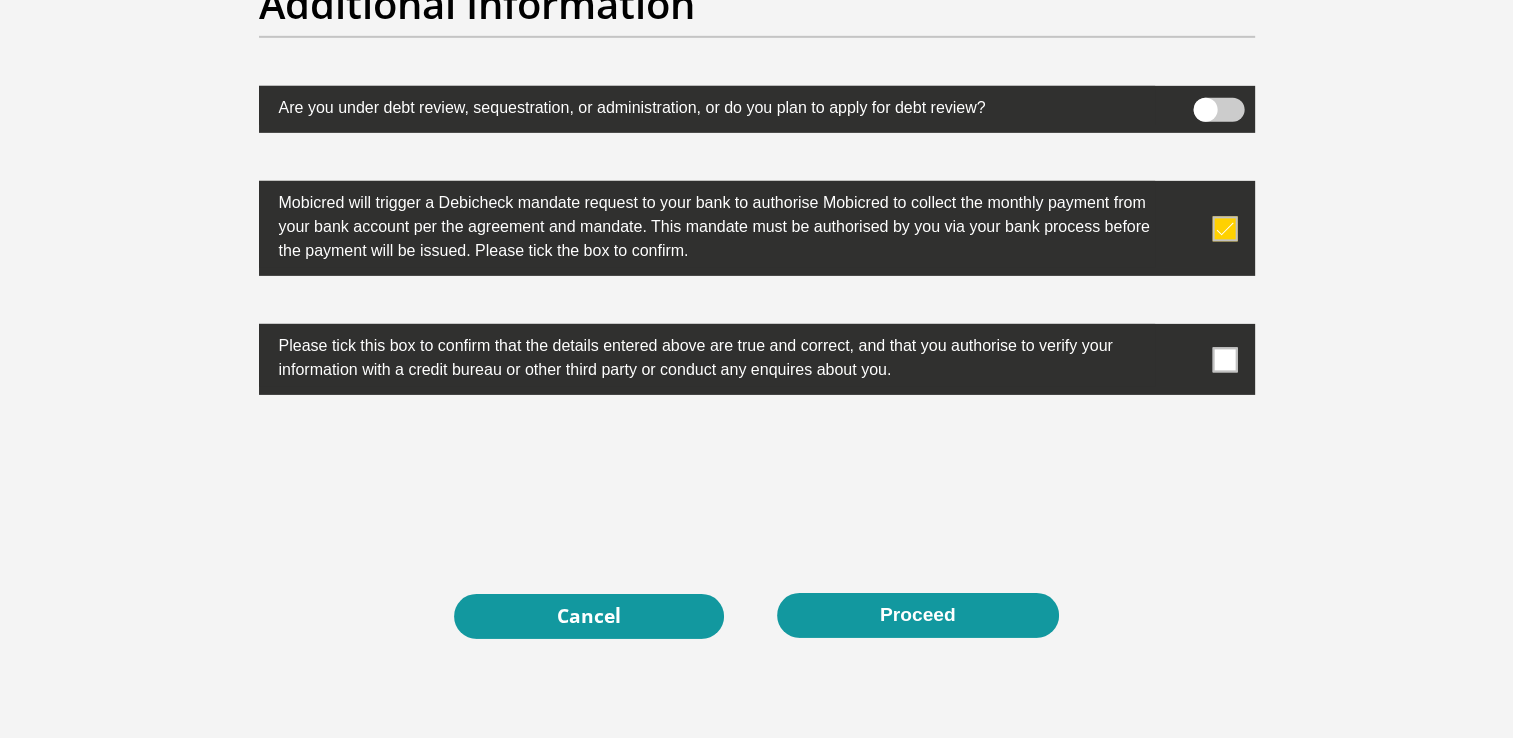 click at bounding box center [1224, 359] 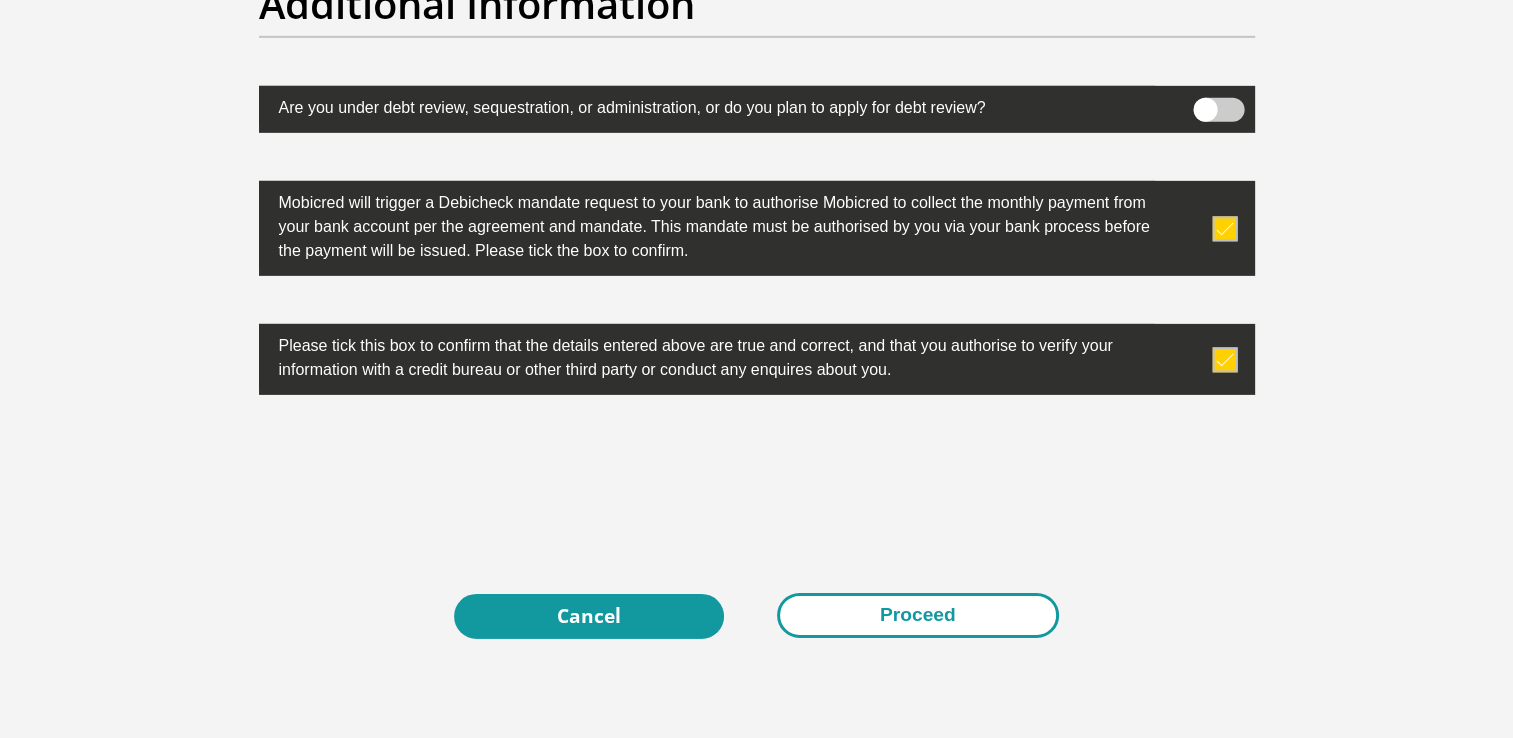 click on "Proceed" at bounding box center (918, 615) 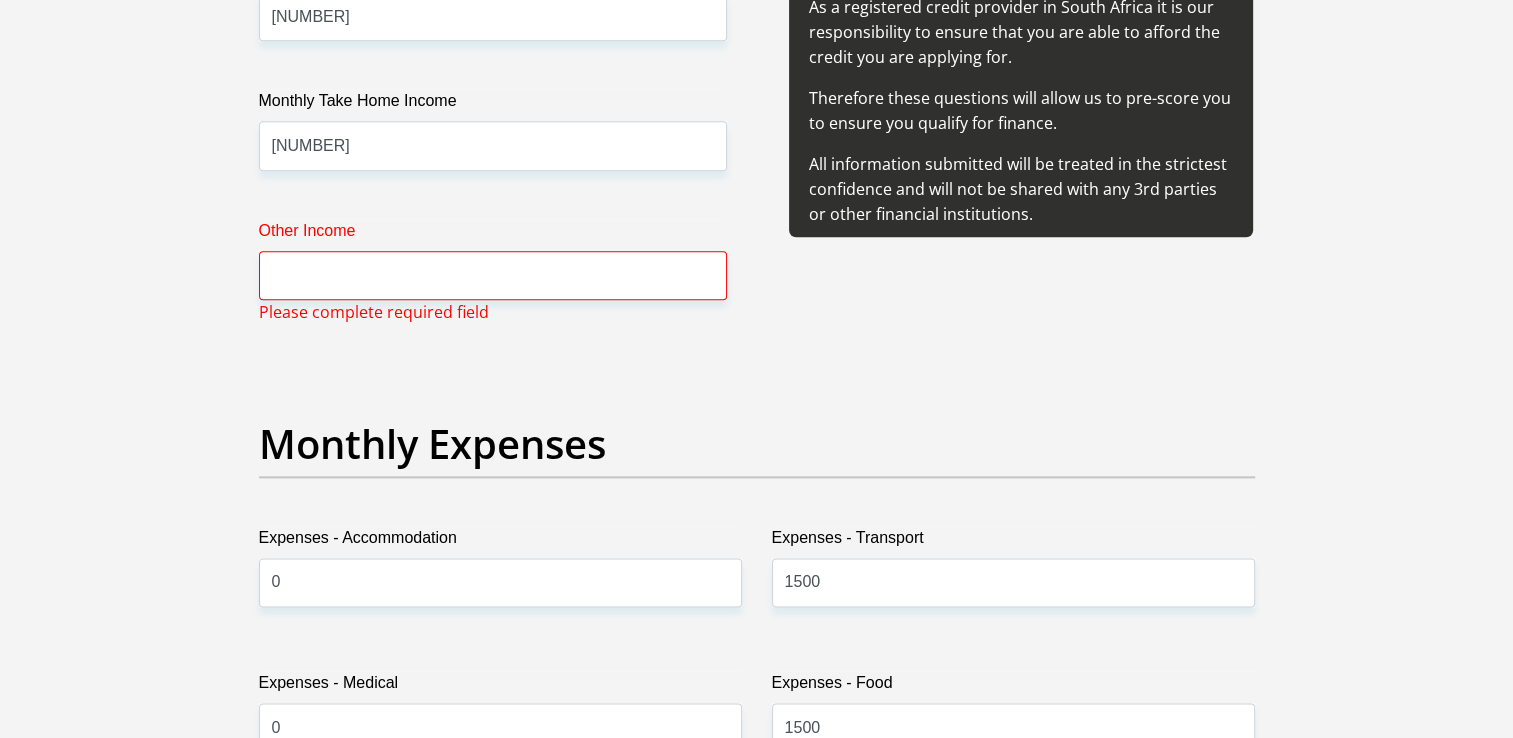 scroll, scrollTop: 2484, scrollLeft: 0, axis: vertical 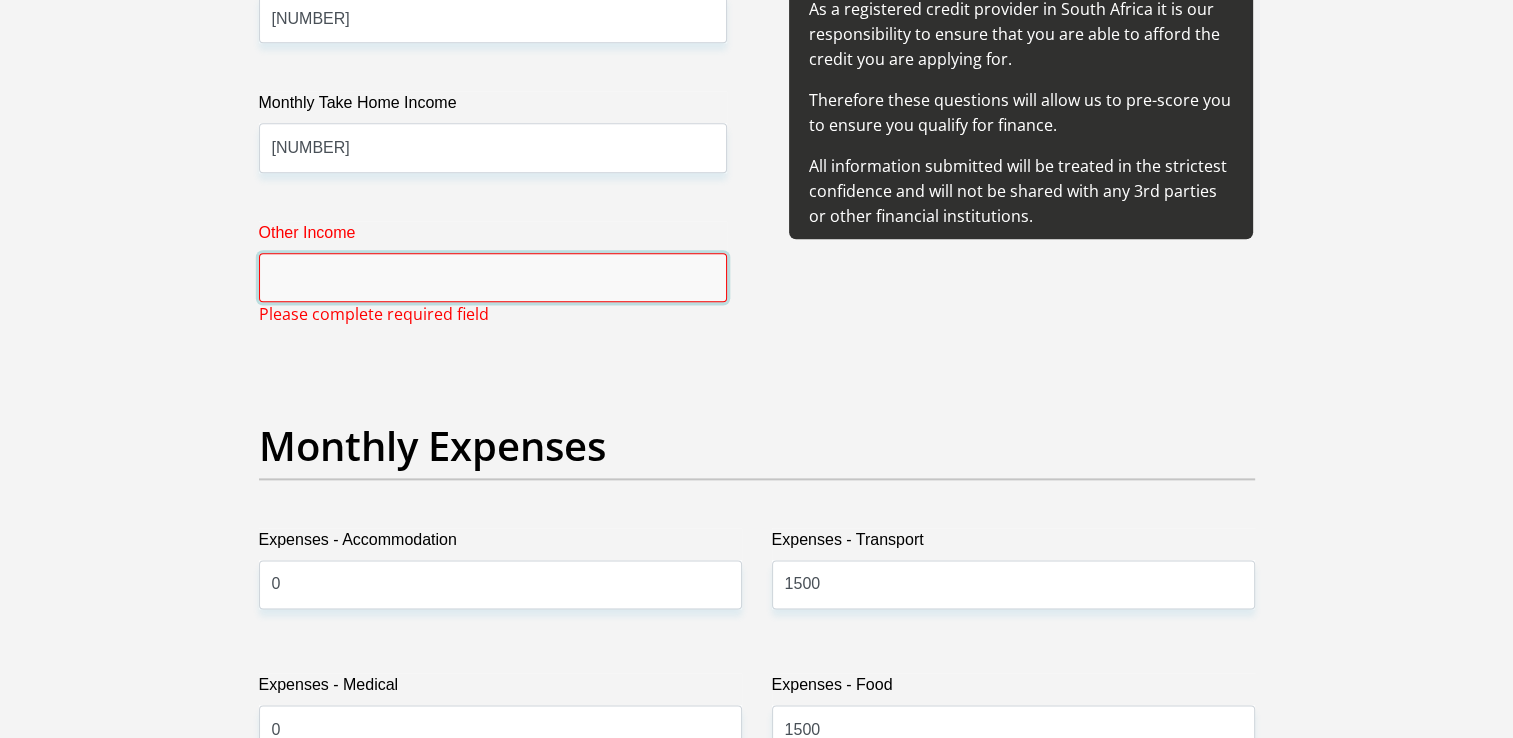 click on "Other Income" at bounding box center [493, 277] 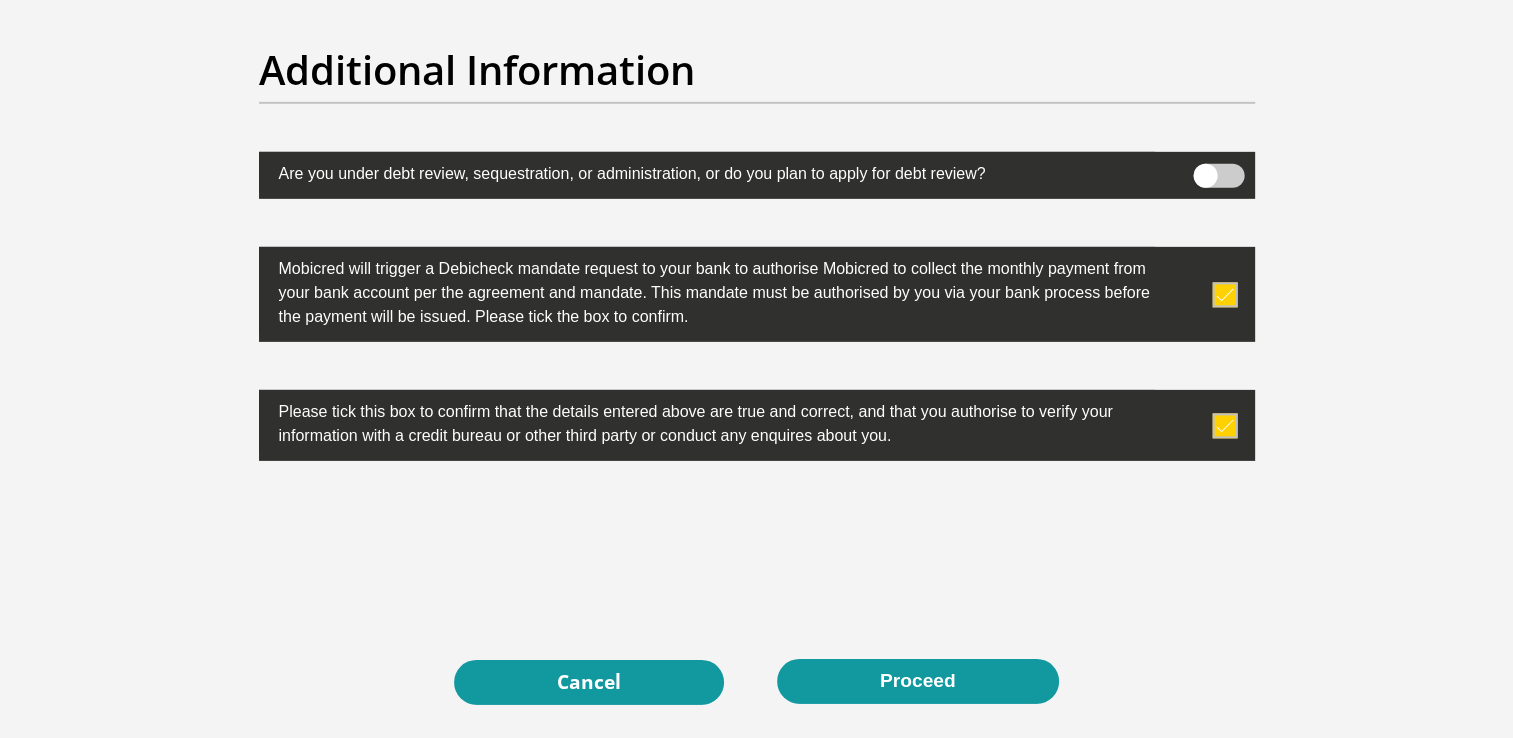 scroll, scrollTop: 6432, scrollLeft: 0, axis: vertical 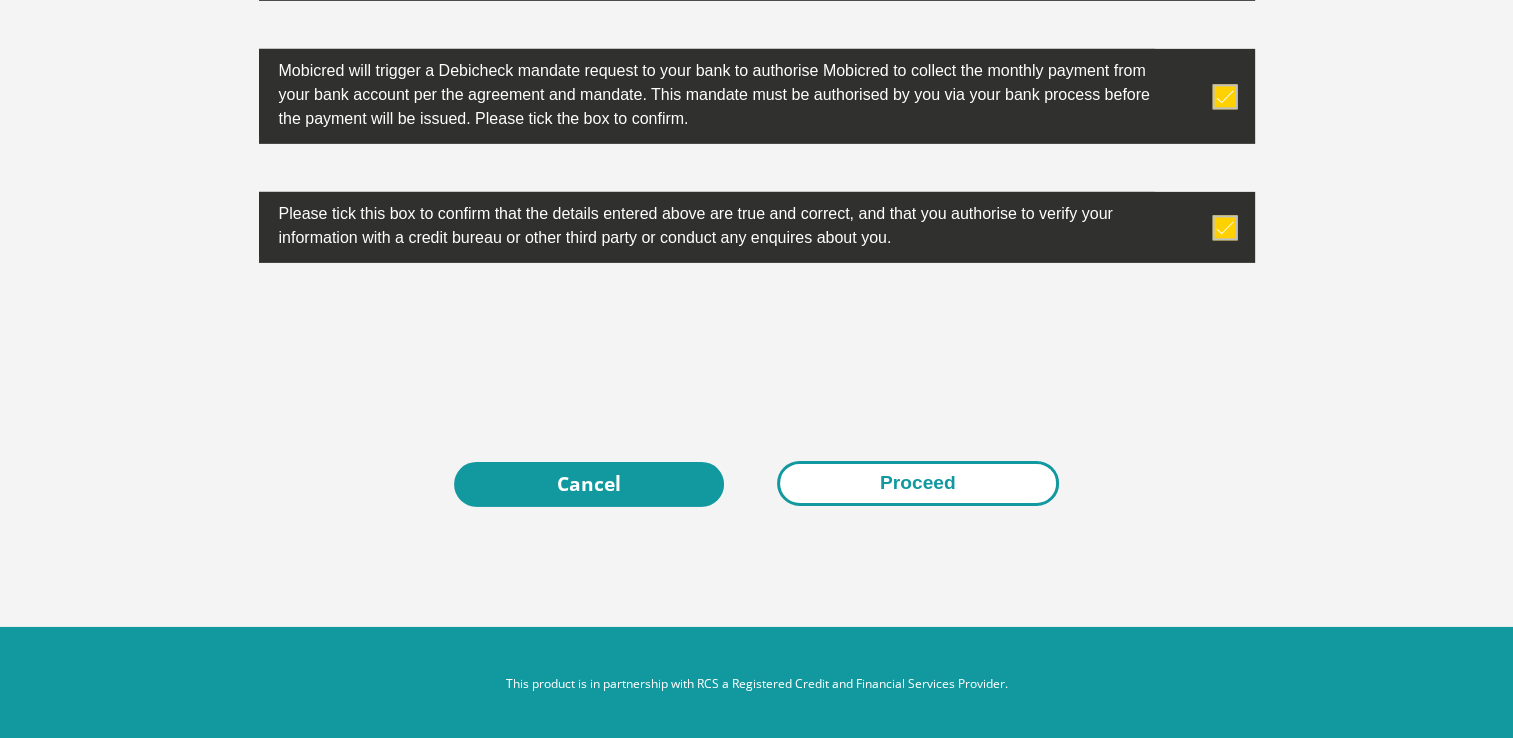 type on "0" 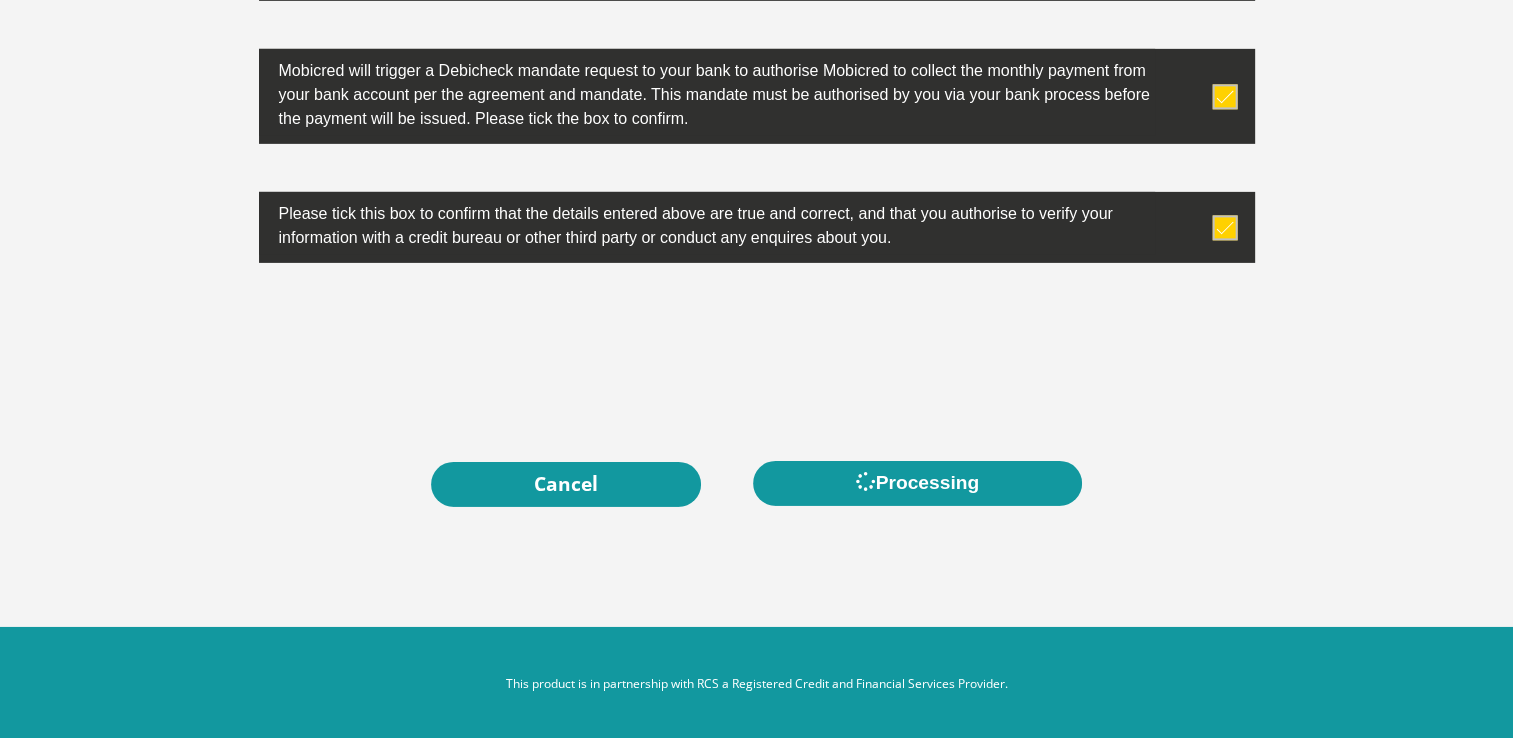 scroll, scrollTop: 0, scrollLeft: 0, axis: both 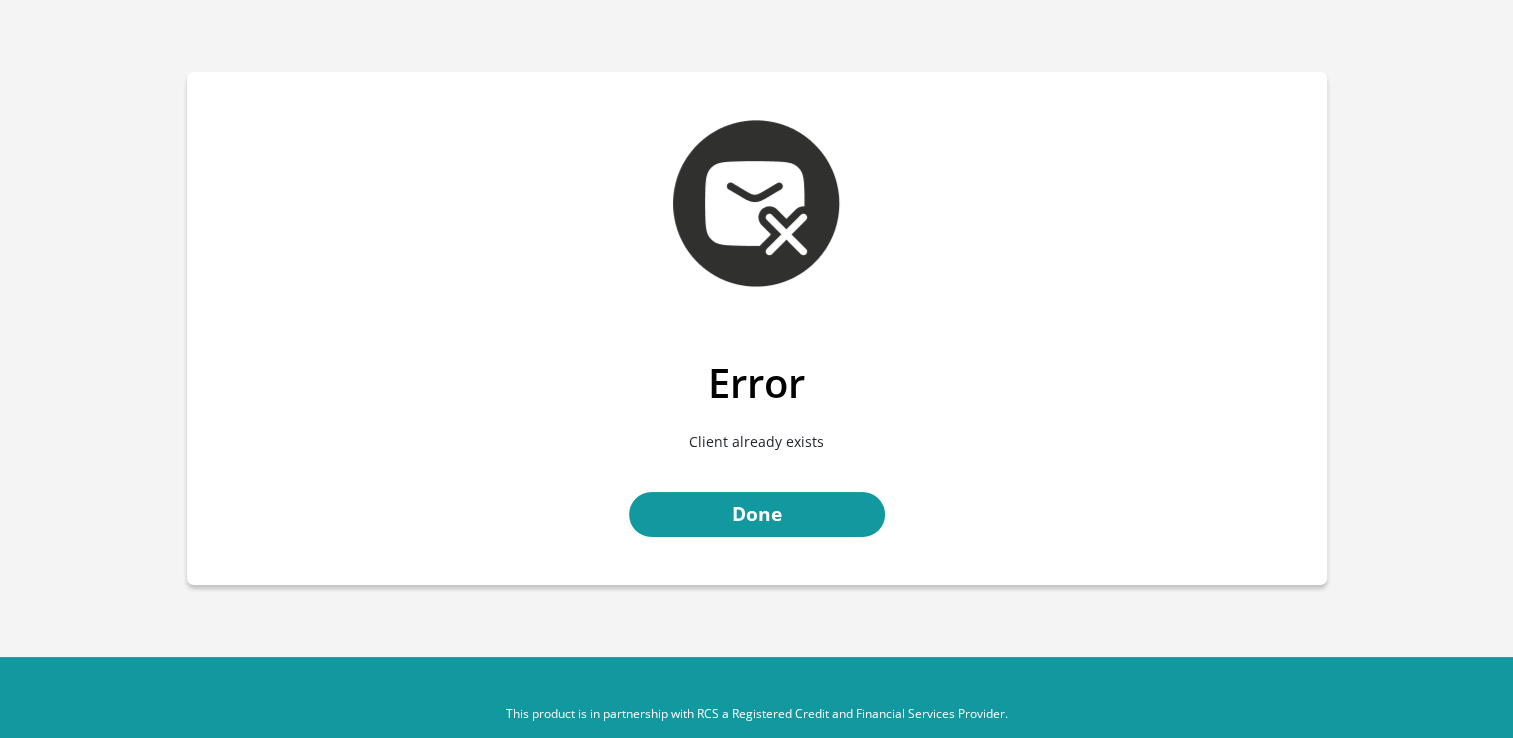 click on "Client already exists" at bounding box center (757, 441) 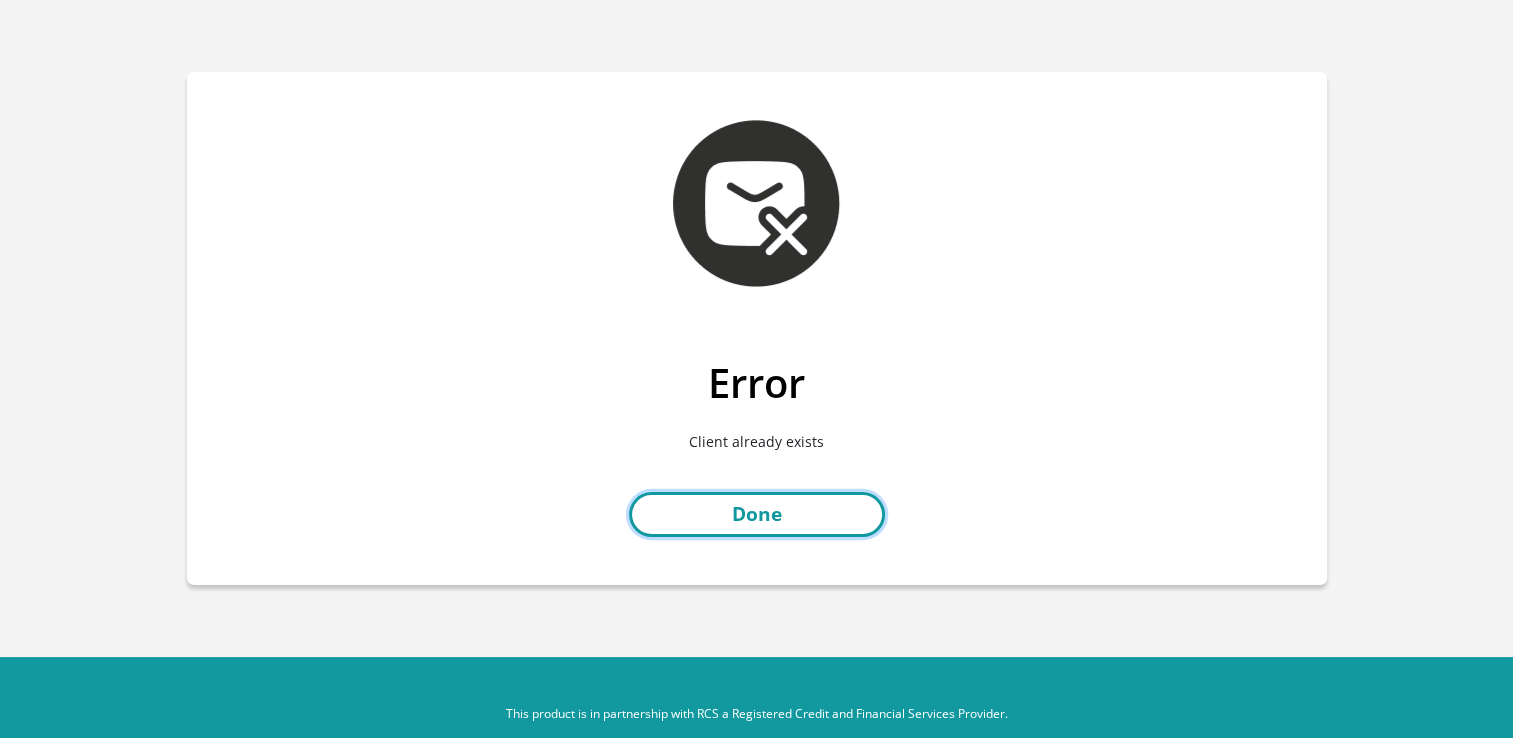 click on "Done" at bounding box center (757, 514) 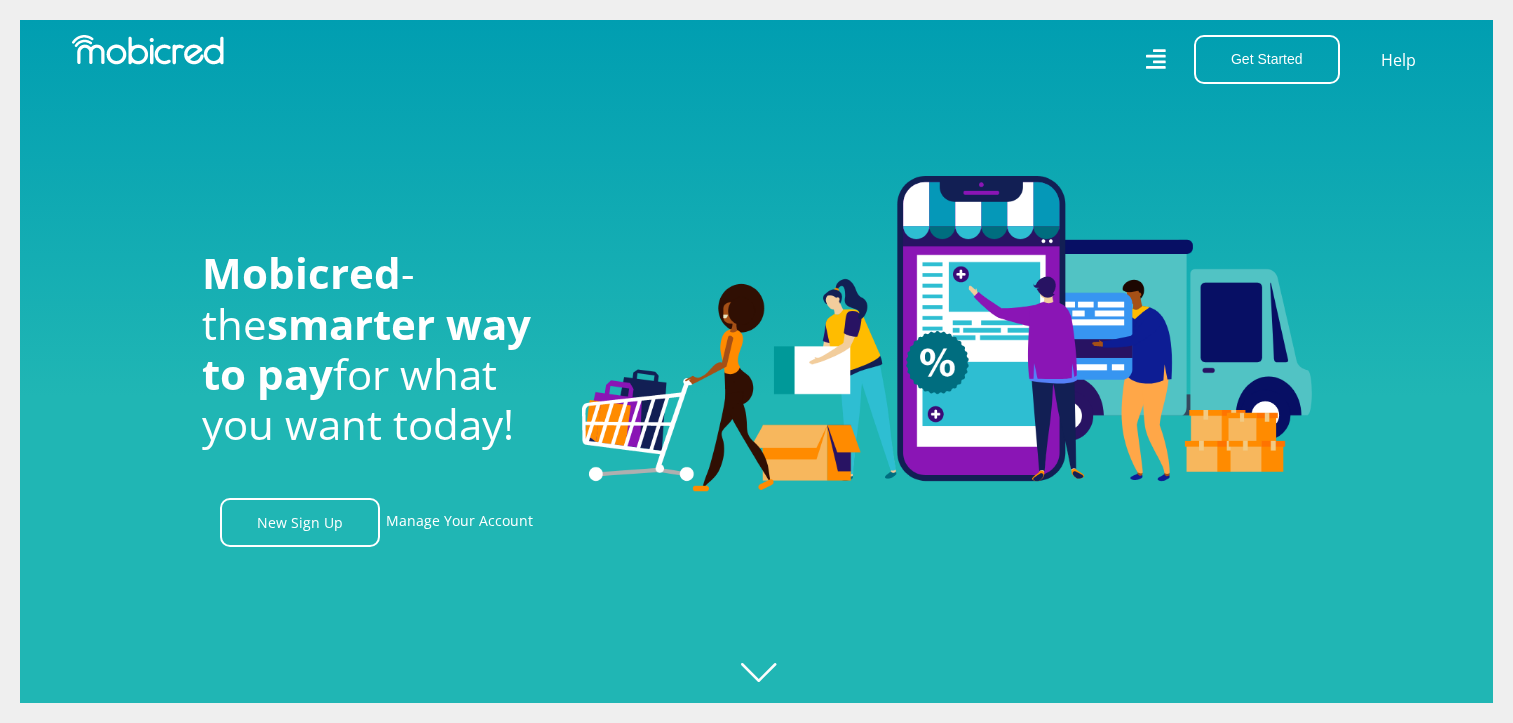scroll, scrollTop: 0, scrollLeft: 0, axis: both 